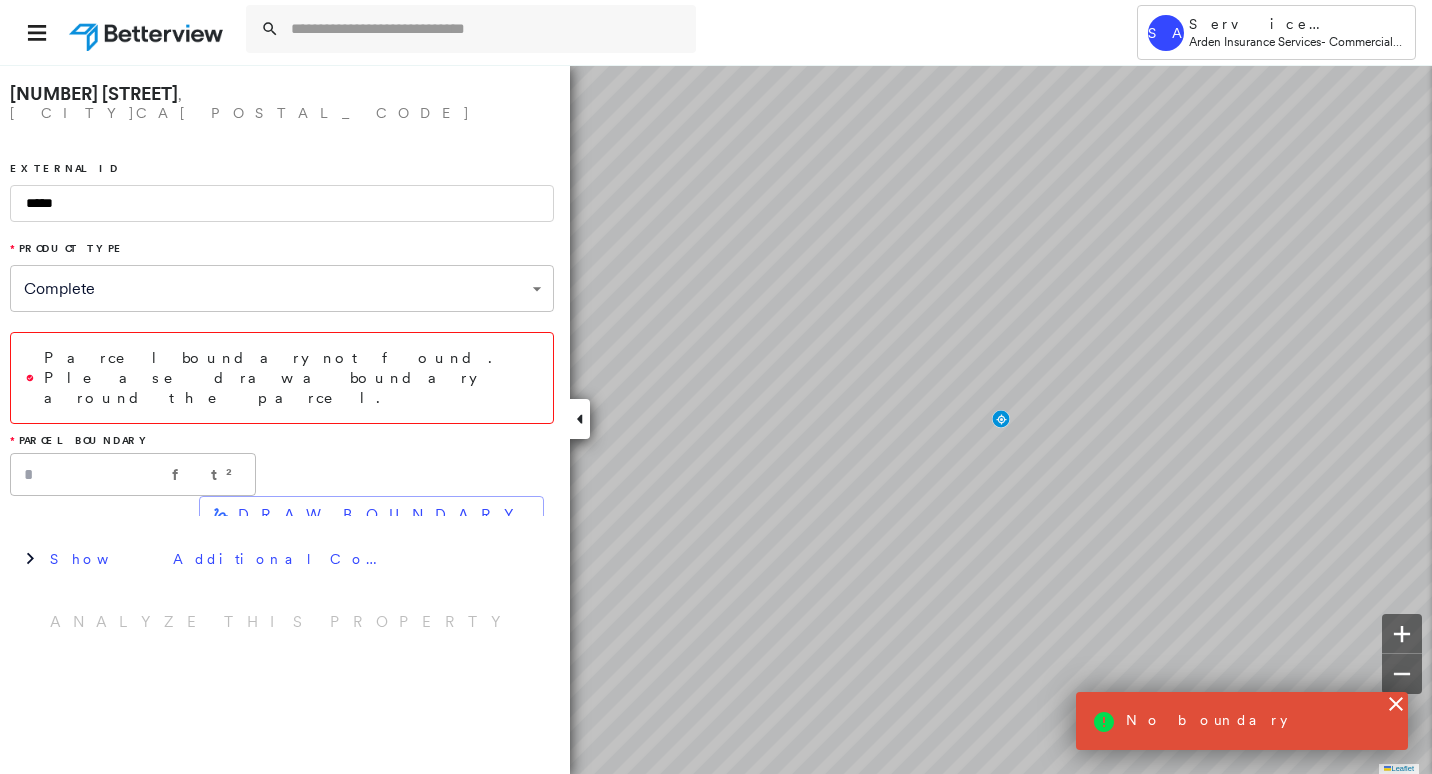 scroll, scrollTop: 0, scrollLeft: 0, axis: both 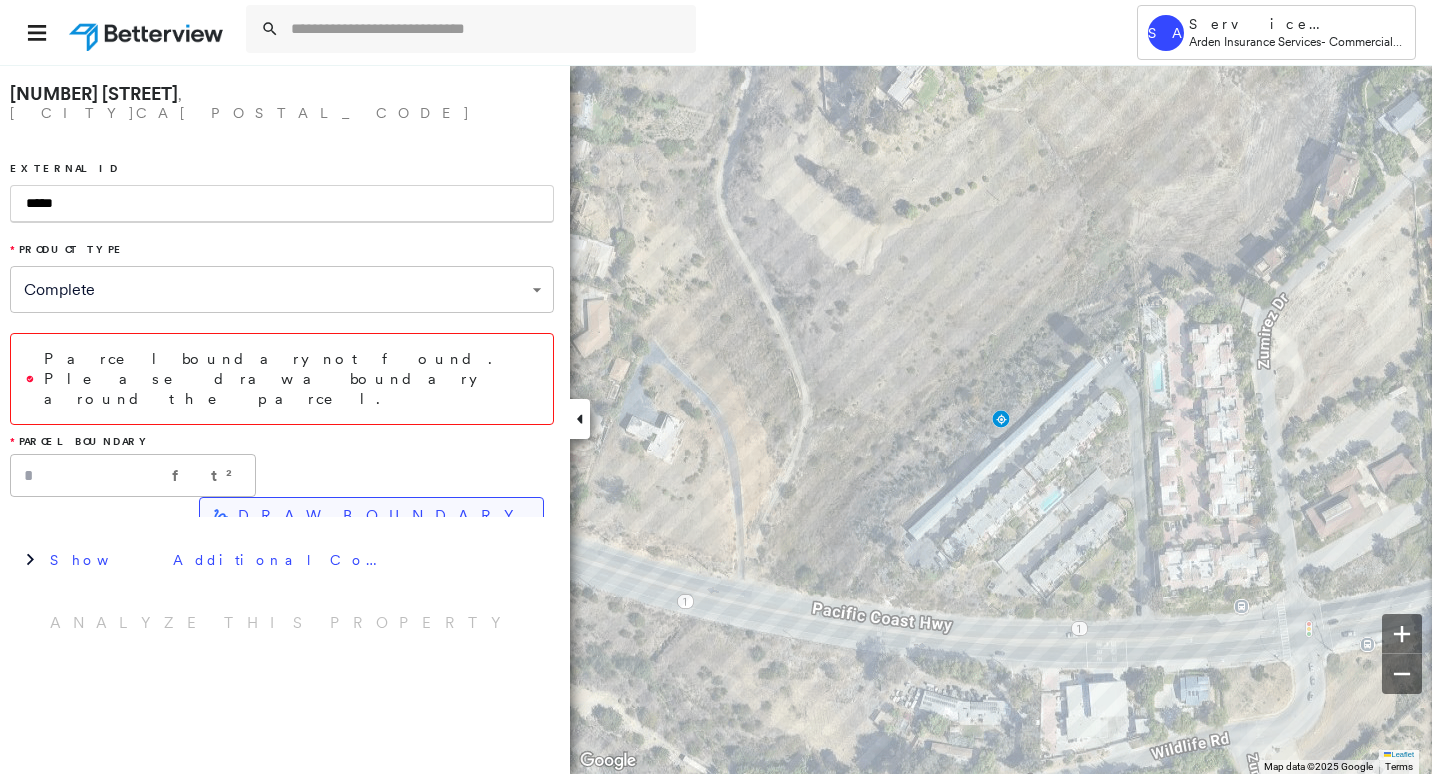 click on "DRAW BOUNDARY" at bounding box center (382, 516) 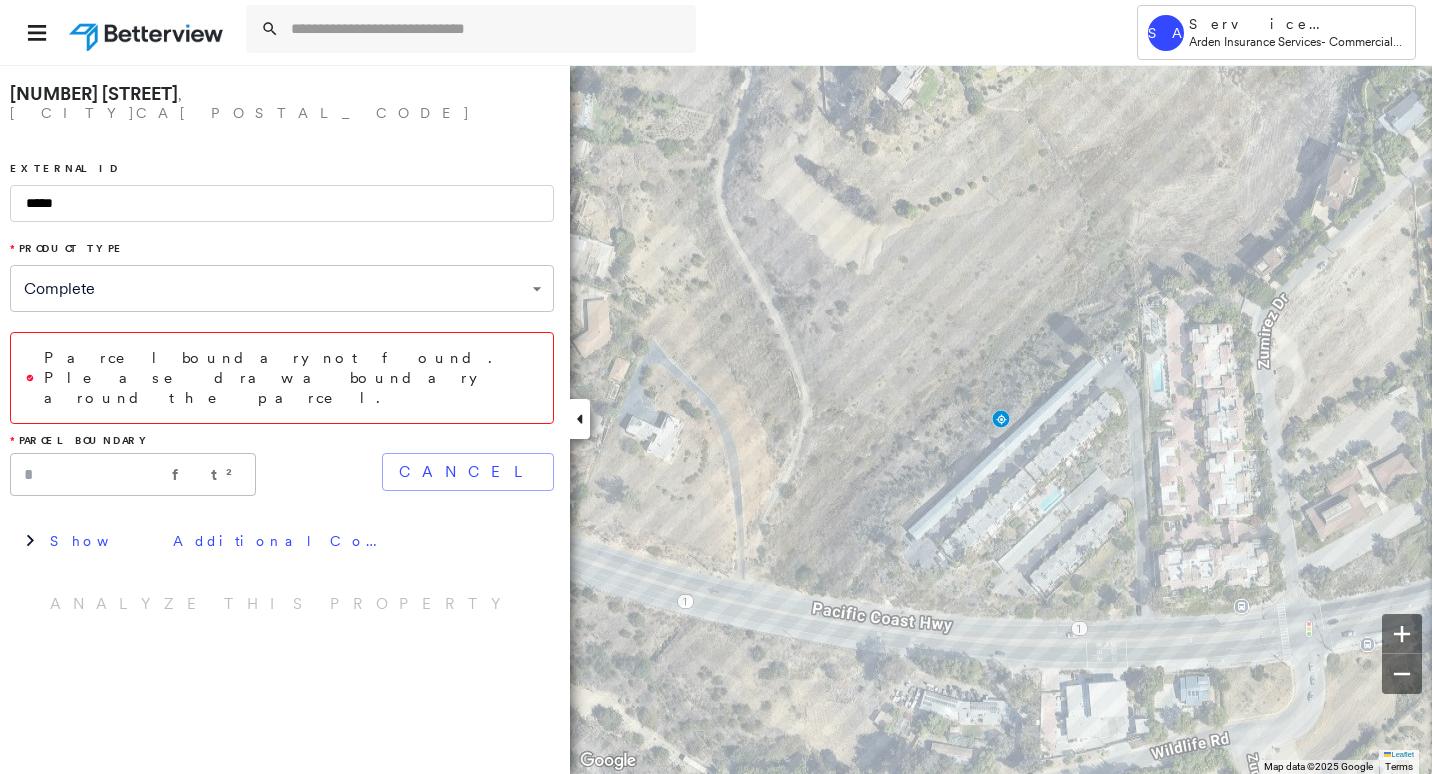 click at bounding box center [580, 419] 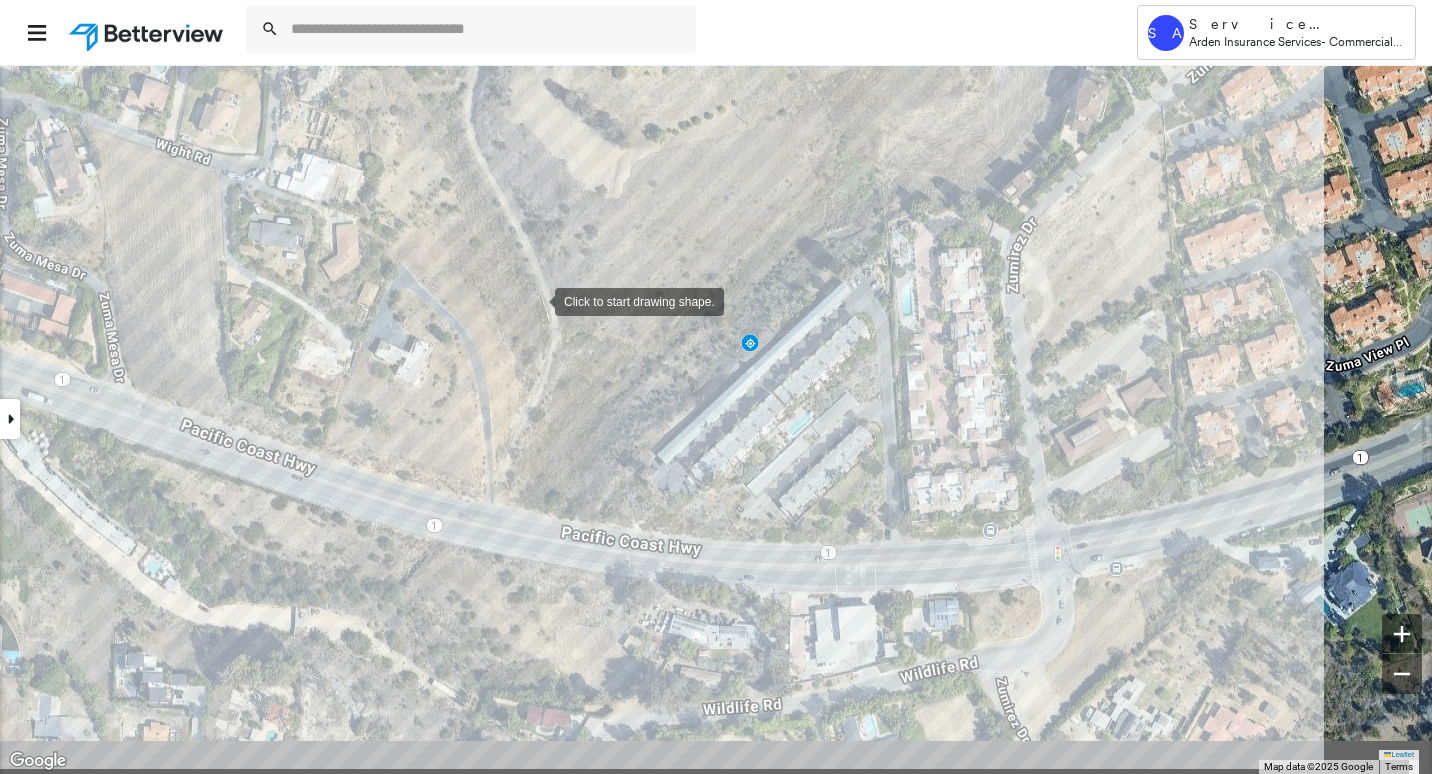 drag, startPoint x: 718, startPoint y: 361, endPoint x: 544, endPoint y: 299, distance: 184.716 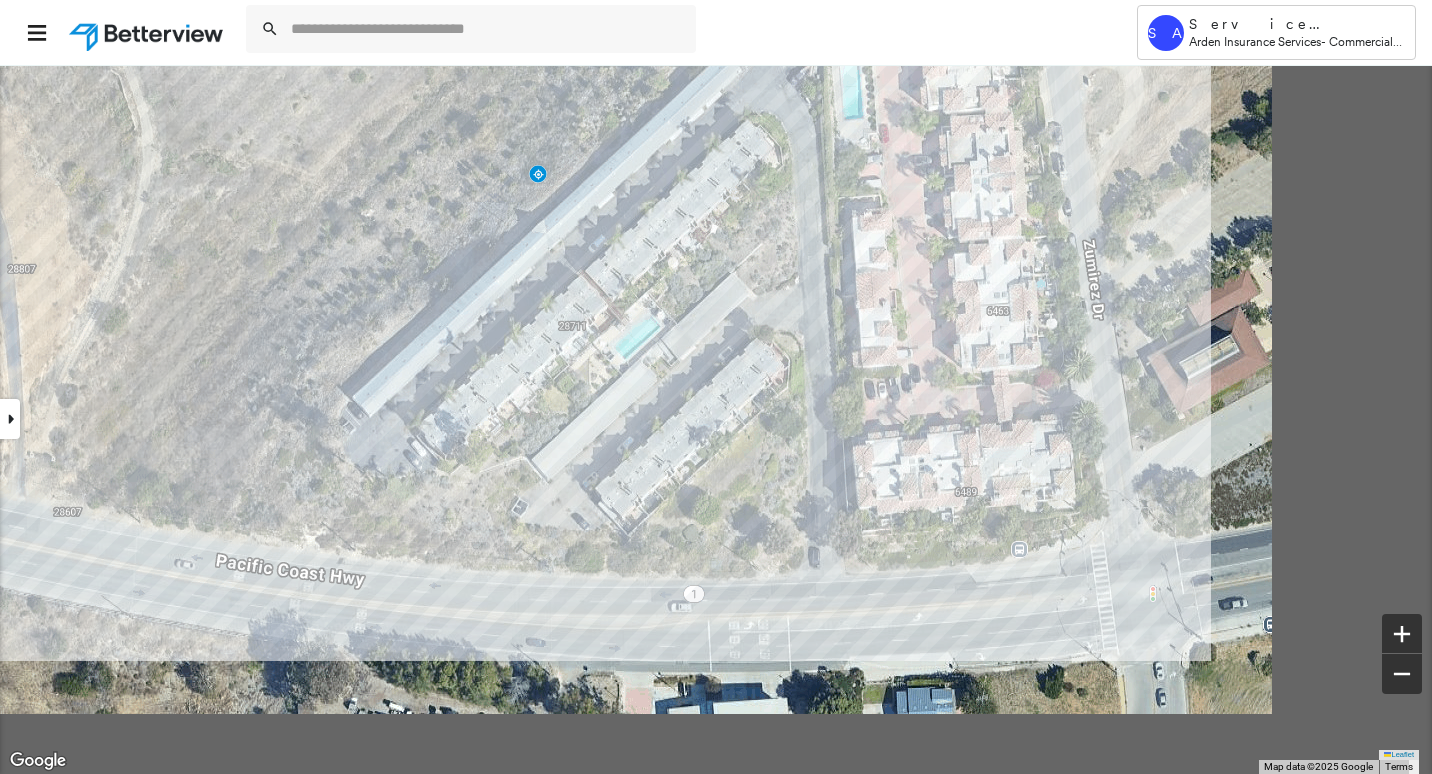 click on "Click to start drawing shape." at bounding box center [-625, -205] 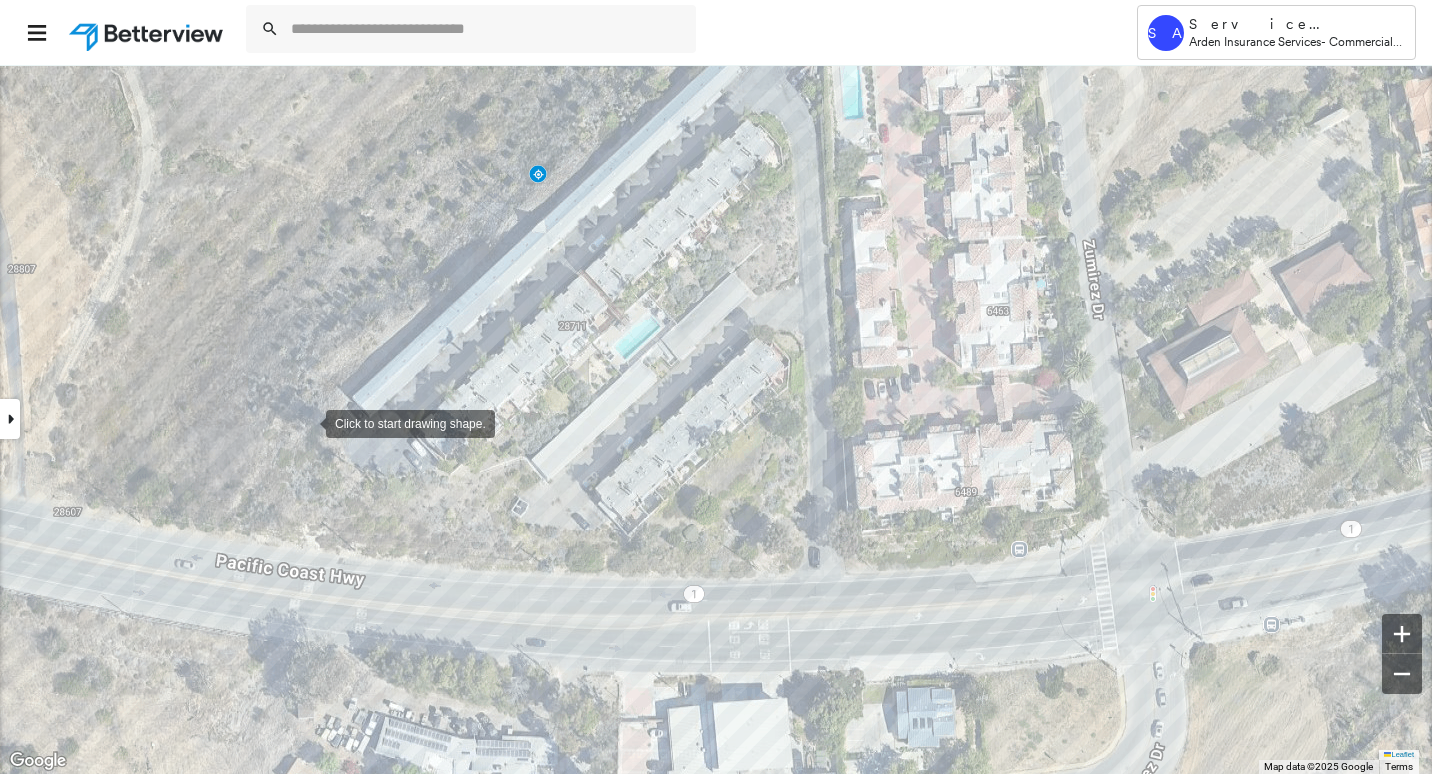 click at bounding box center [306, 422] 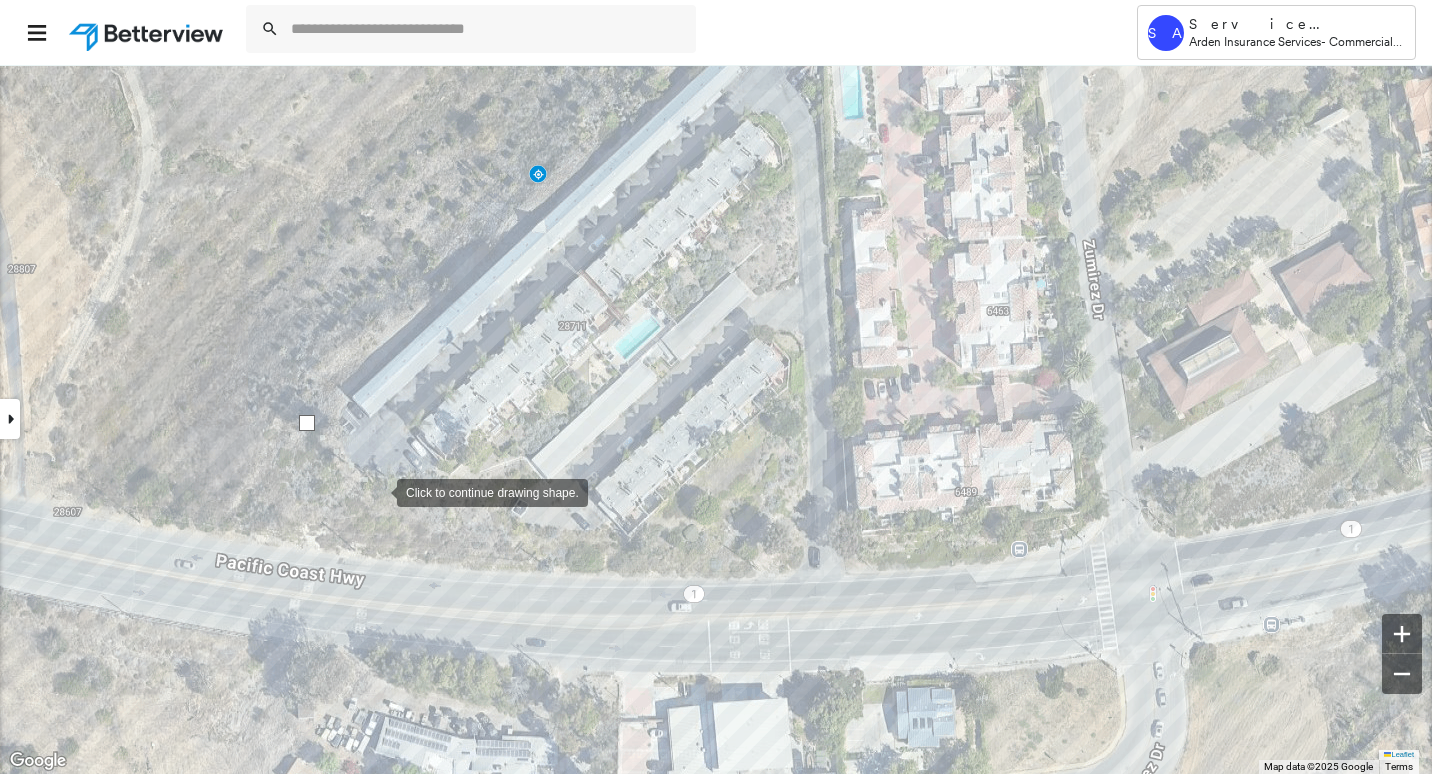 click at bounding box center [377, 491] 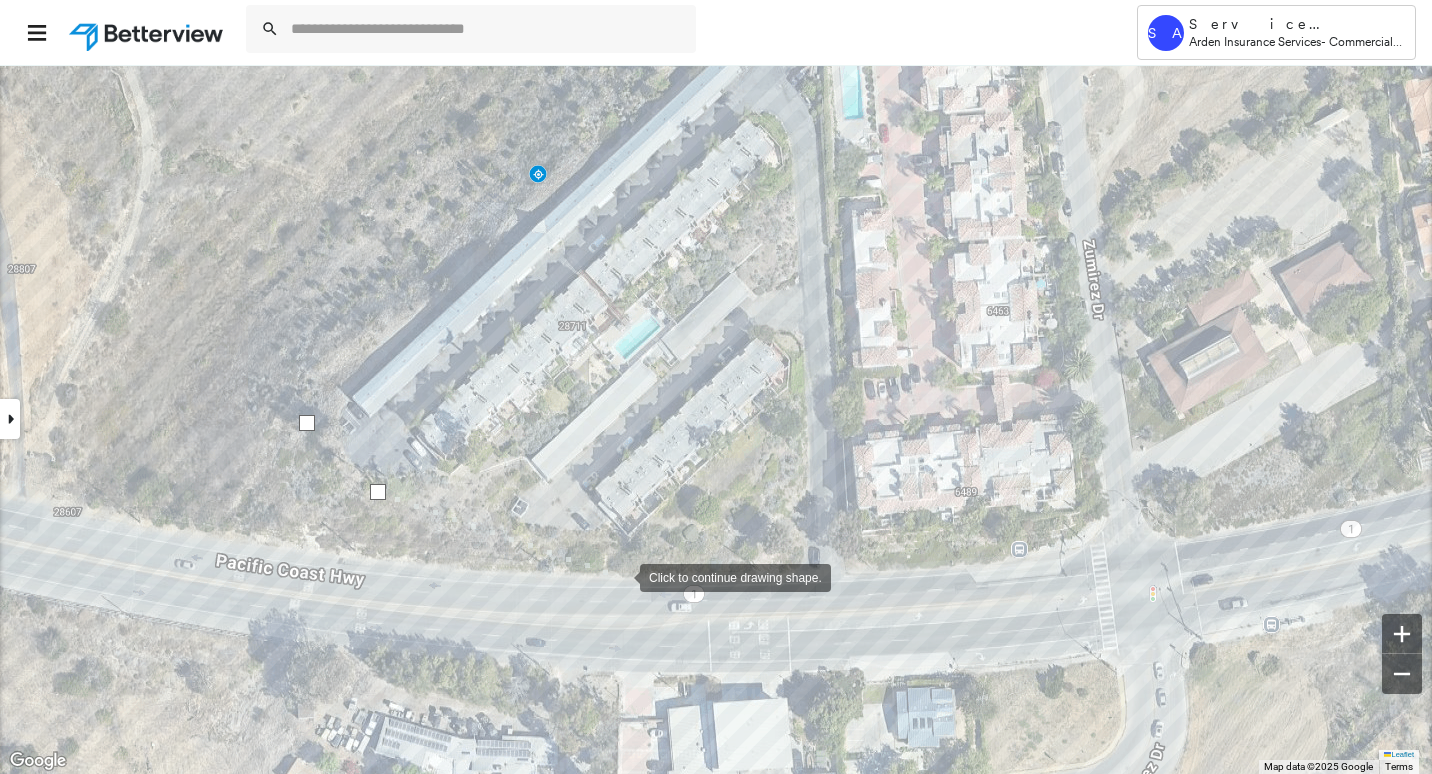 click at bounding box center [620, 576] 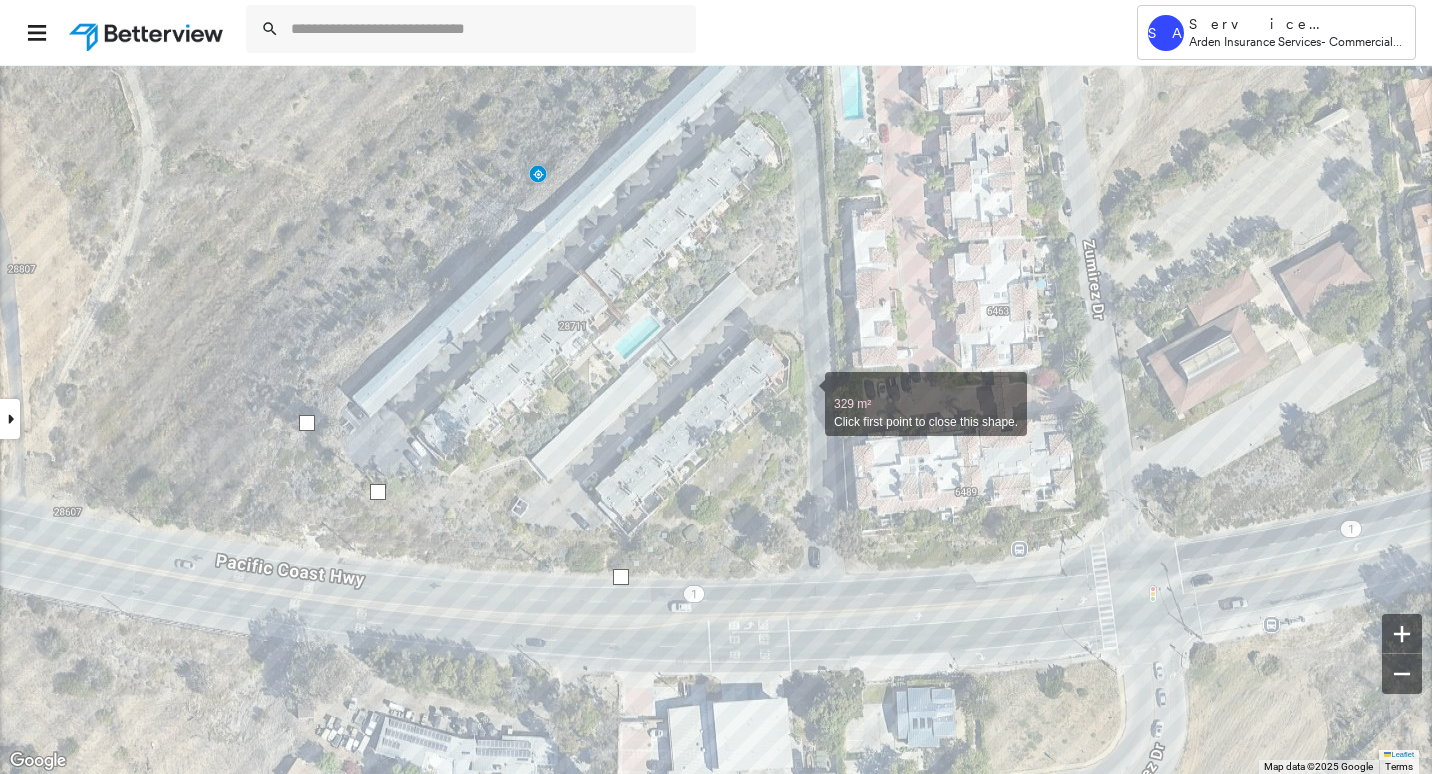 click at bounding box center (805, 393) 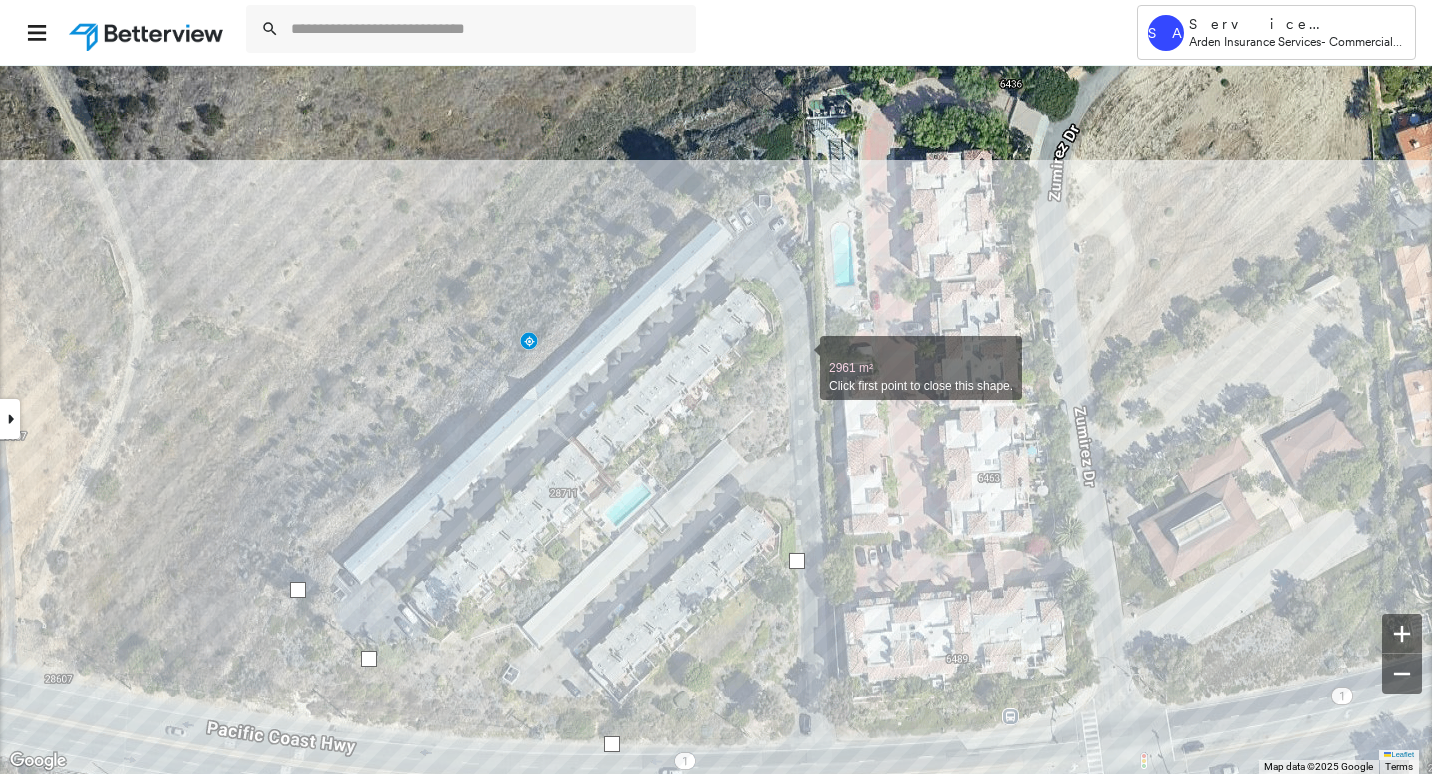 drag, startPoint x: 809, startPoint y: 189, endPoint x: 800, endPoint y: 356, distance: 167.24234 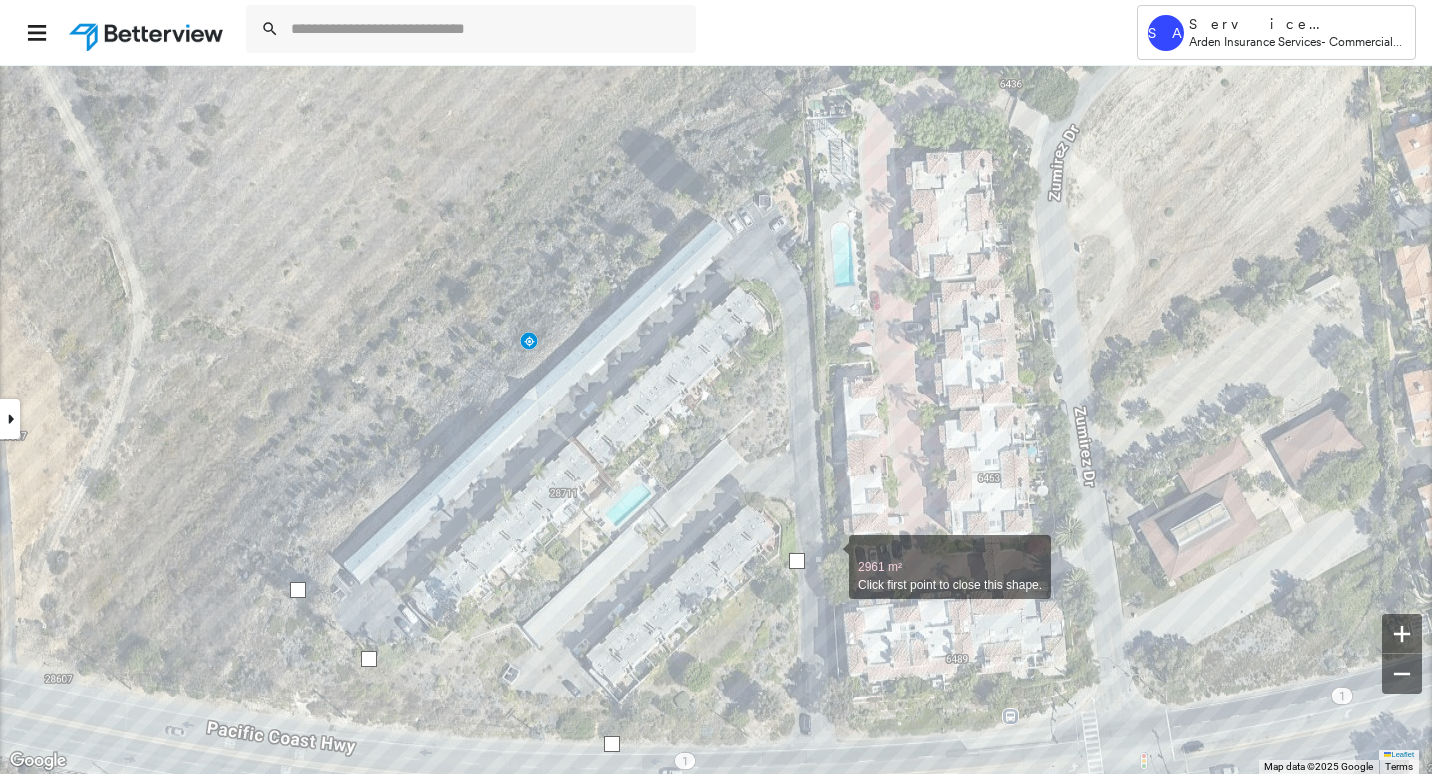 click at bounding box center [829, 556] 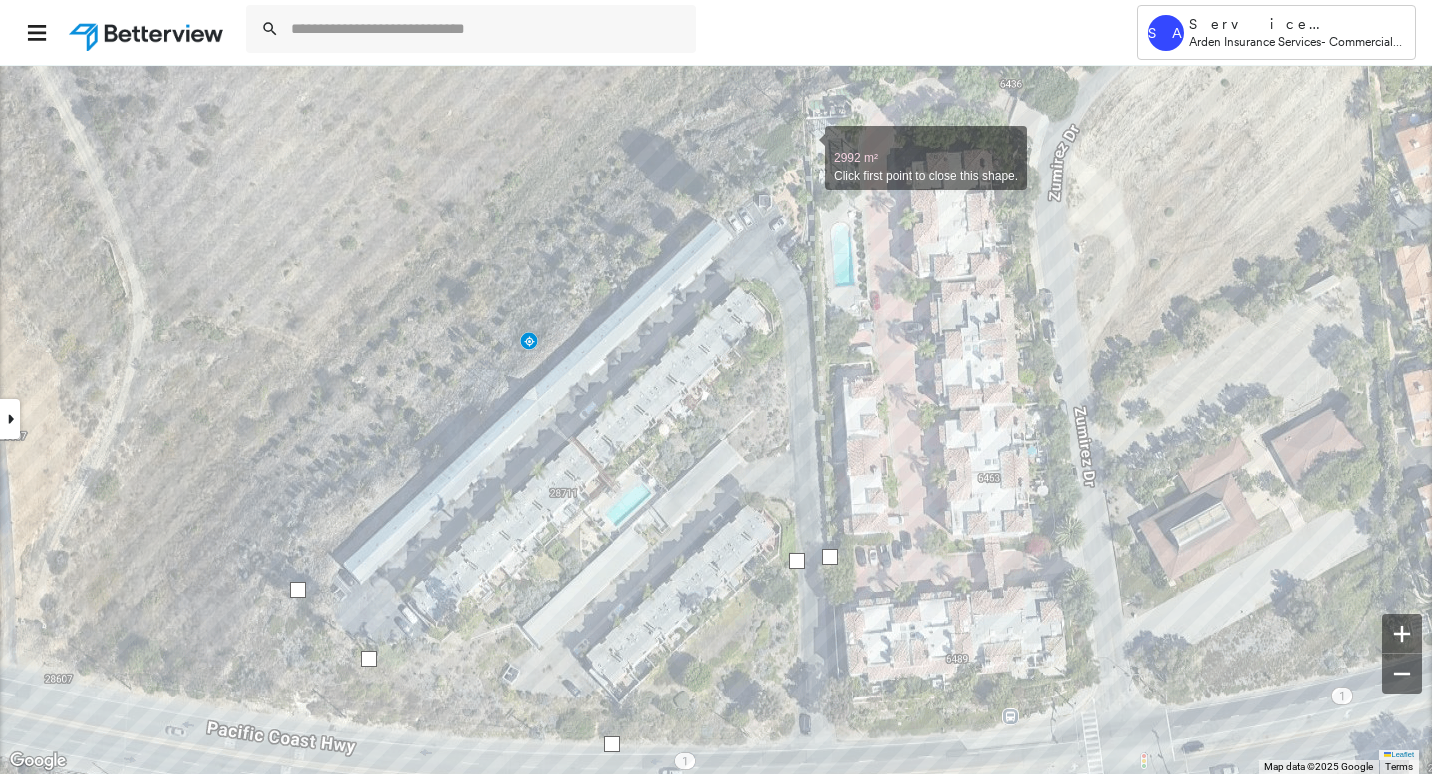 click at bounding box center [805, 147] 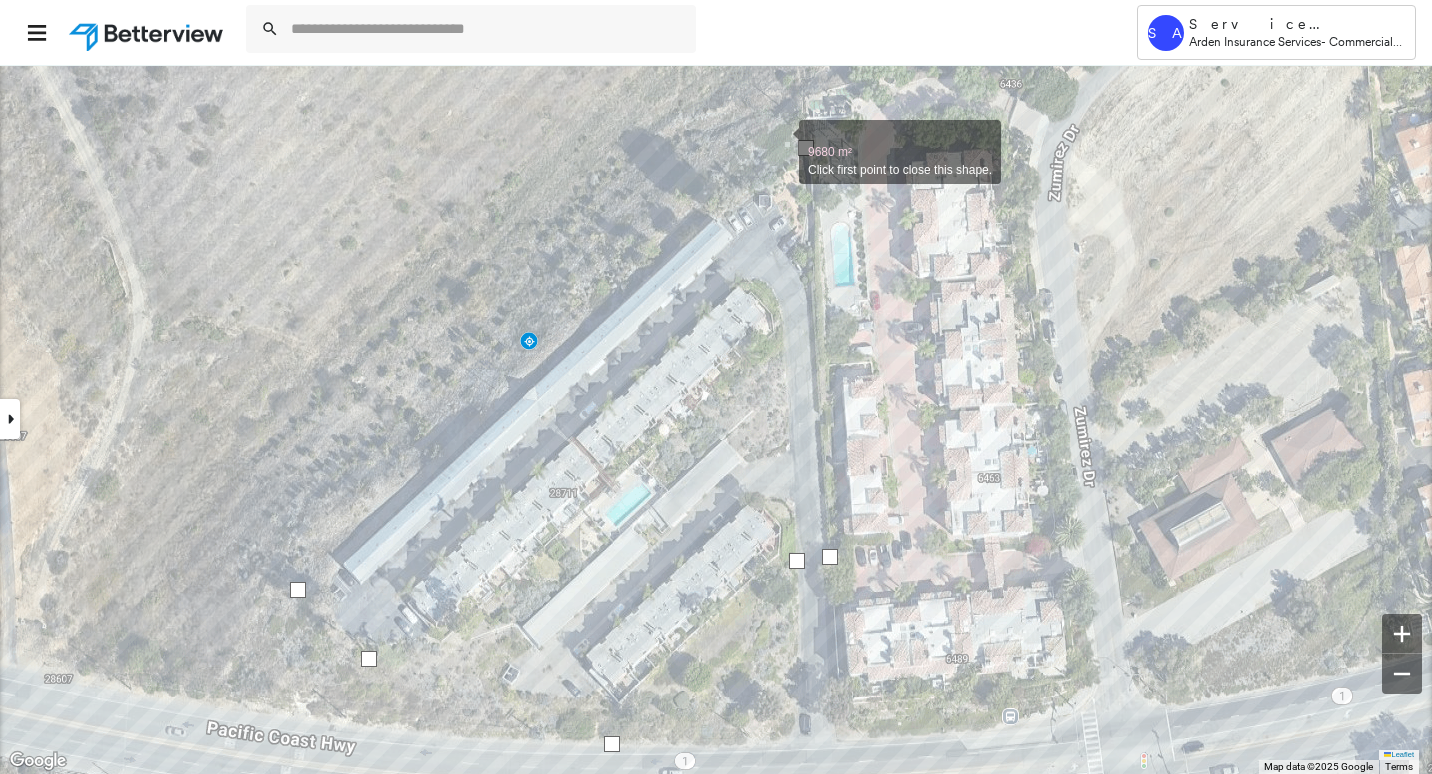 click at bounding box center [779, 141] 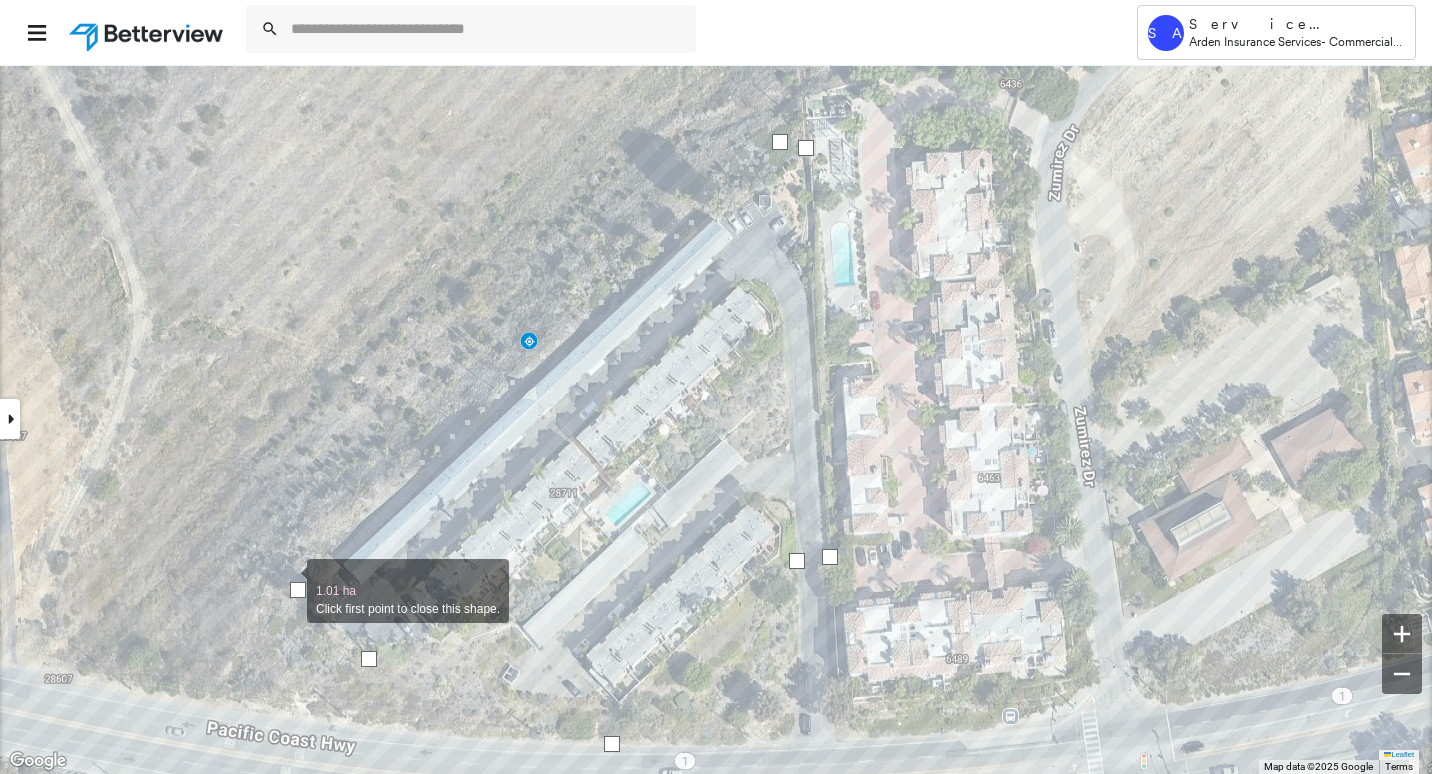 click at bounding box center (287, 580) 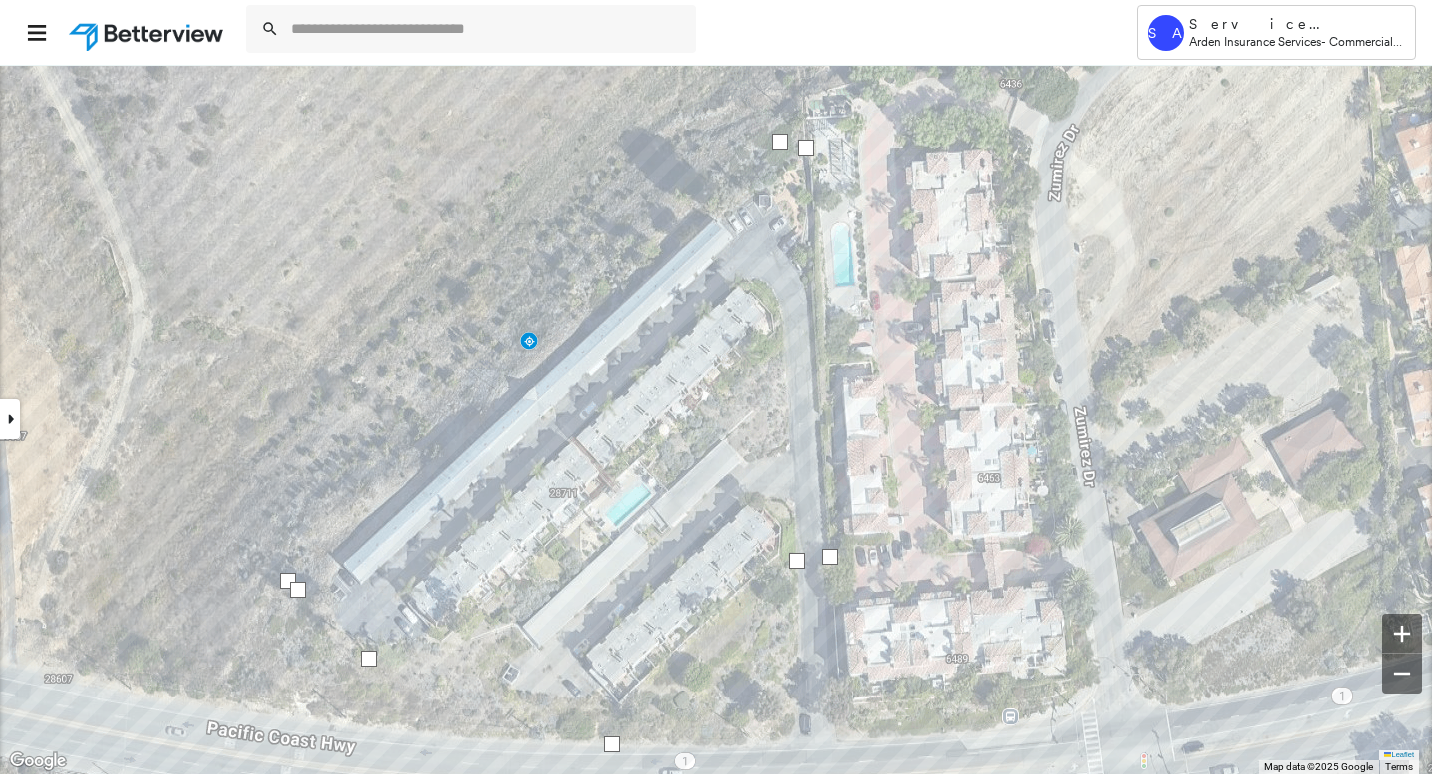click at bounding box center (288, 581) 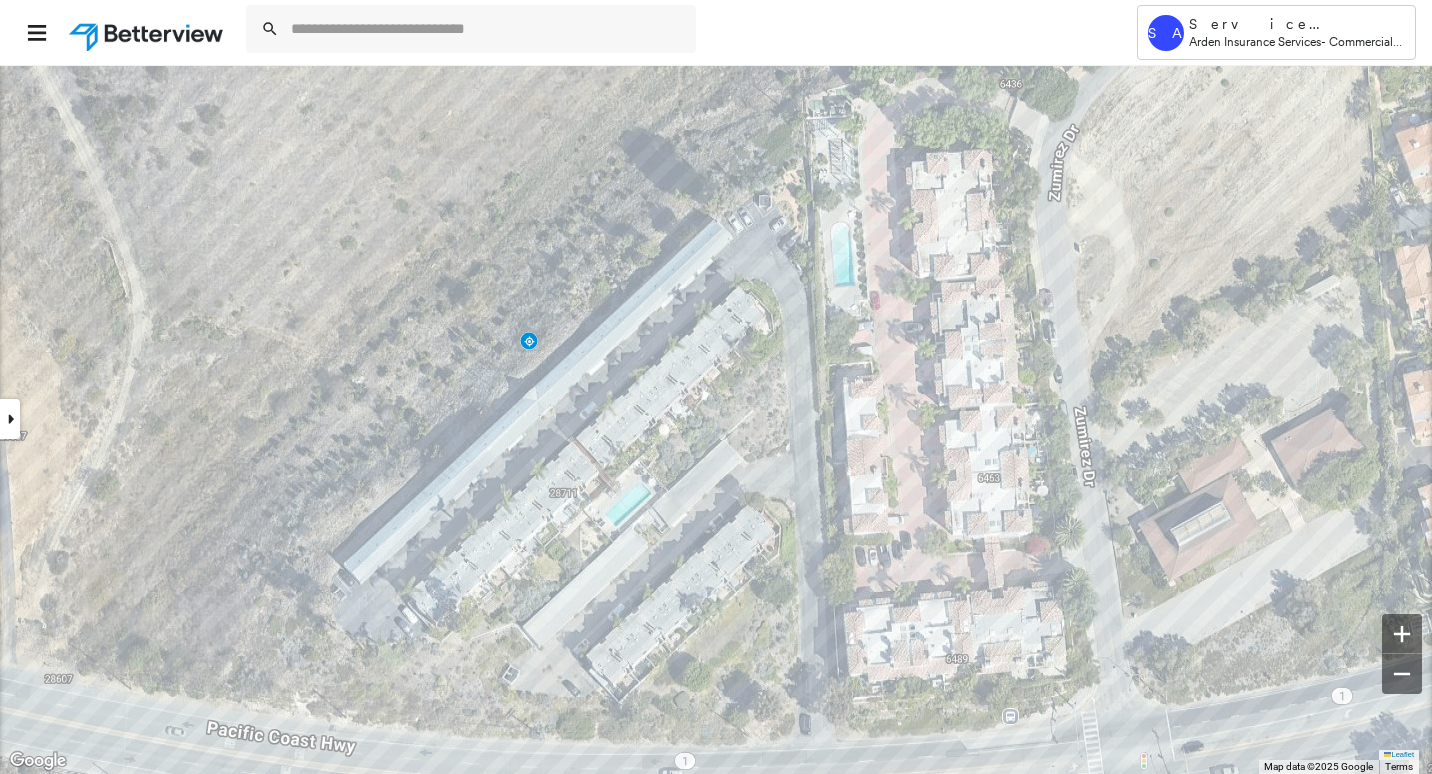 click 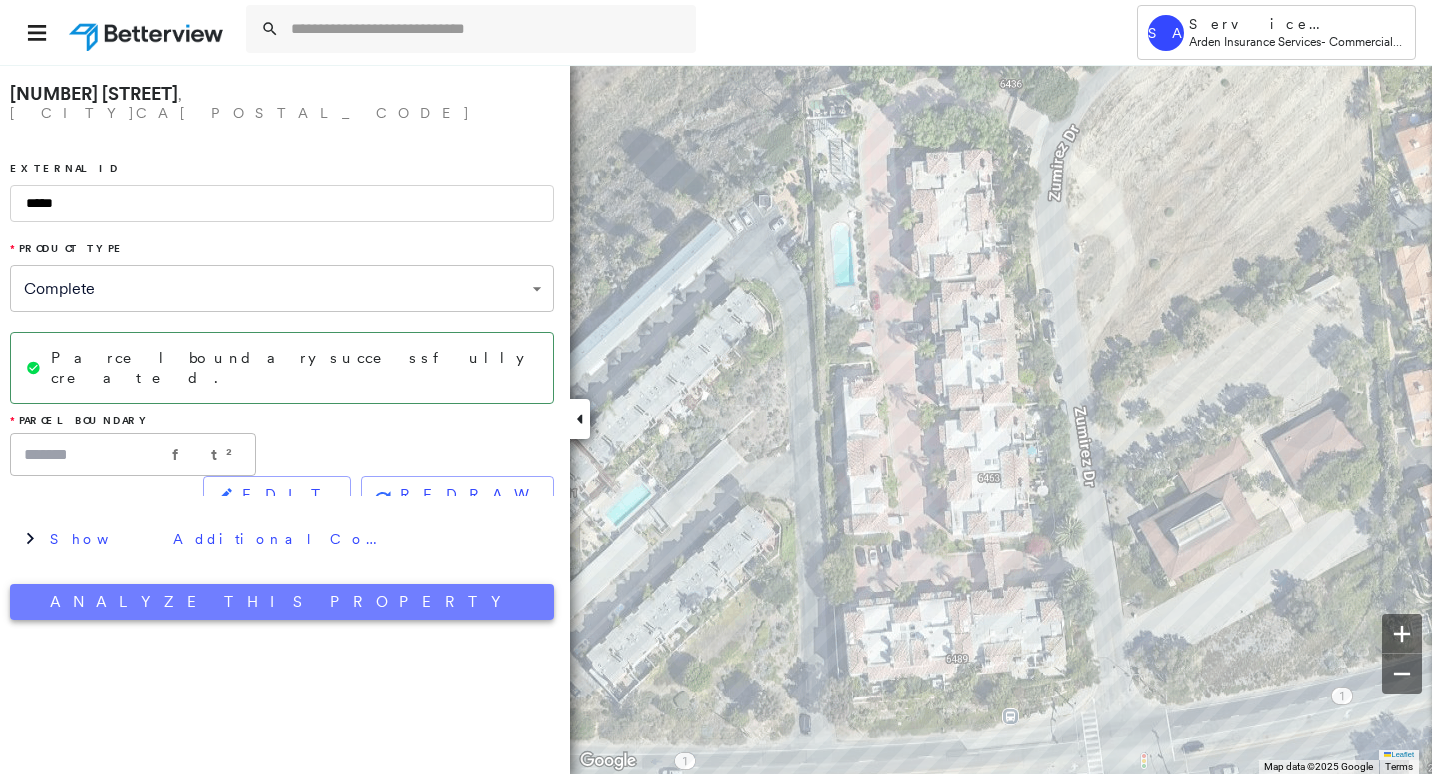 click on "Analyze This Property" at bounding box center (282, 602) 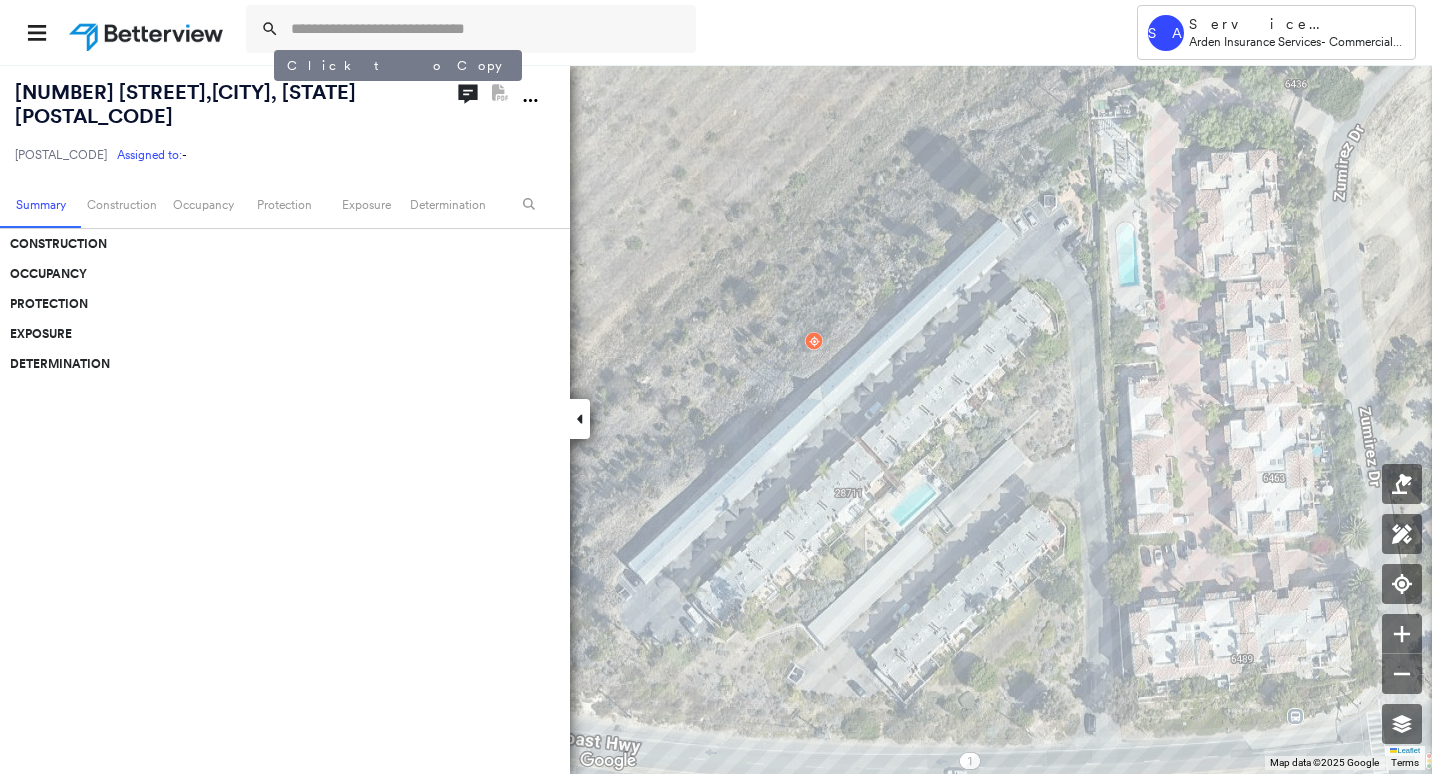 click on "28711  Pacific Coast Hwy ,  Malibu, CA 90265" at bounding box center [185, 104] 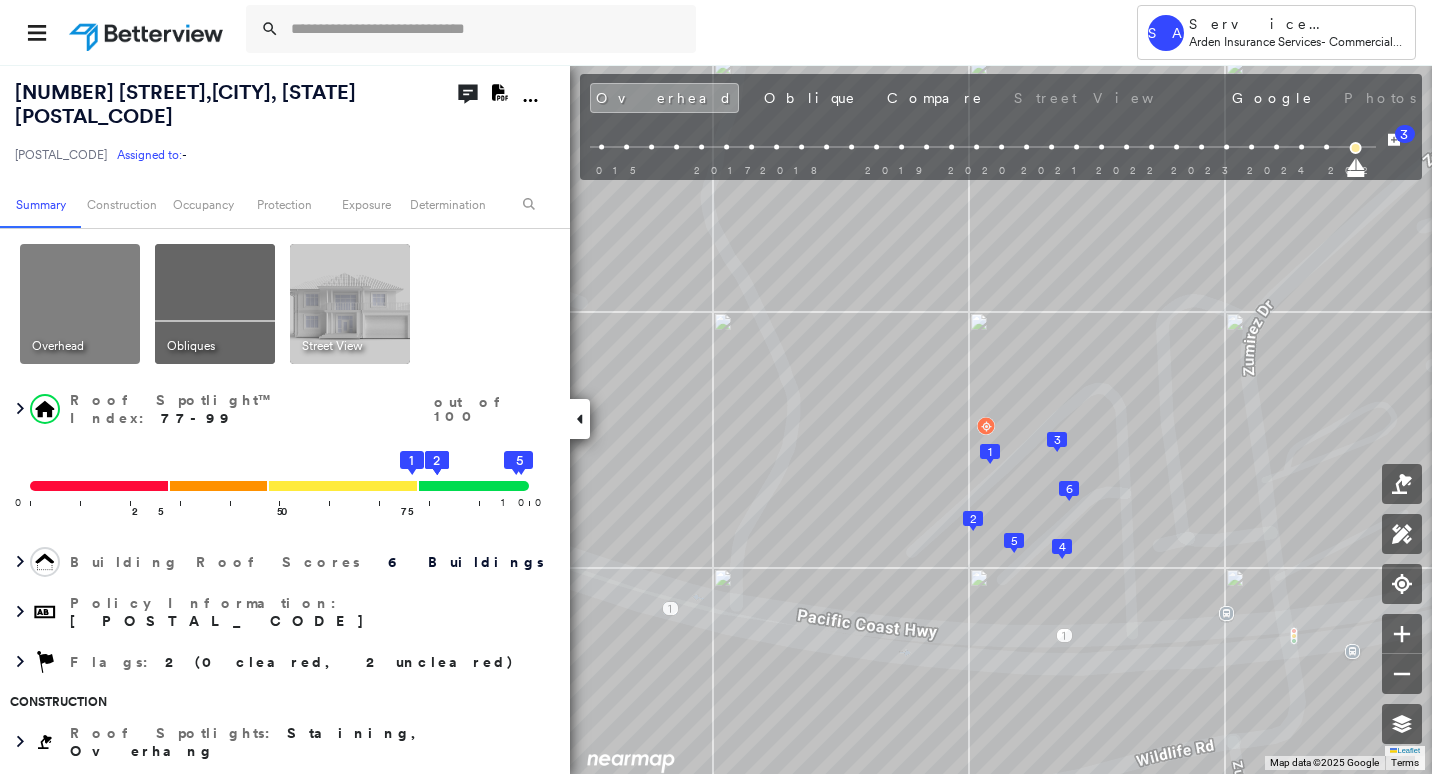 click on "Download PDF Report" 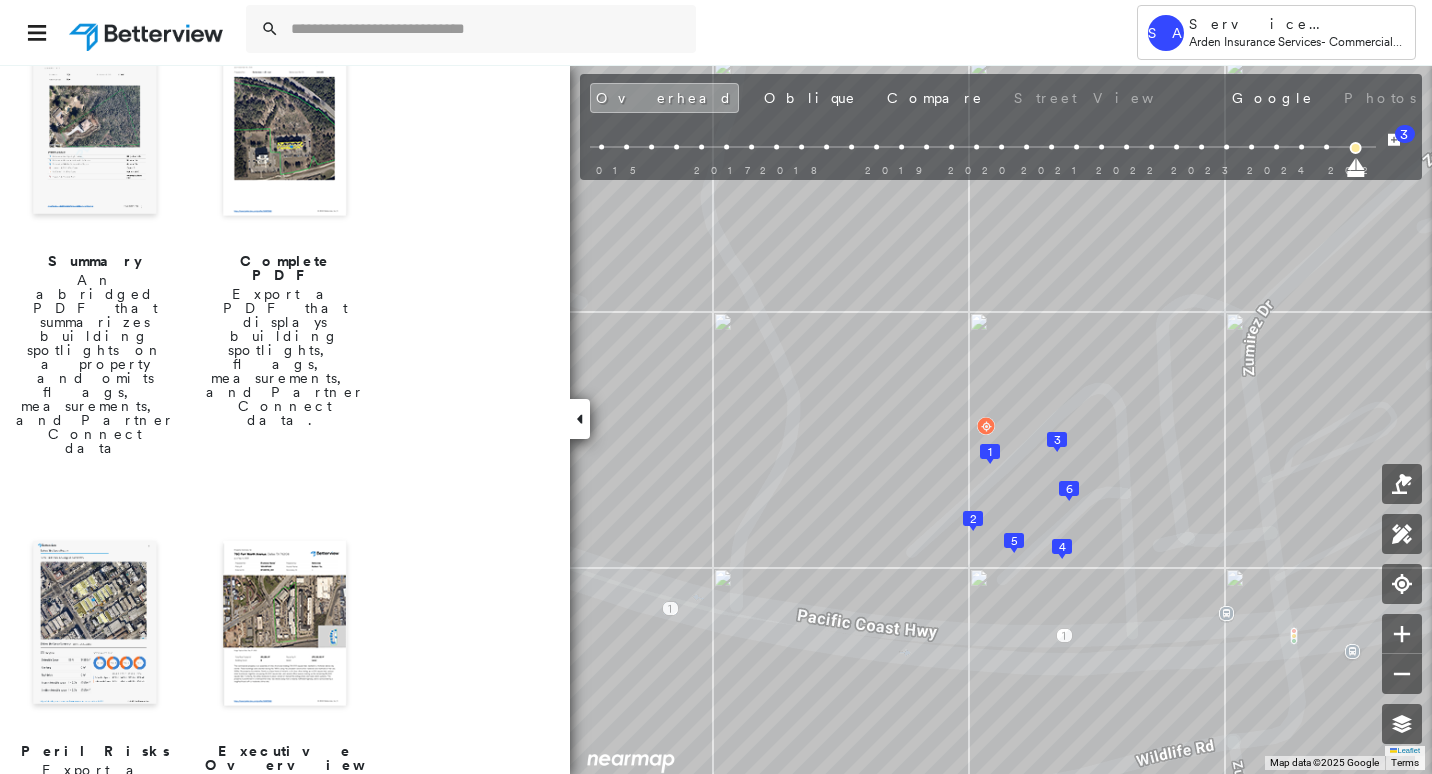 scroll, scrollTop: 500, scrollLeft: 0, axis: vertical 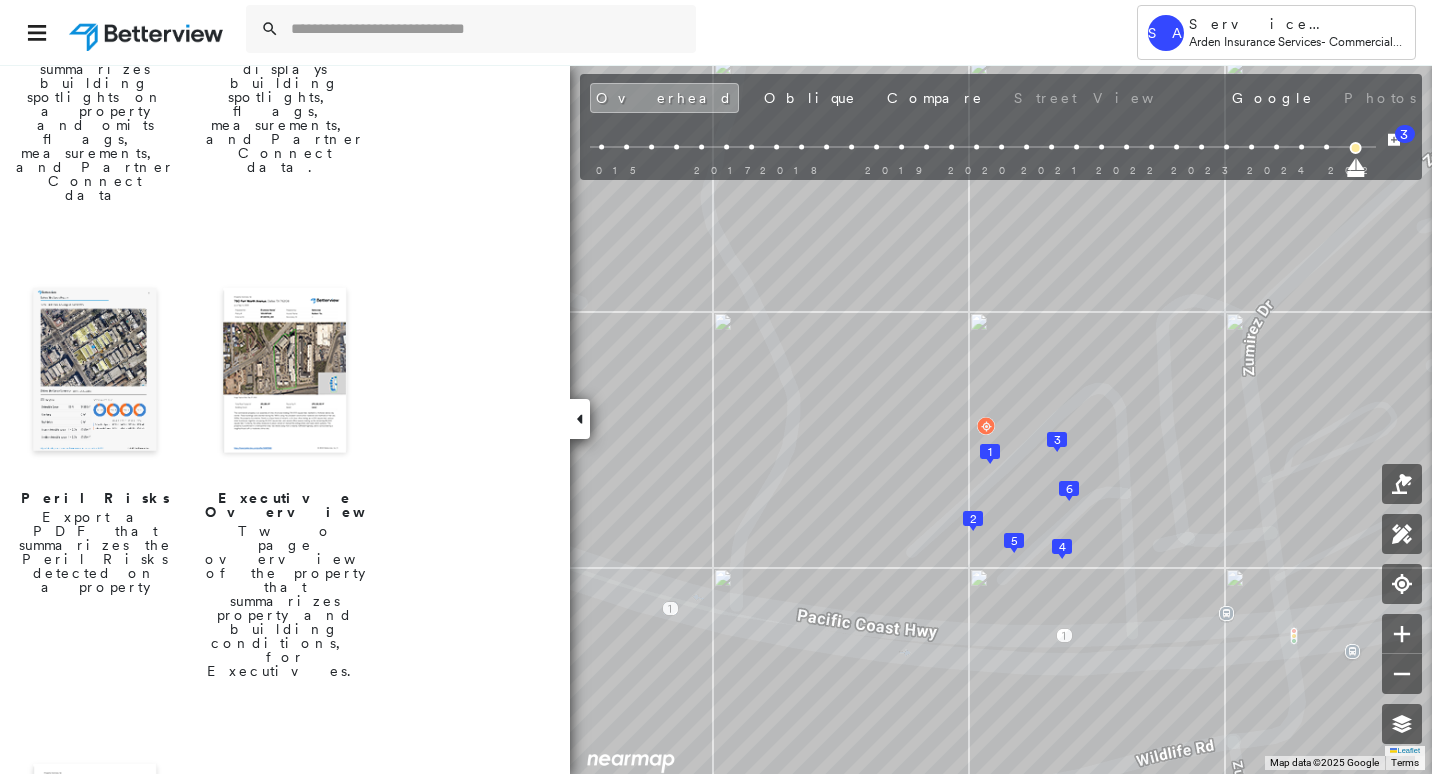 click at bounding box center (95, 372) 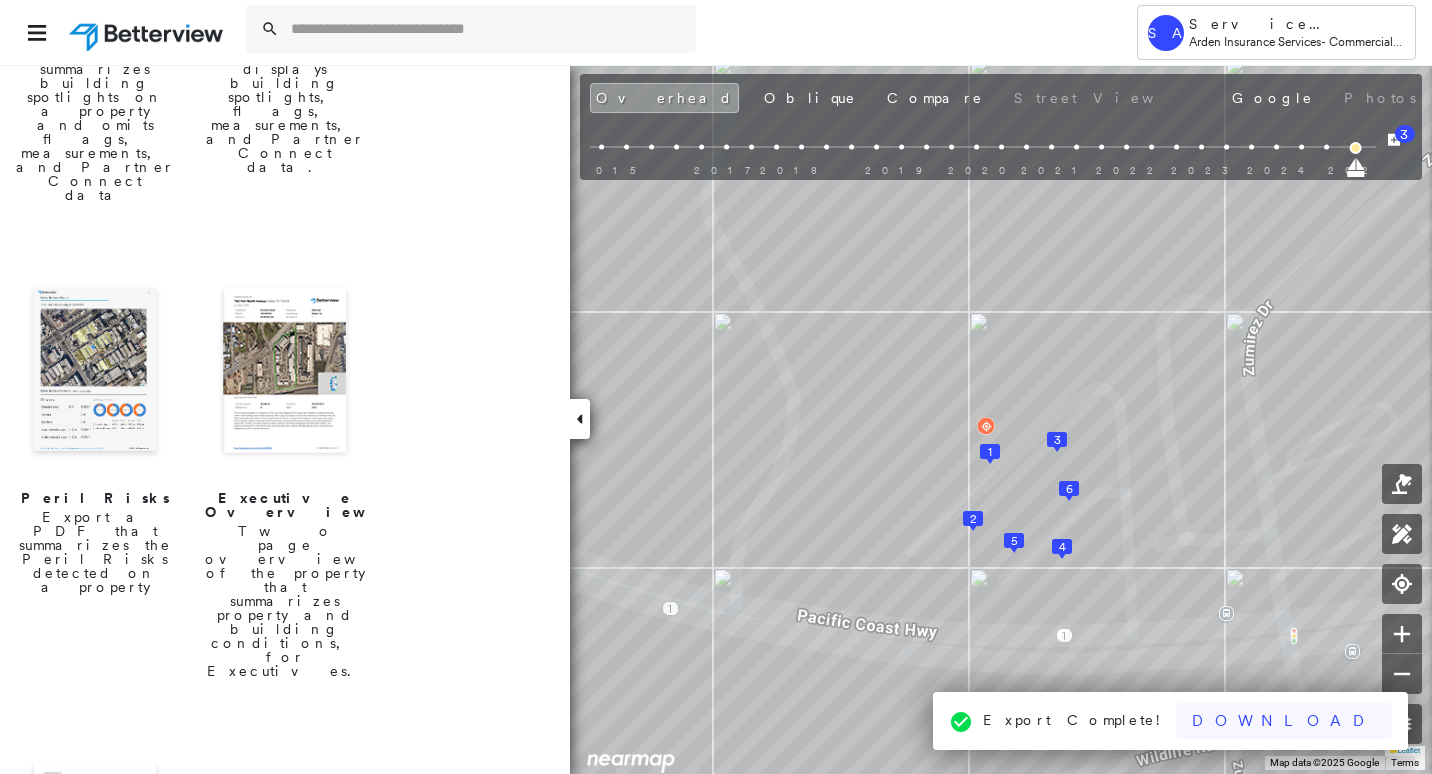 click on "Download" at bounding box center (1284, 721) 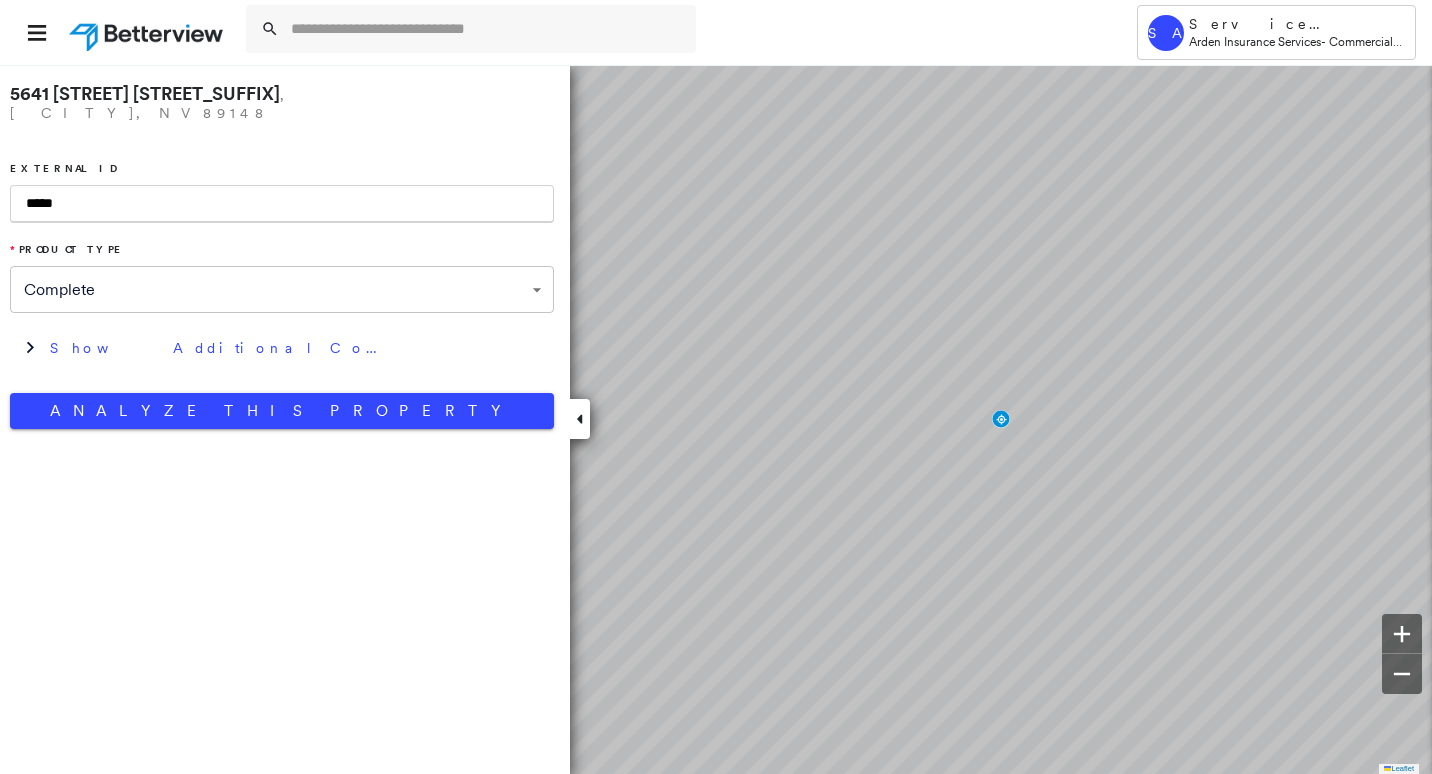 scroll, scrollTop: 0, scrollLeft: 0, axis: both 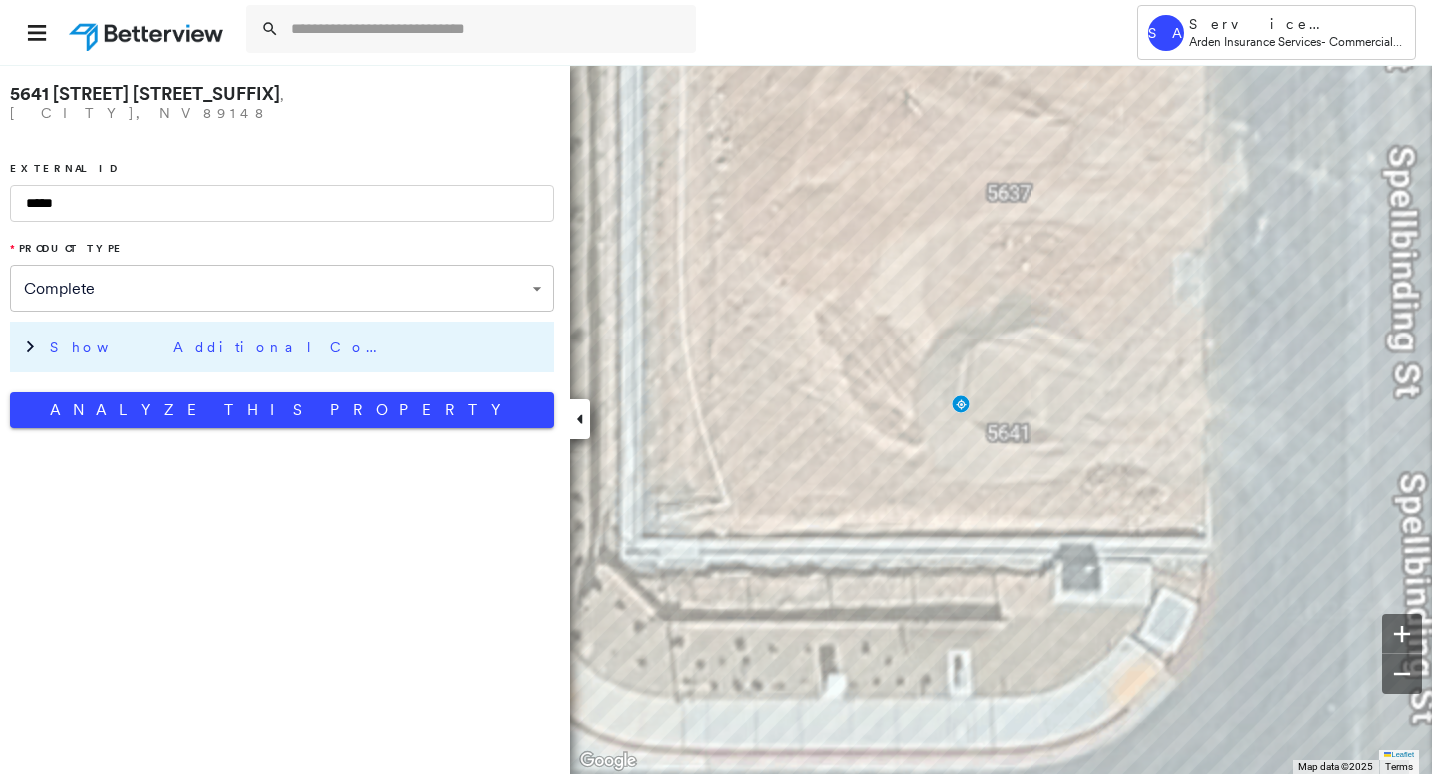 click on "Show Additional Company Data" at bounding box center [220, 347] 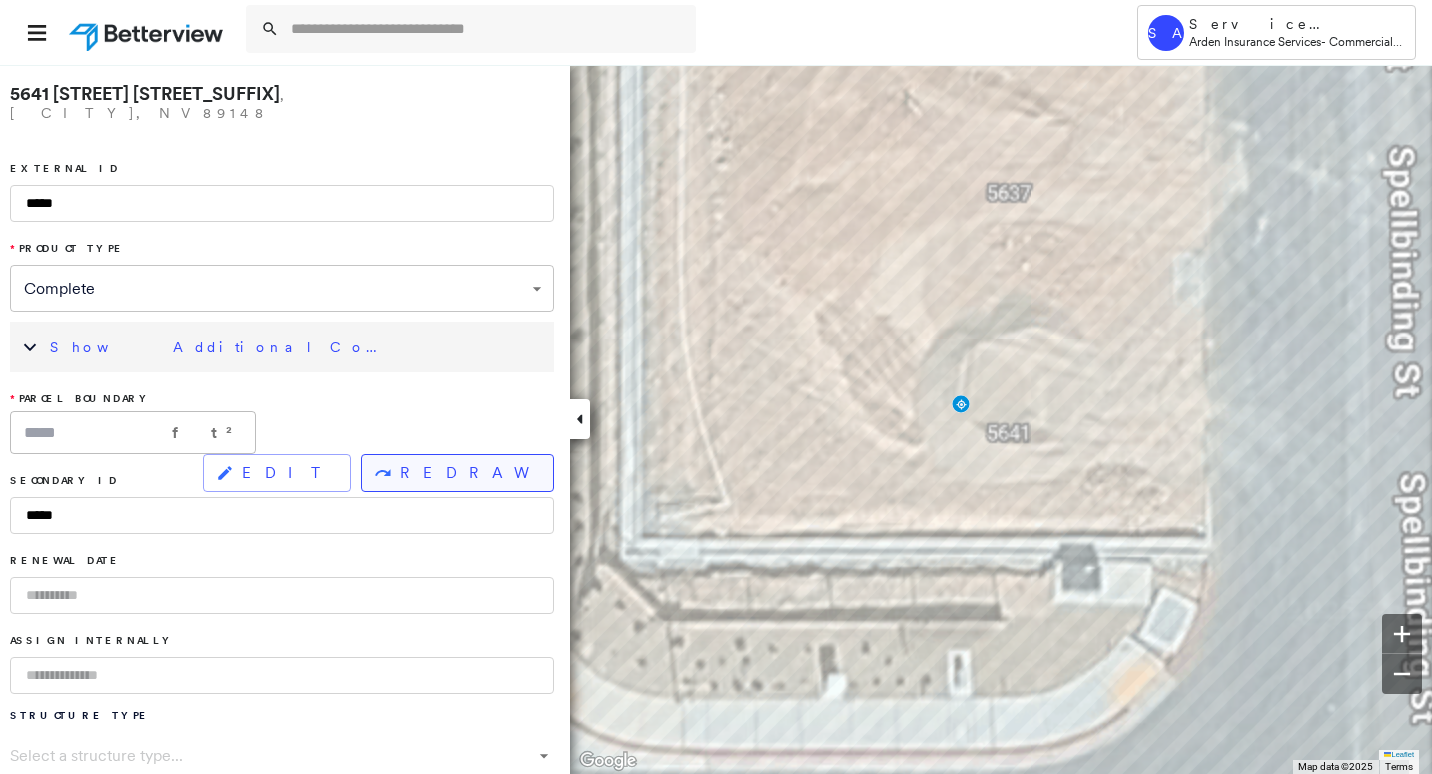 click on "REDRAW" at bounding box center [468, 473] 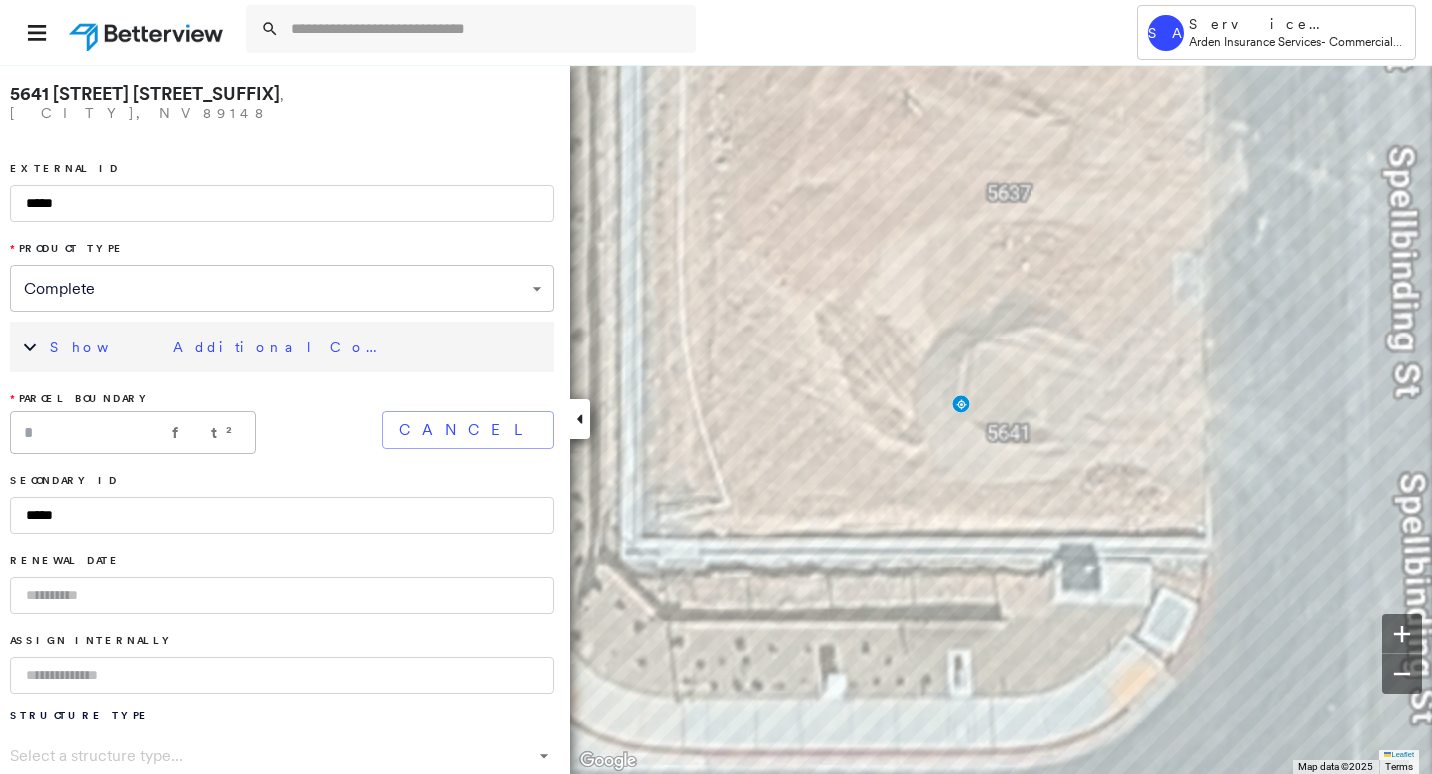 click 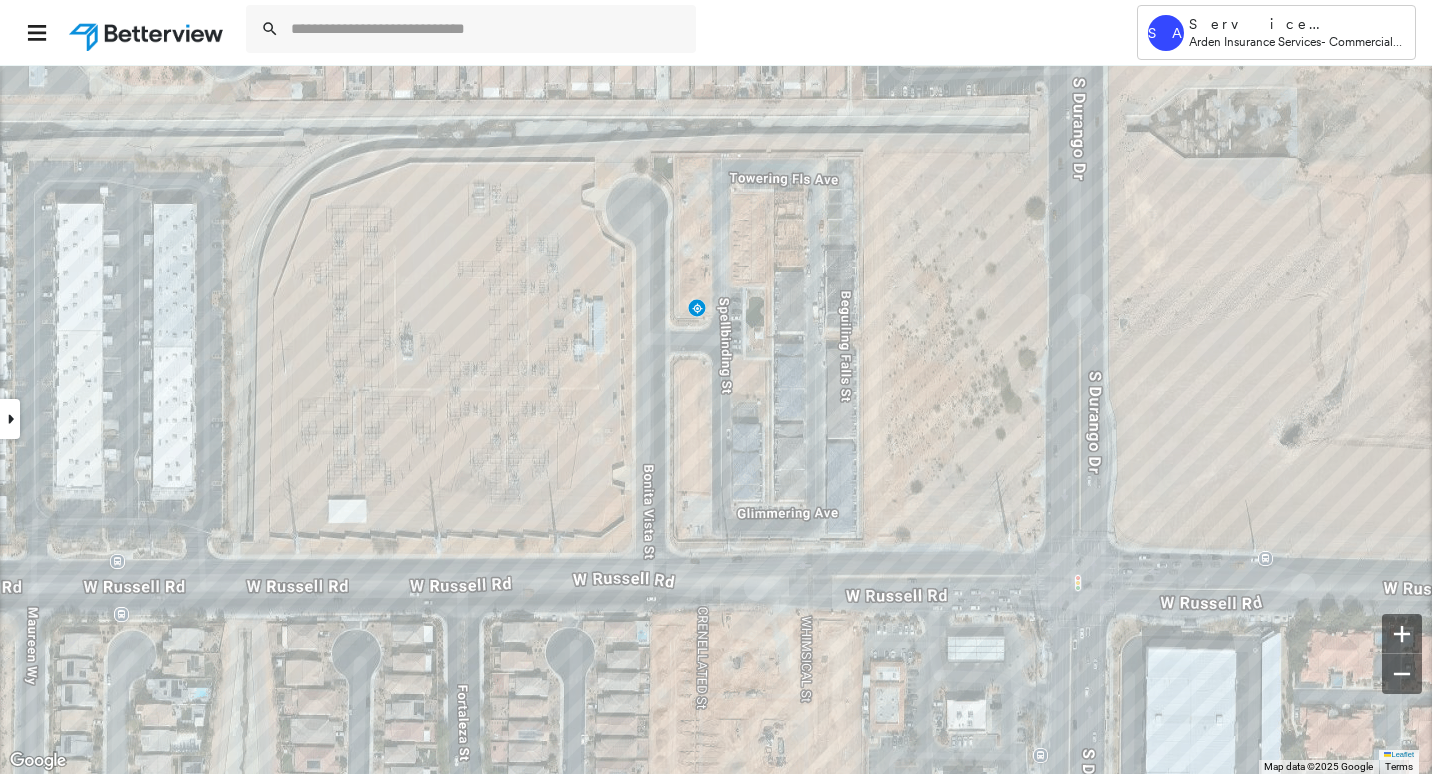 drag, startPoint x: 808, startPoint y: 266, endPoint x: 602, endPoint y: 284, distance: 206.78491 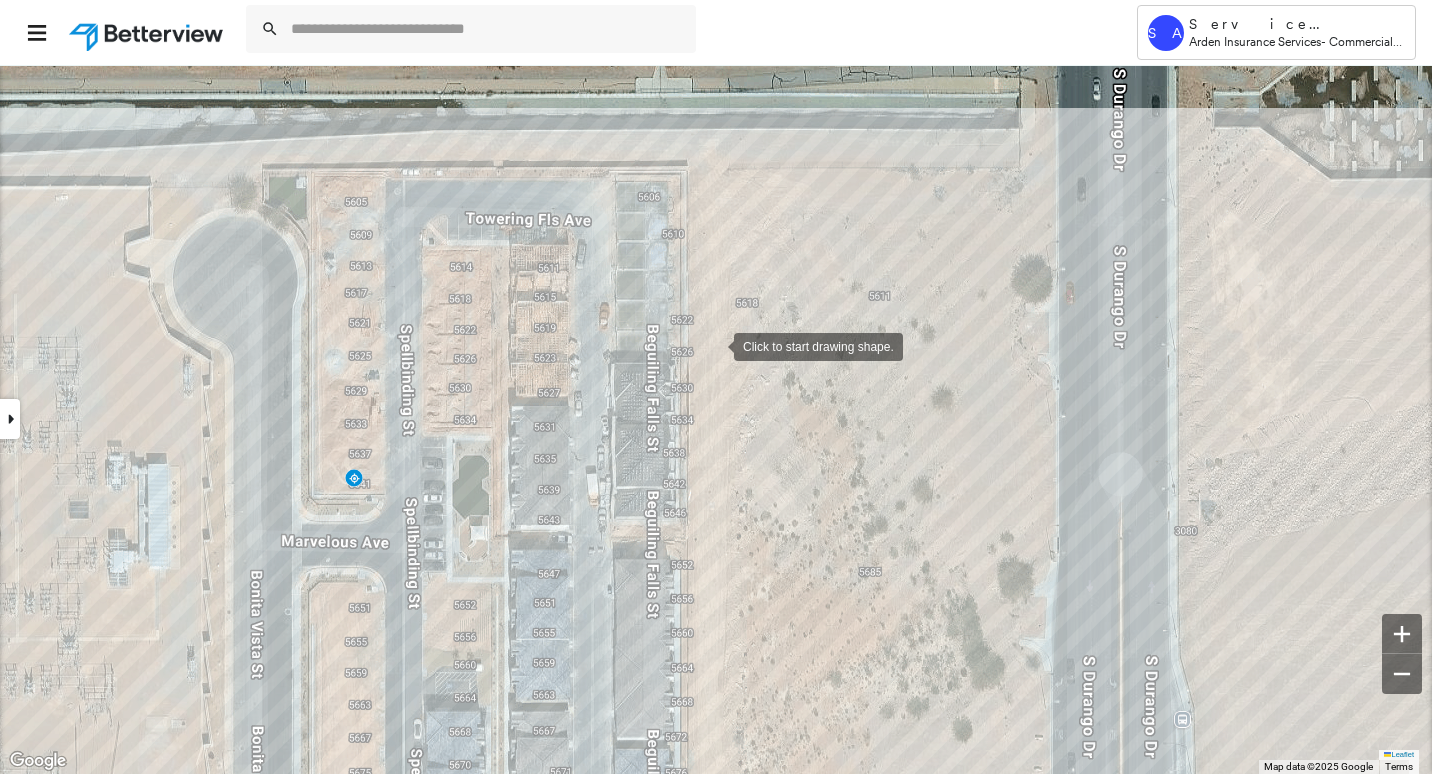 drag, startPoint x: 740, startPoint y: 234, endPoint x: 709, endPoint y: 238, distance: 31.257 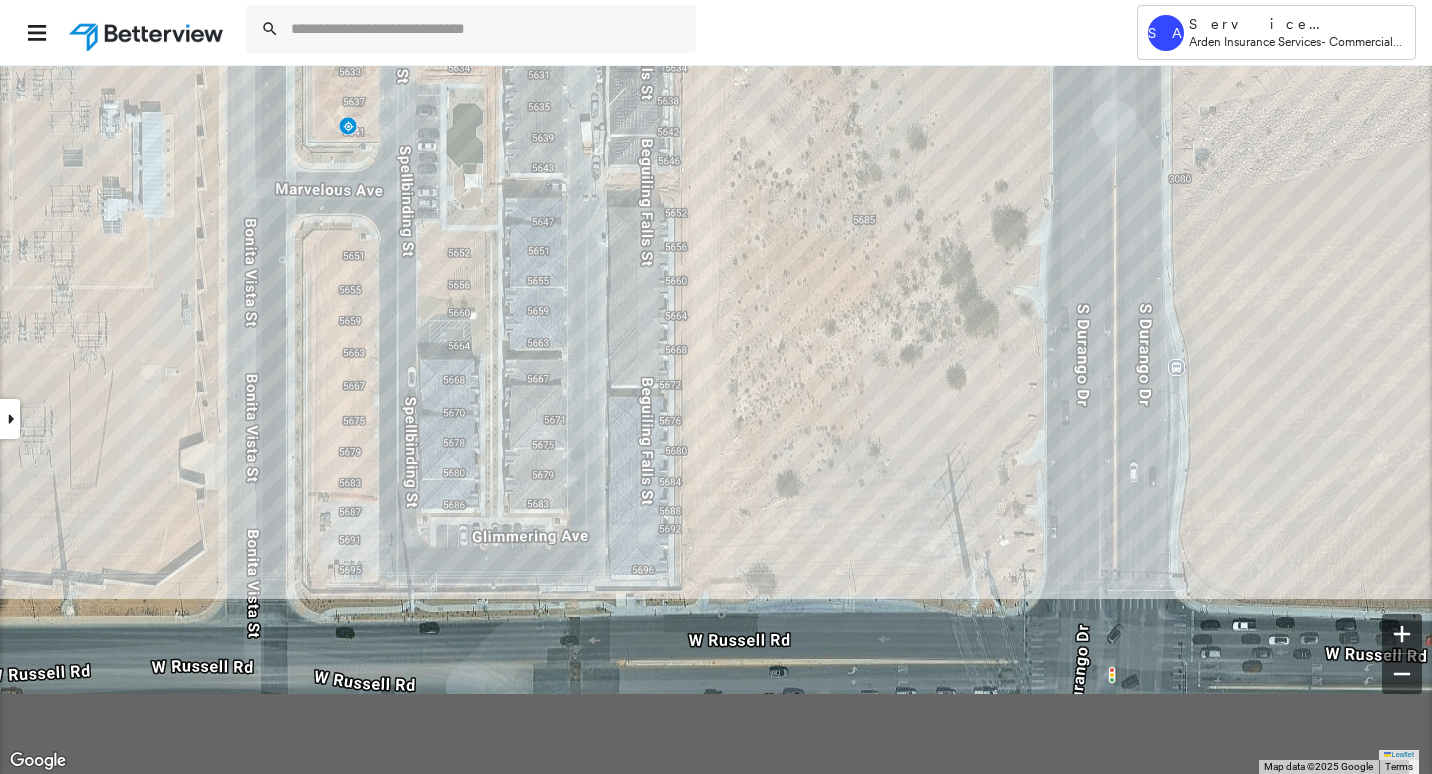 drag, startPoint x: 697, startPoint y: 570, endPoint x: 687, endPoint y: 213, distance: 357.14 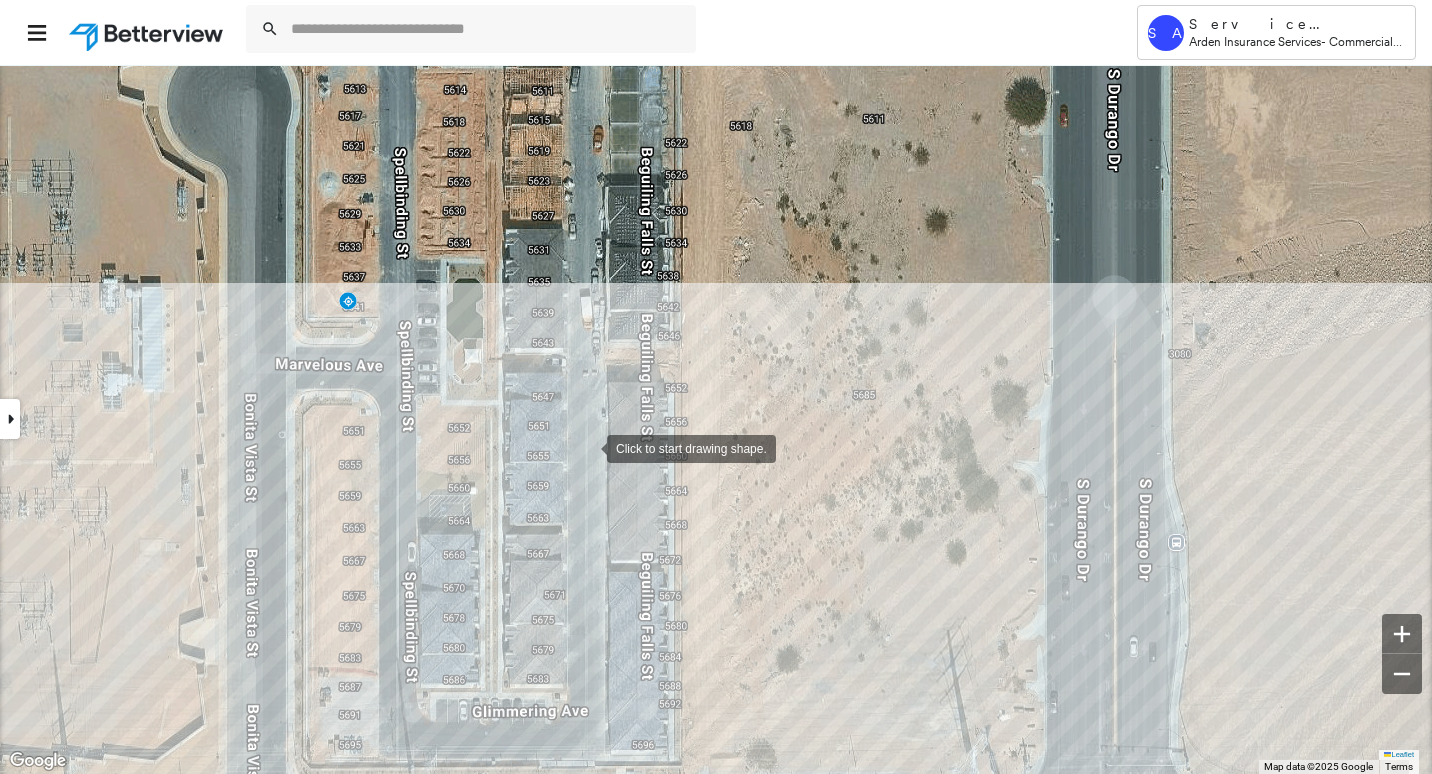 drag, startPoint x: 579, startPoint y: 156, endPoint x: 586, endPoint y: 446, distance: 290.08447 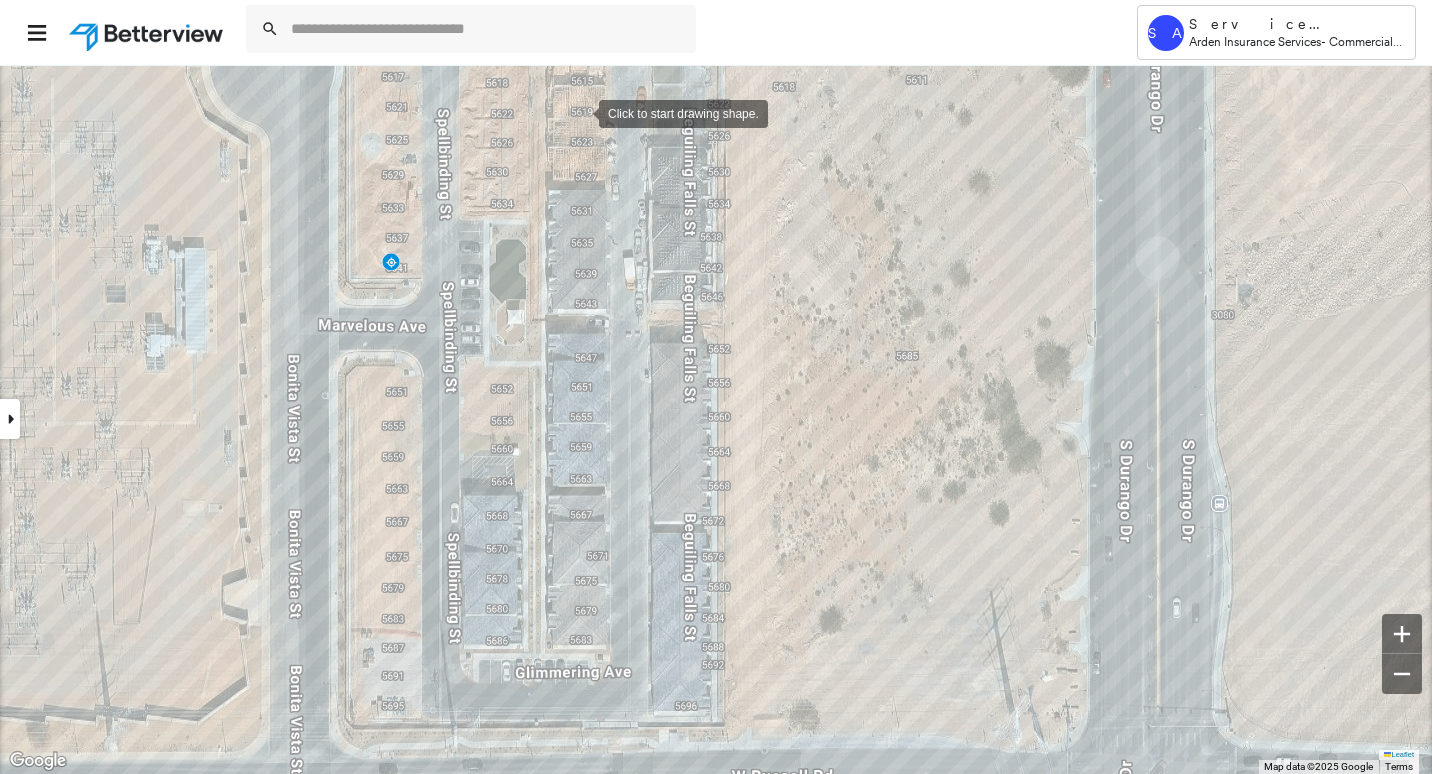 drag, startPoint x: 535, startPoint y: 165, endPoint x: 587, endPoint y: 67, distance: 110.94143 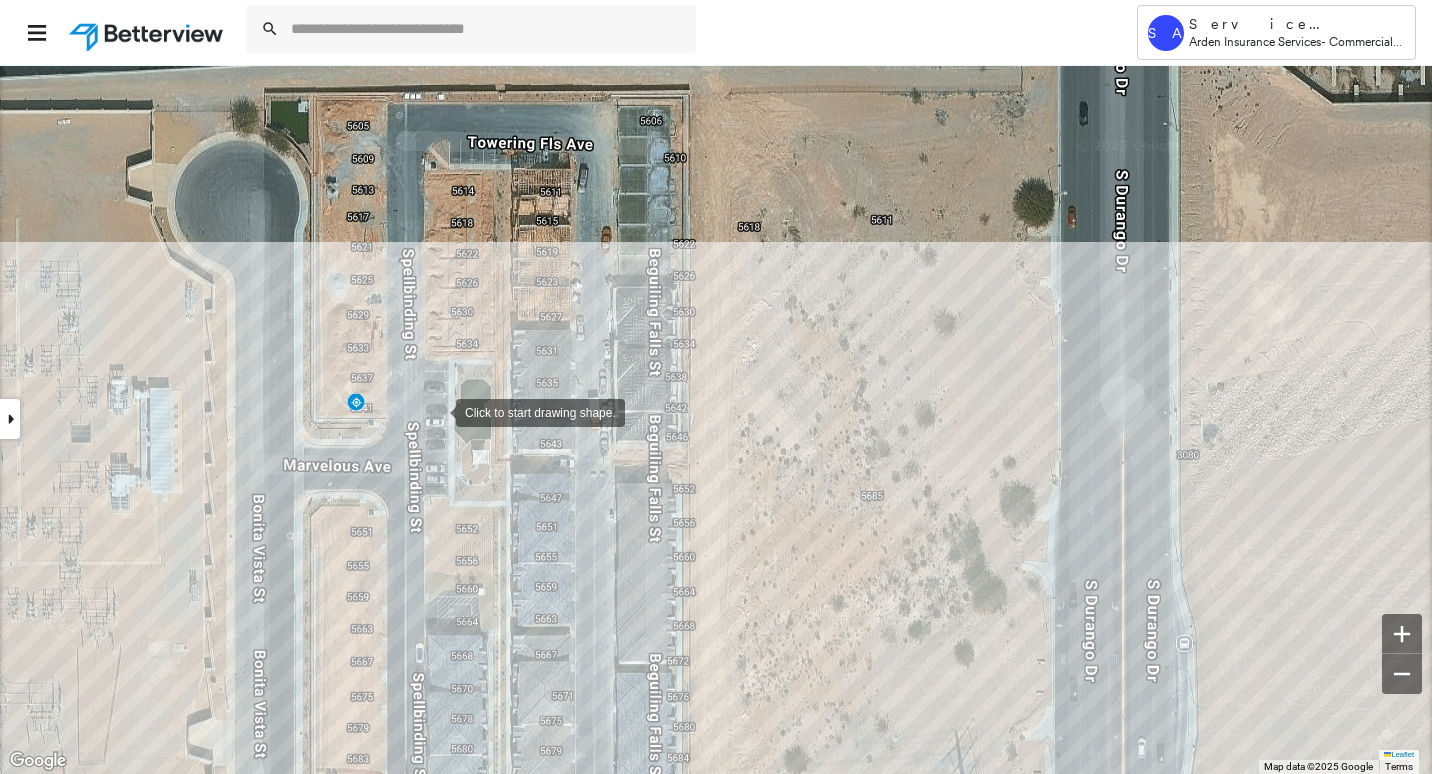 drag, startPoint x: 450, startPoint y: 177, endPoint x: 435, endPoint y: 411, distance: 234.48027 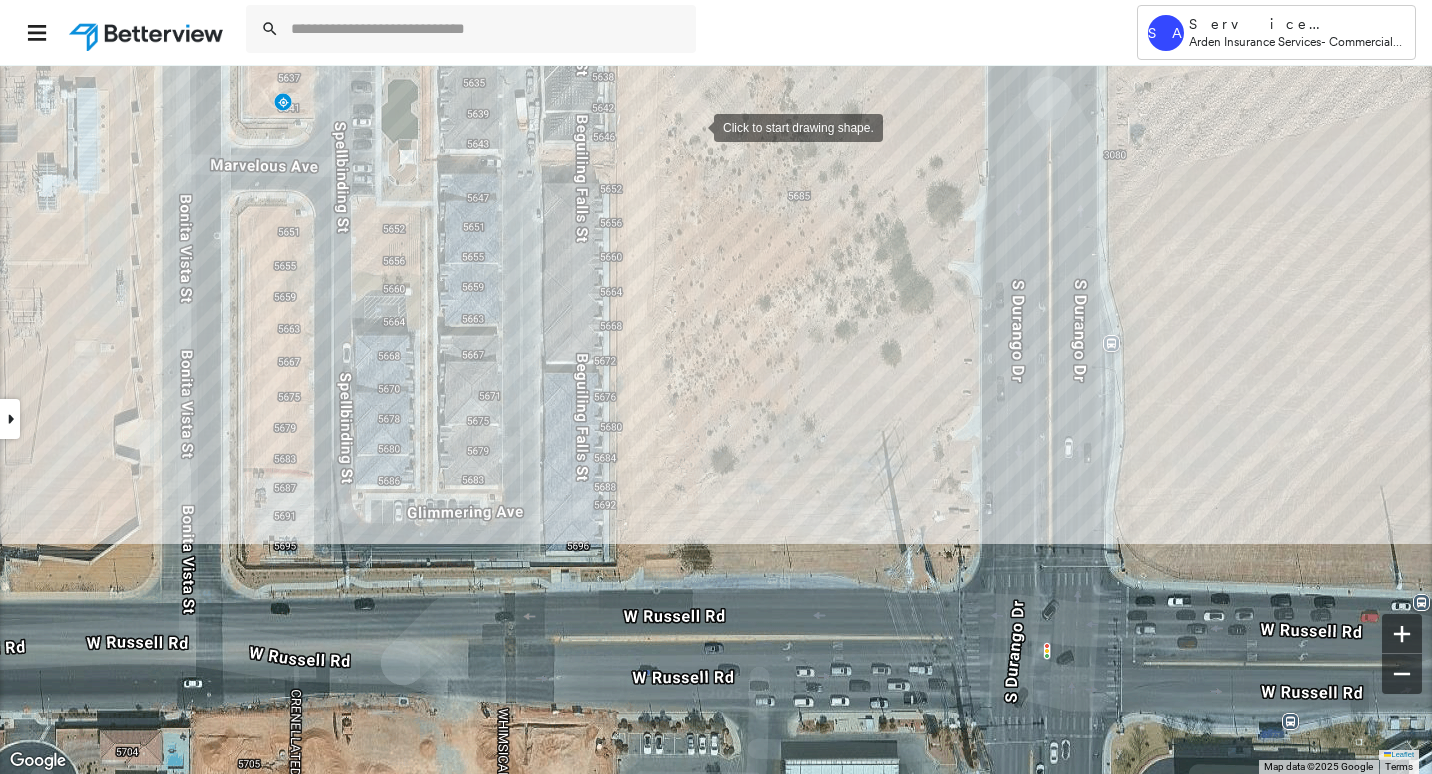 drag, startPoint x: 747, startPoint y: 308, endPoint x: 694, endPoint y: 128, distance: 187.64061 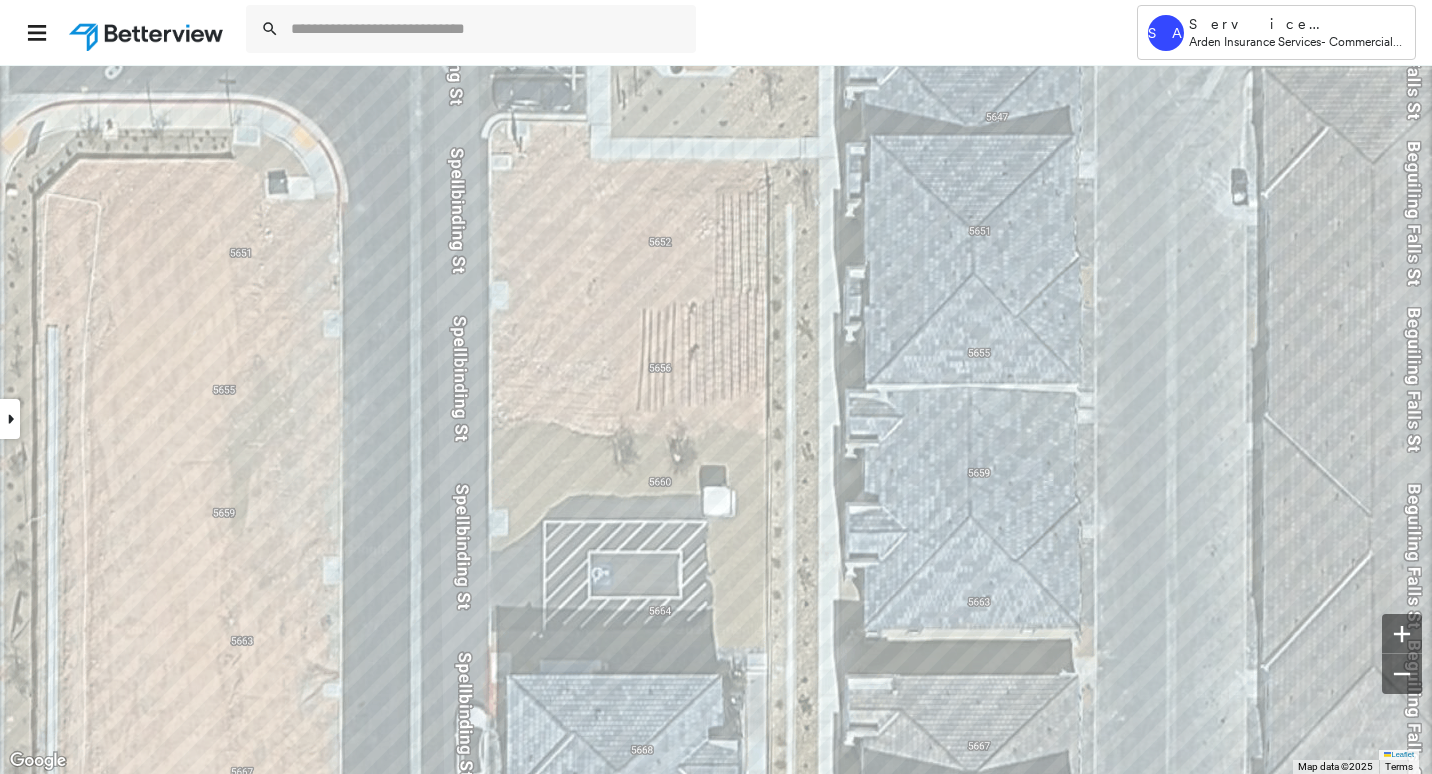click at bounding box center [10, 419] 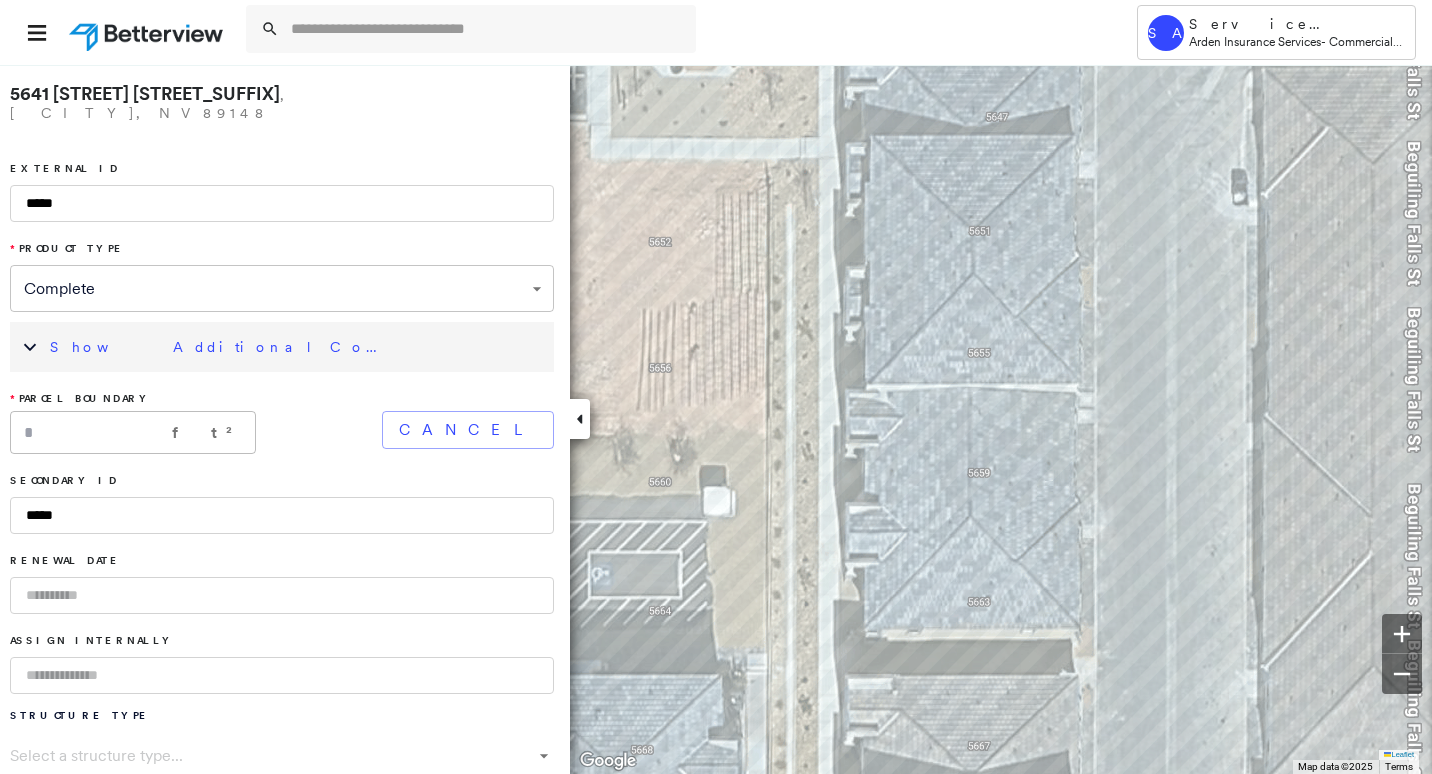 drag, startPoint x: 338, startPoint y: 93, endPoint x: -24, endPoint y: 96, distance: 362.01242 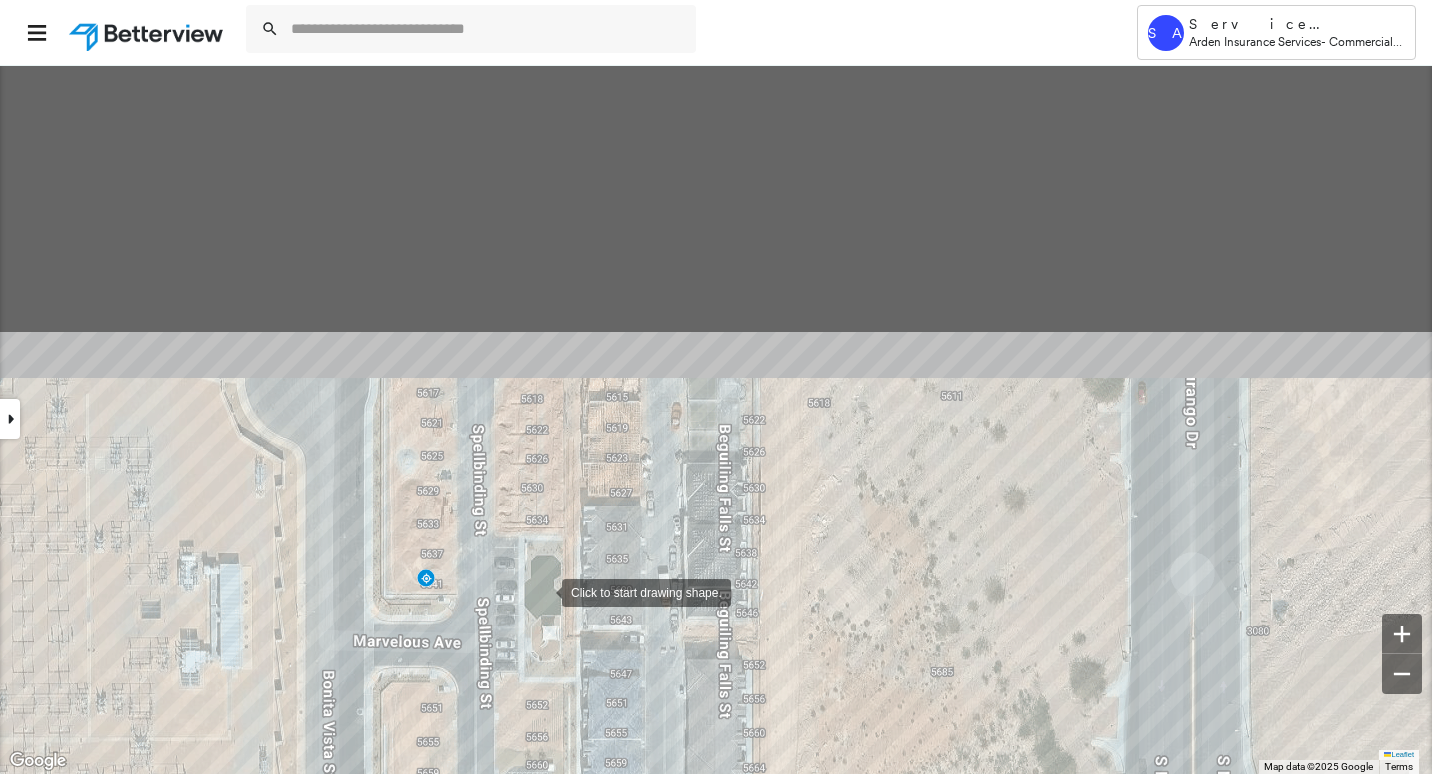 drag, startPoint x: 553, startPoint y: 473, endPoint x: 542, endPoint y: 607, distance: 134.45073 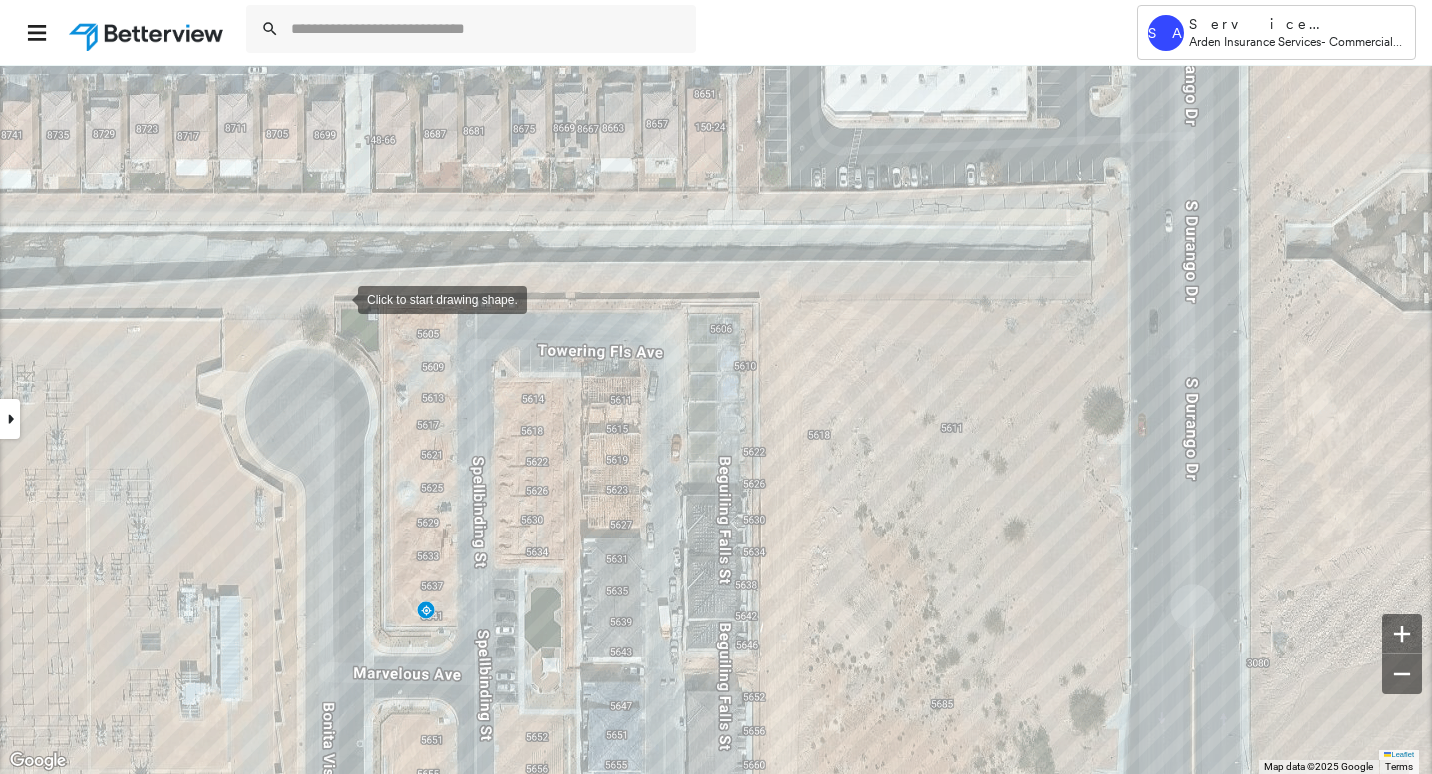 click at bounding box center (338, 298) 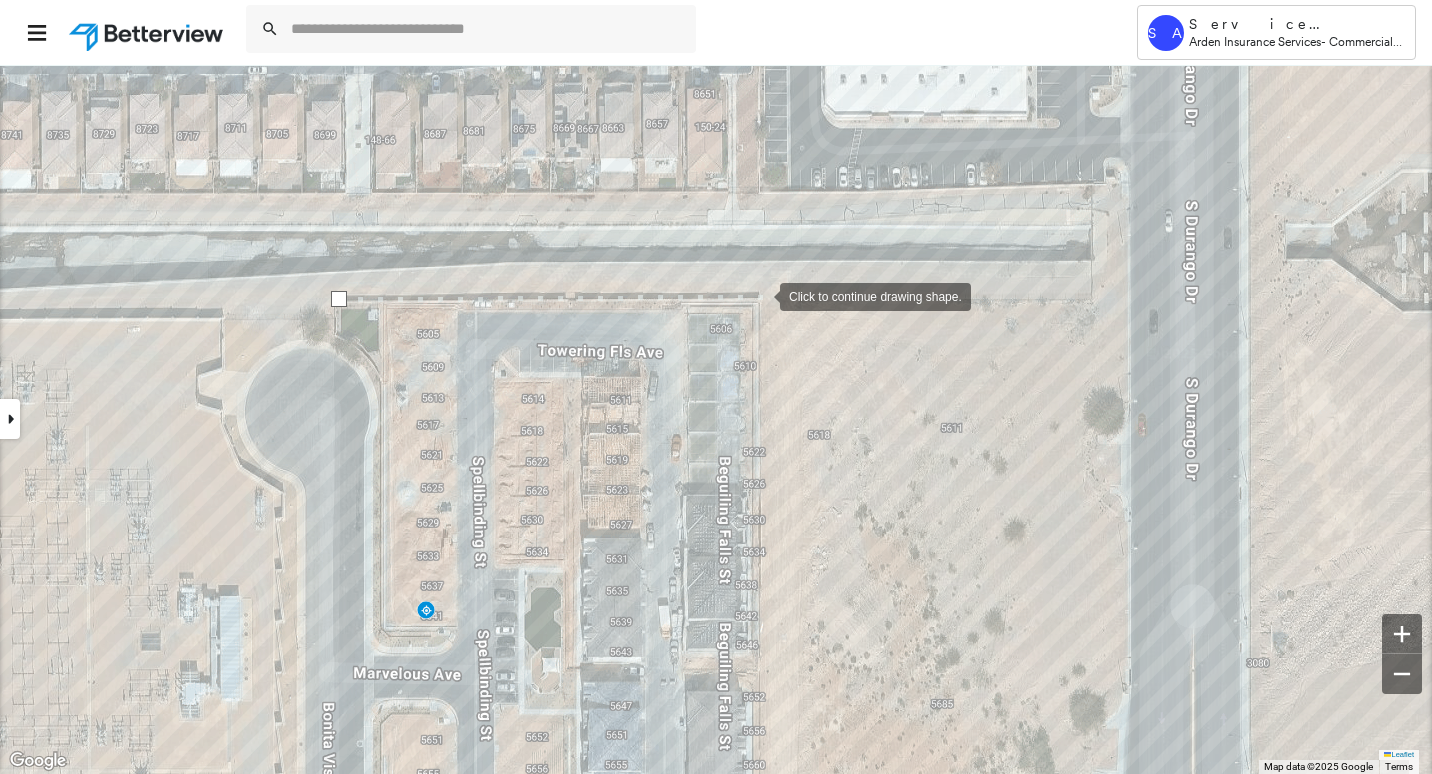 click at bounding box center [760, 295] 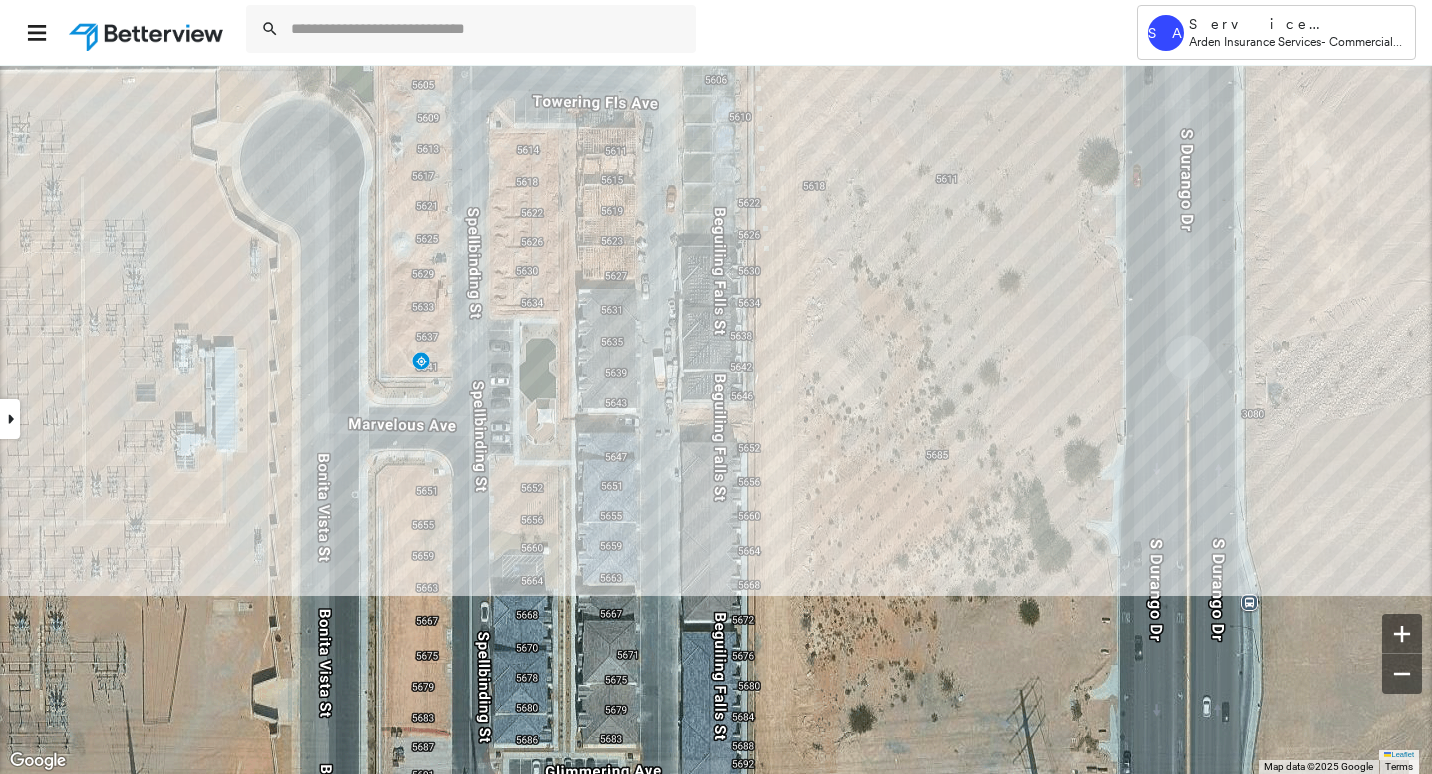 drag, startPoint x: 770, startPoint y: 500, endPoint x: 763, endPoint y: 190, distance: 310.079 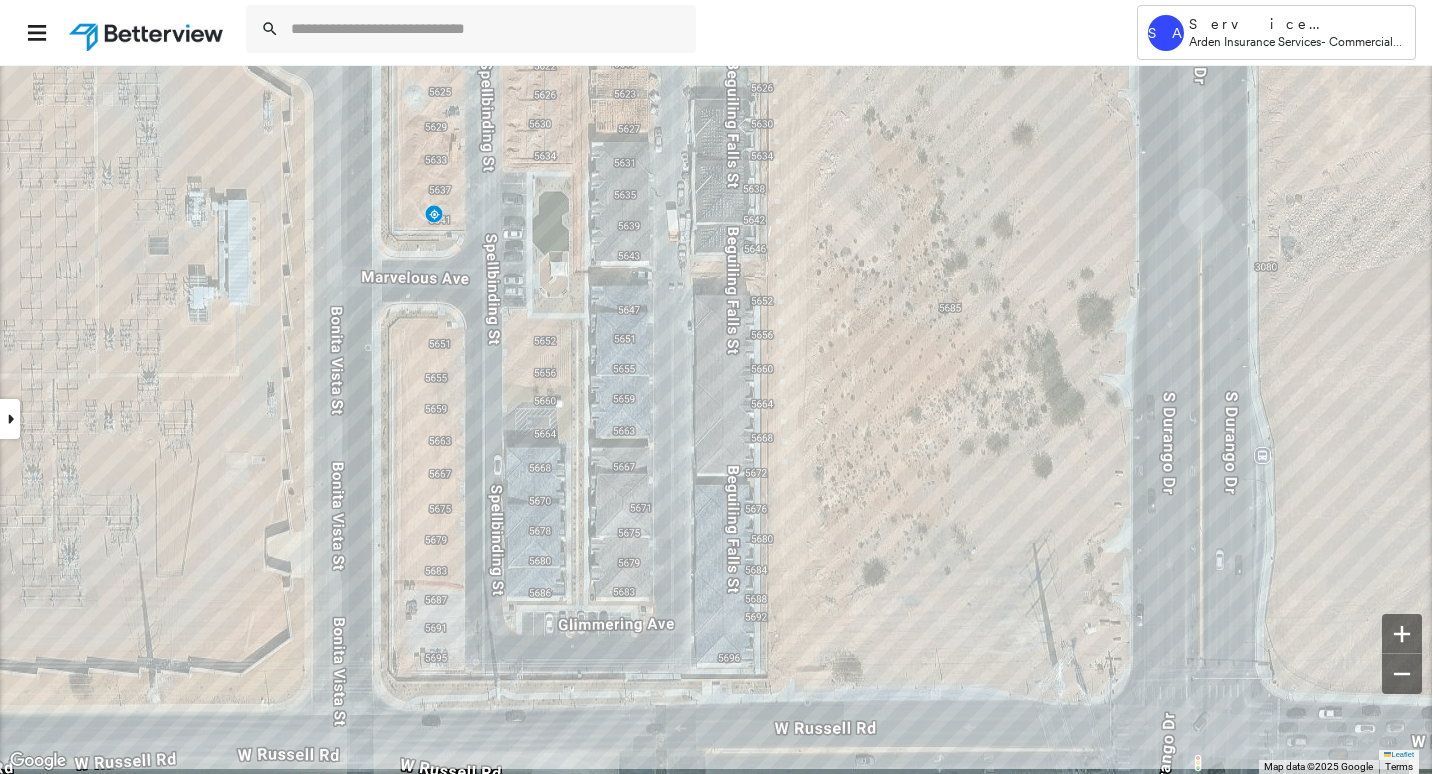 drag, startPoint x: 768, startPoint y: 554, endPoint x: 807, endPoint y: 349, distance: 208.67679 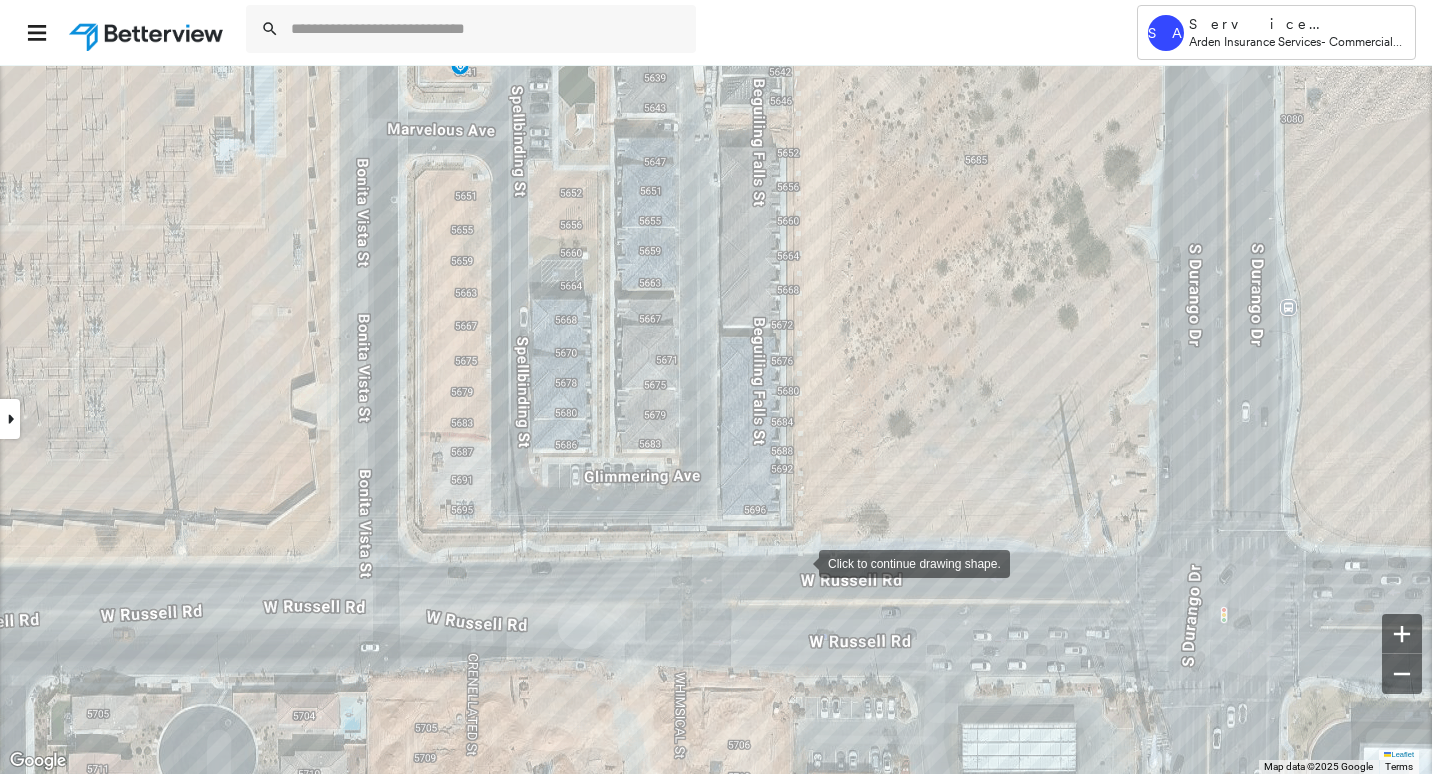 click at bounding box center [799, 562] 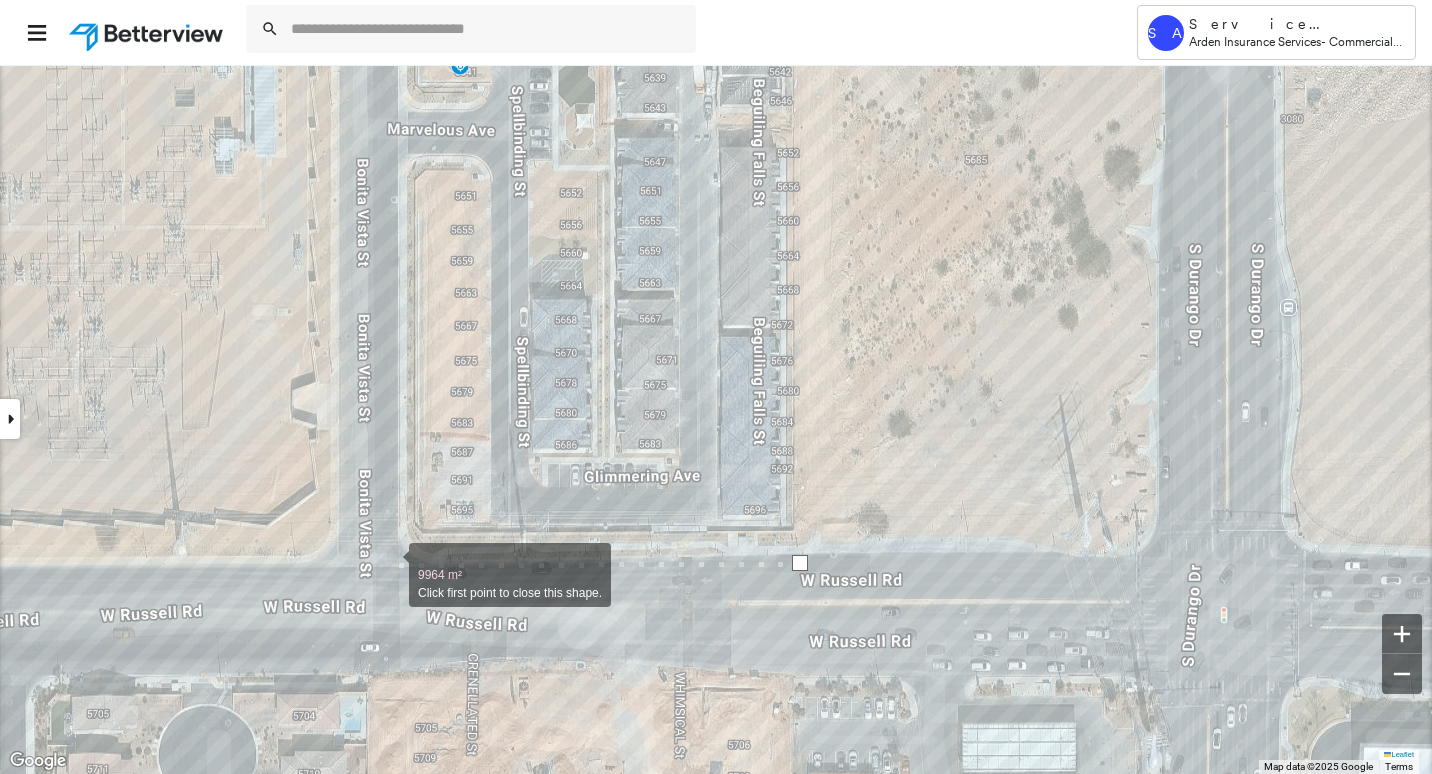 click at bounding box center [389, 564] 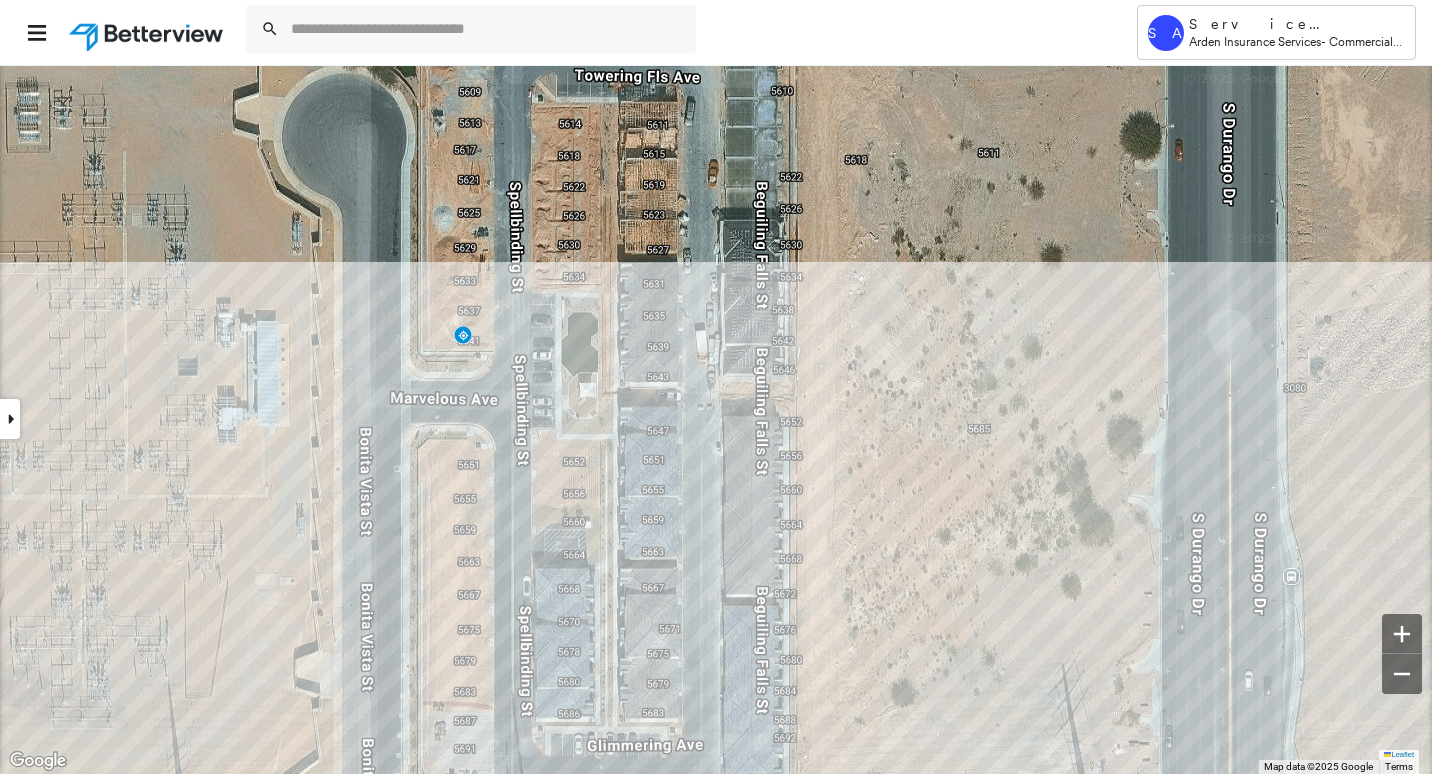 drag, startPoint x: 399, startPoint y: 355, endPoint x: 410, endPoint y: 646, distance: 291.20782 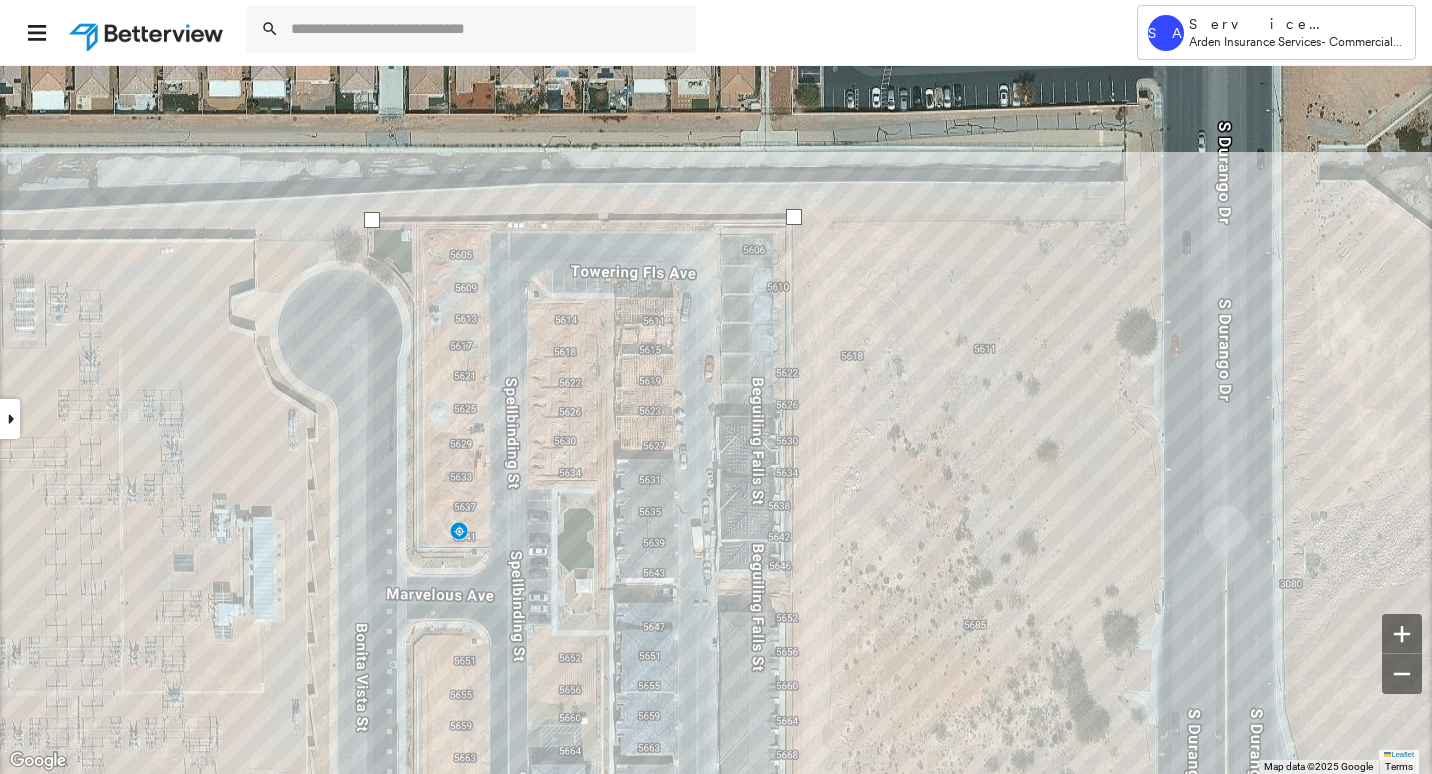 drag, startPoint x: 395, startPoint y: 314, endPoint x: 397, endPoint y: 542, distance: 228.00877 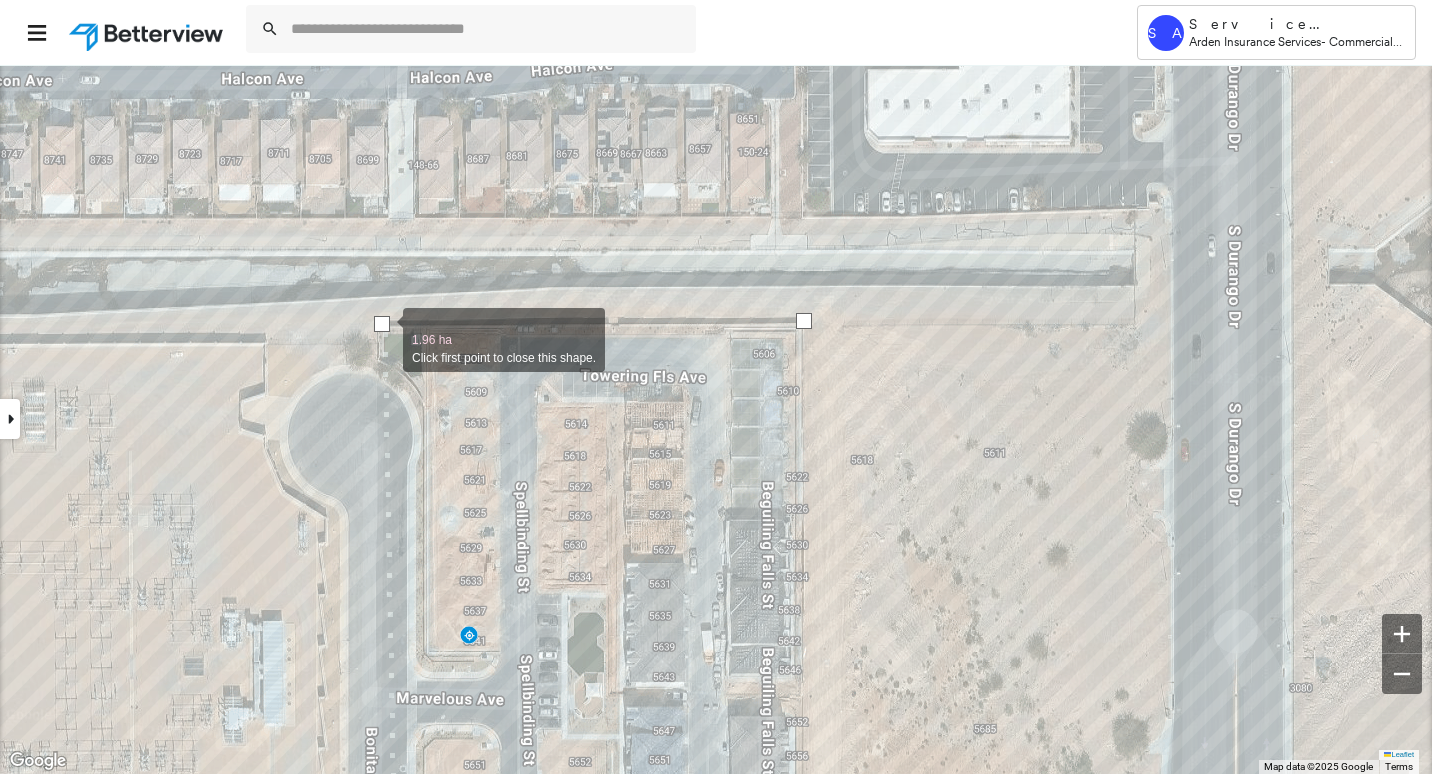 click at bounding box center (382, 324) 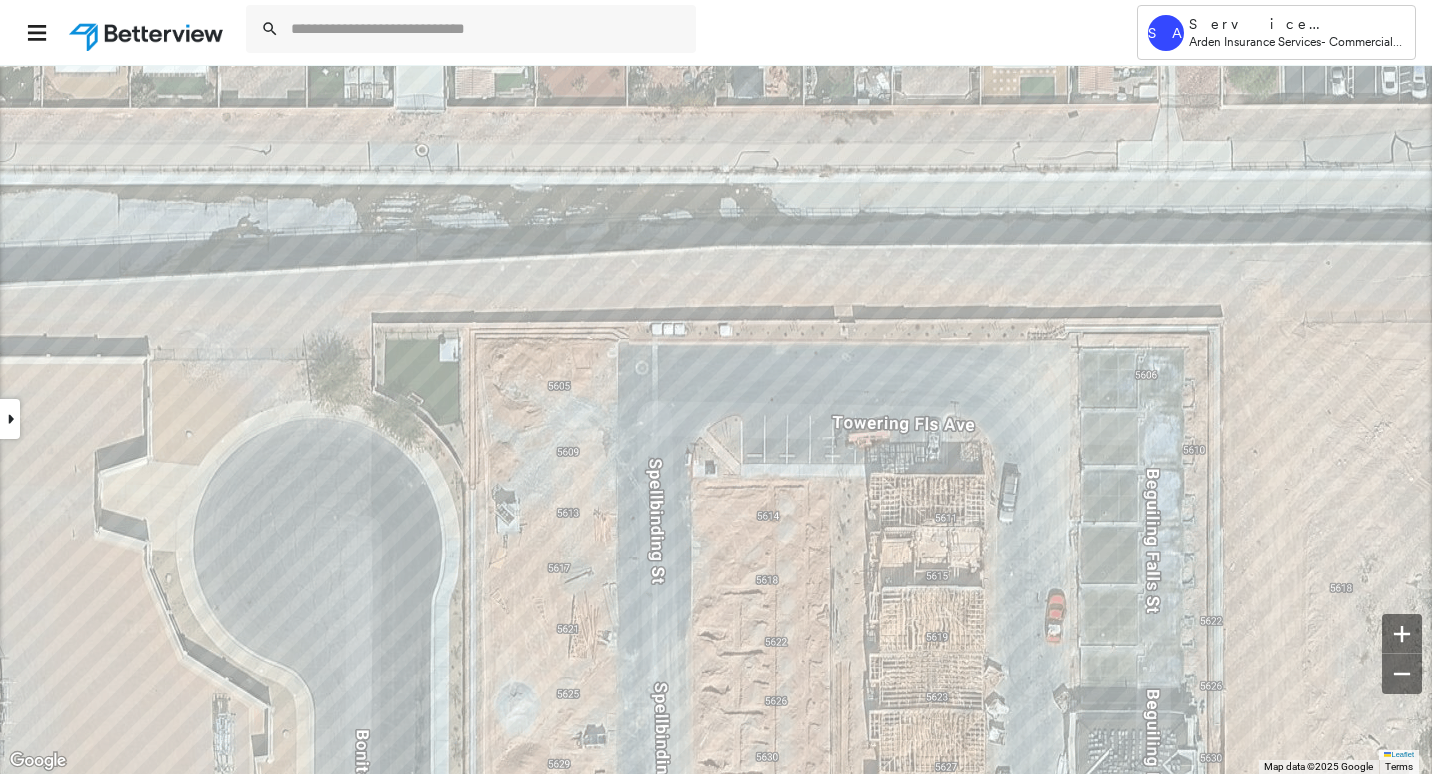 click at bounding box center (10, 419) 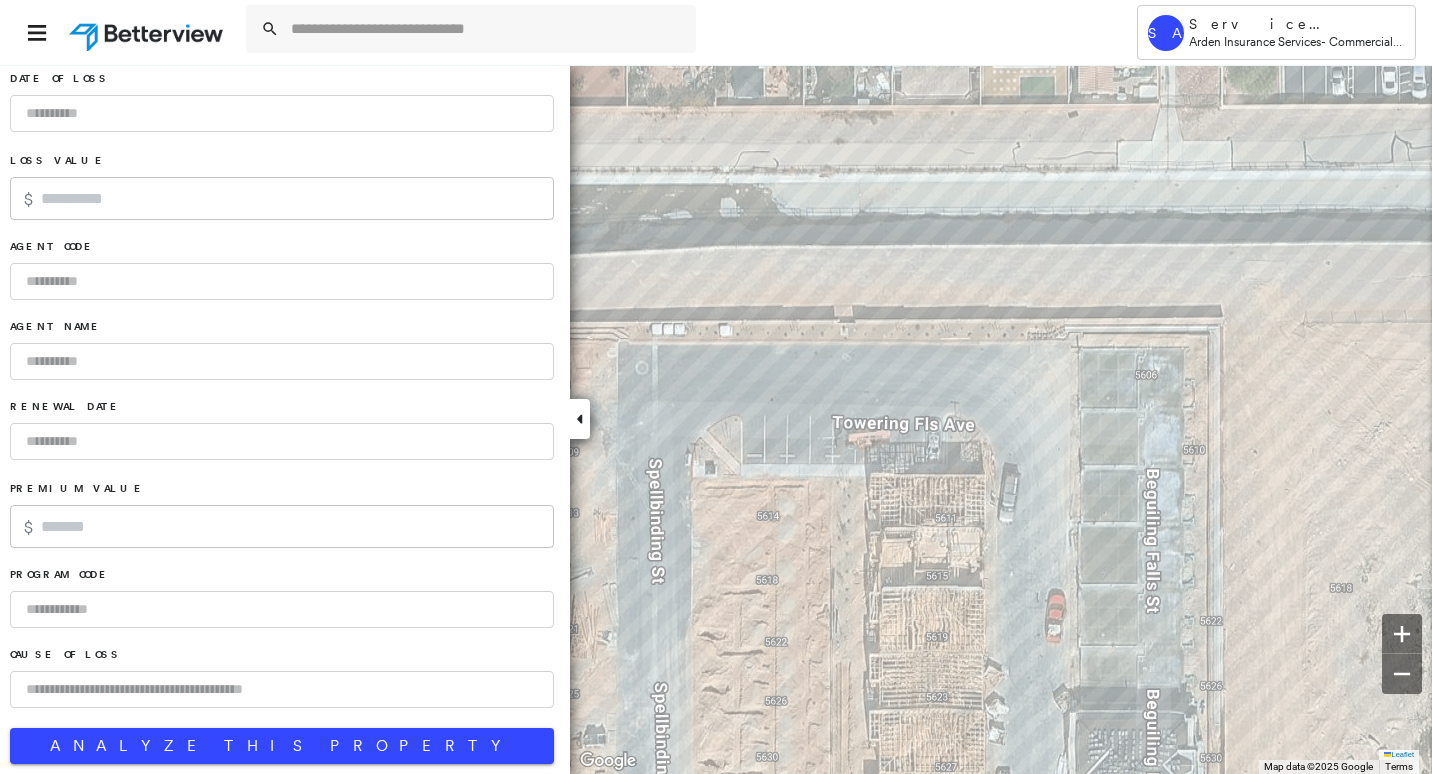 scroll, scrollTop: 1279, scrollLeft: 0, axis: vertical 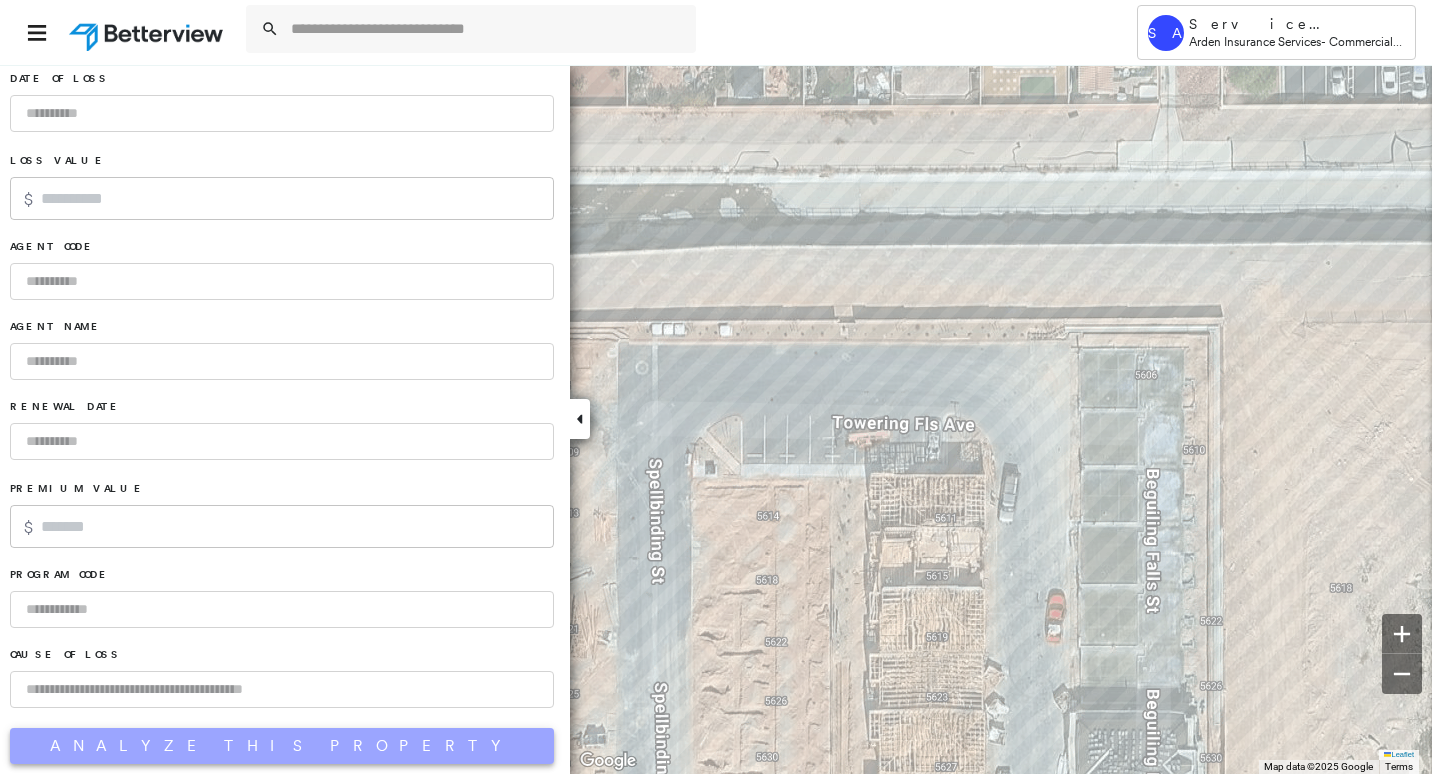 click on "Analyze This Property" at bounding box center [282, 746] 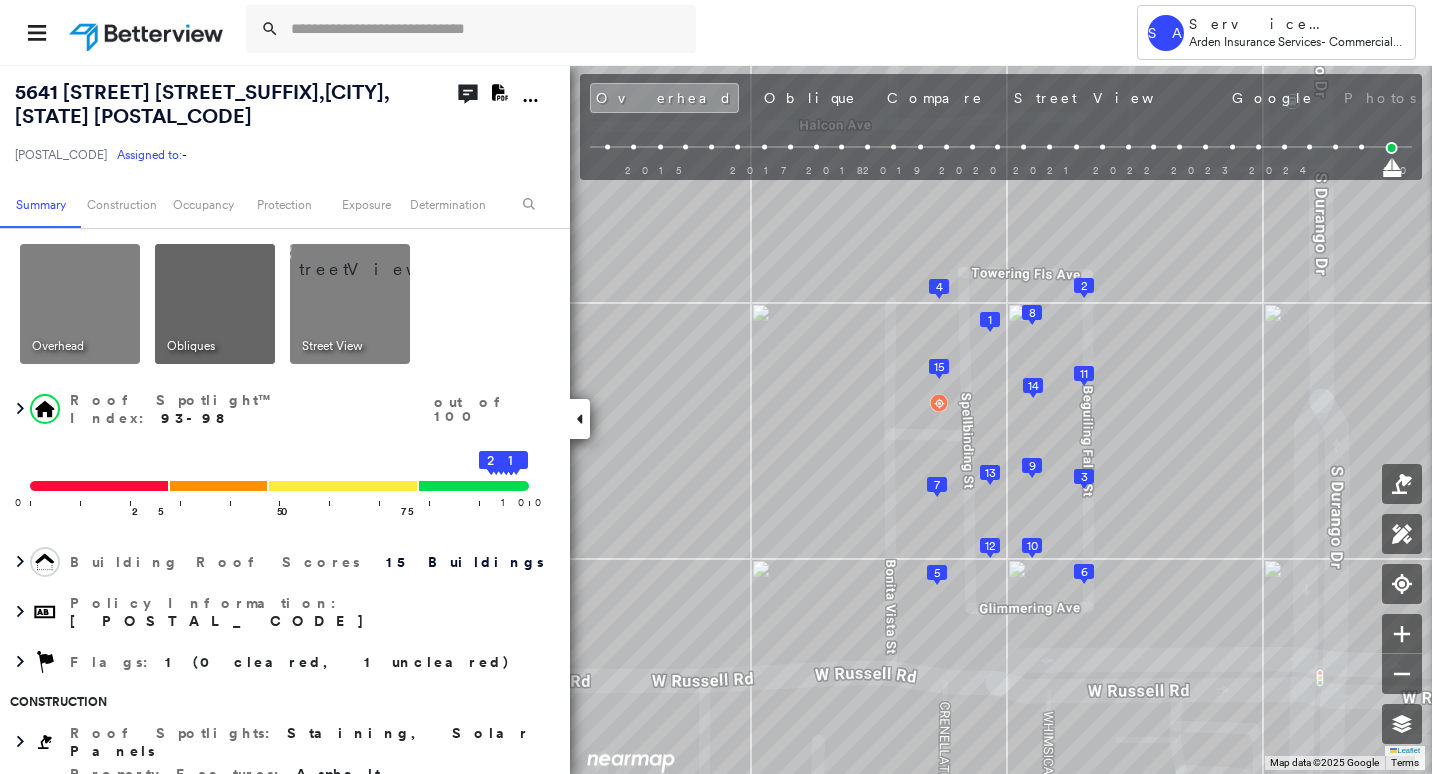 click 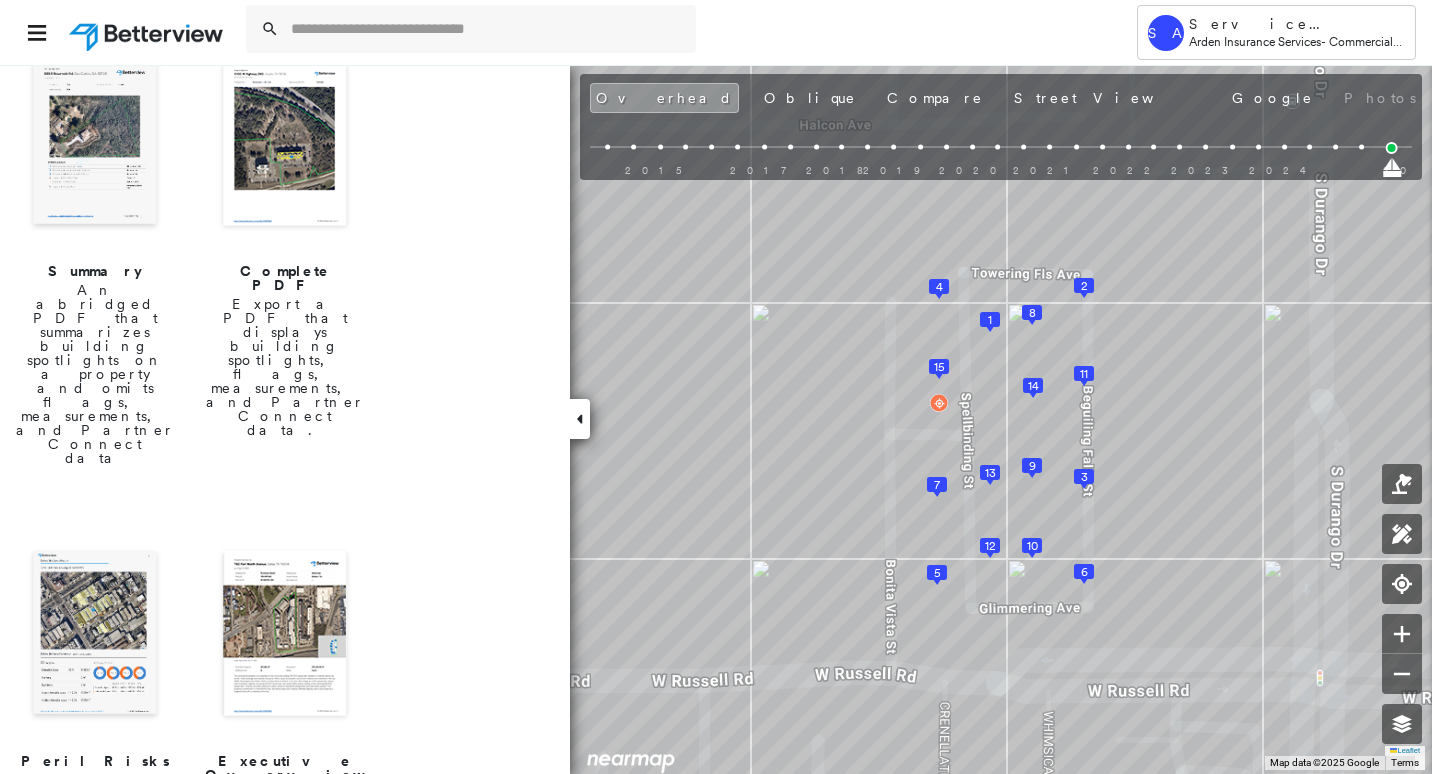 scroll, scrollTop: 500, scrollLeft: 0, axis: vertical 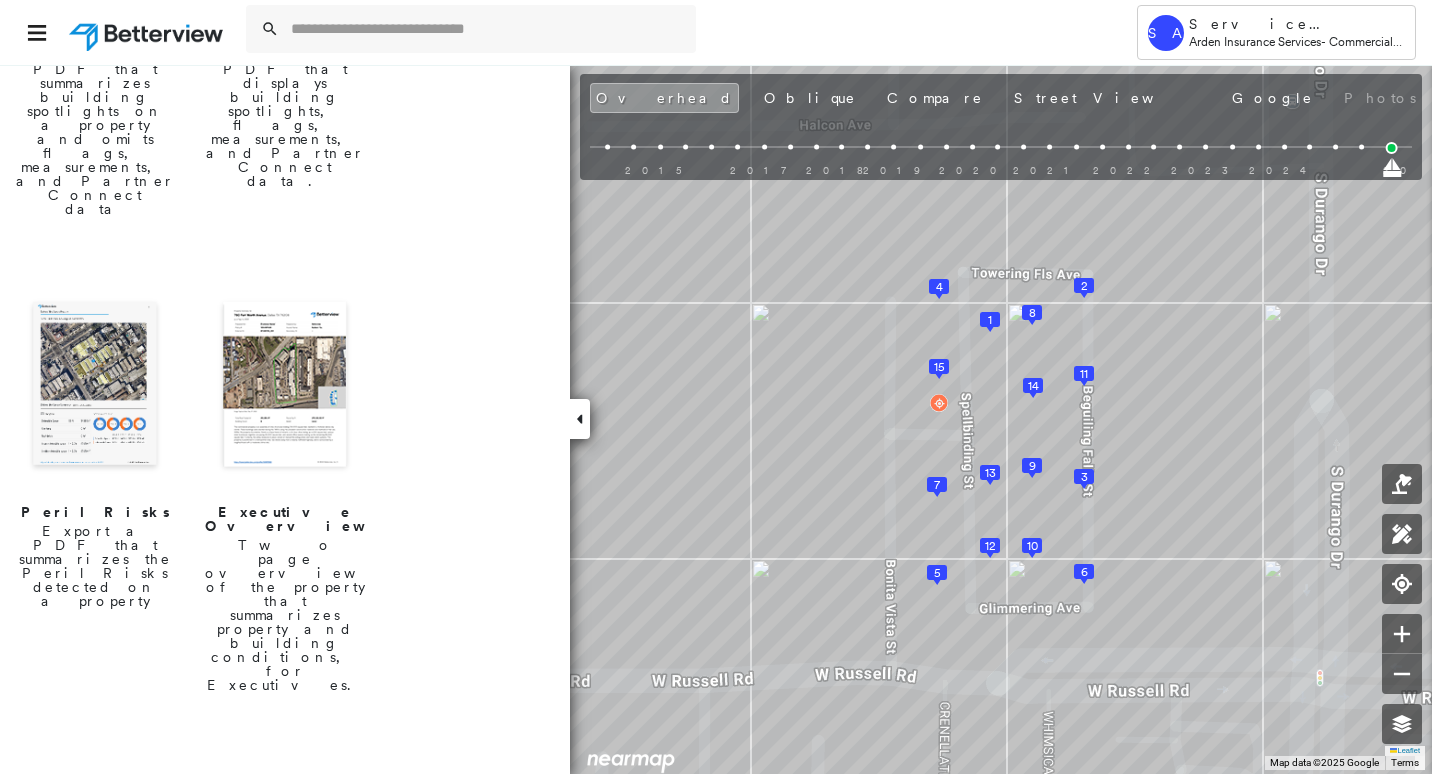 click at bounding box center [95, 386] 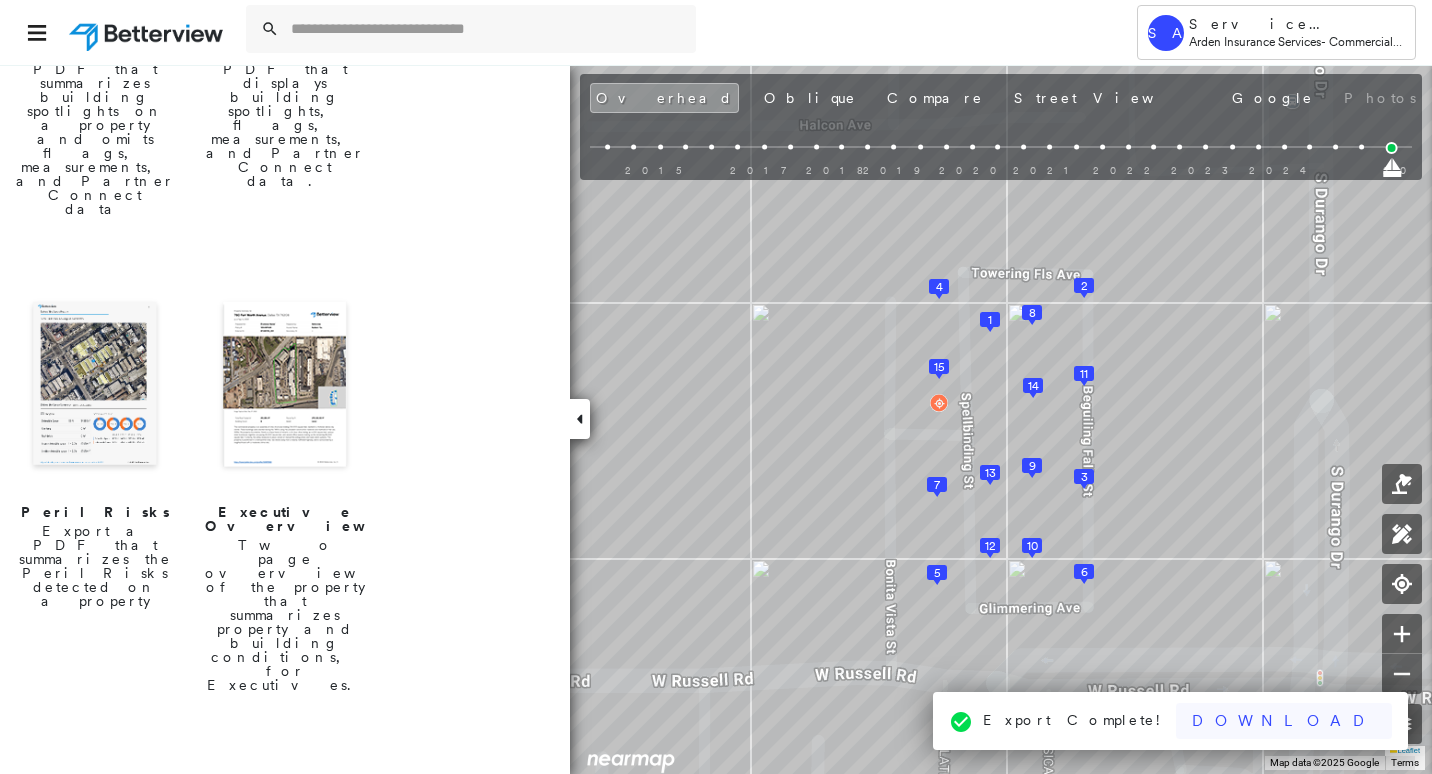 click on "Download" at bounding box center [1284, 721] 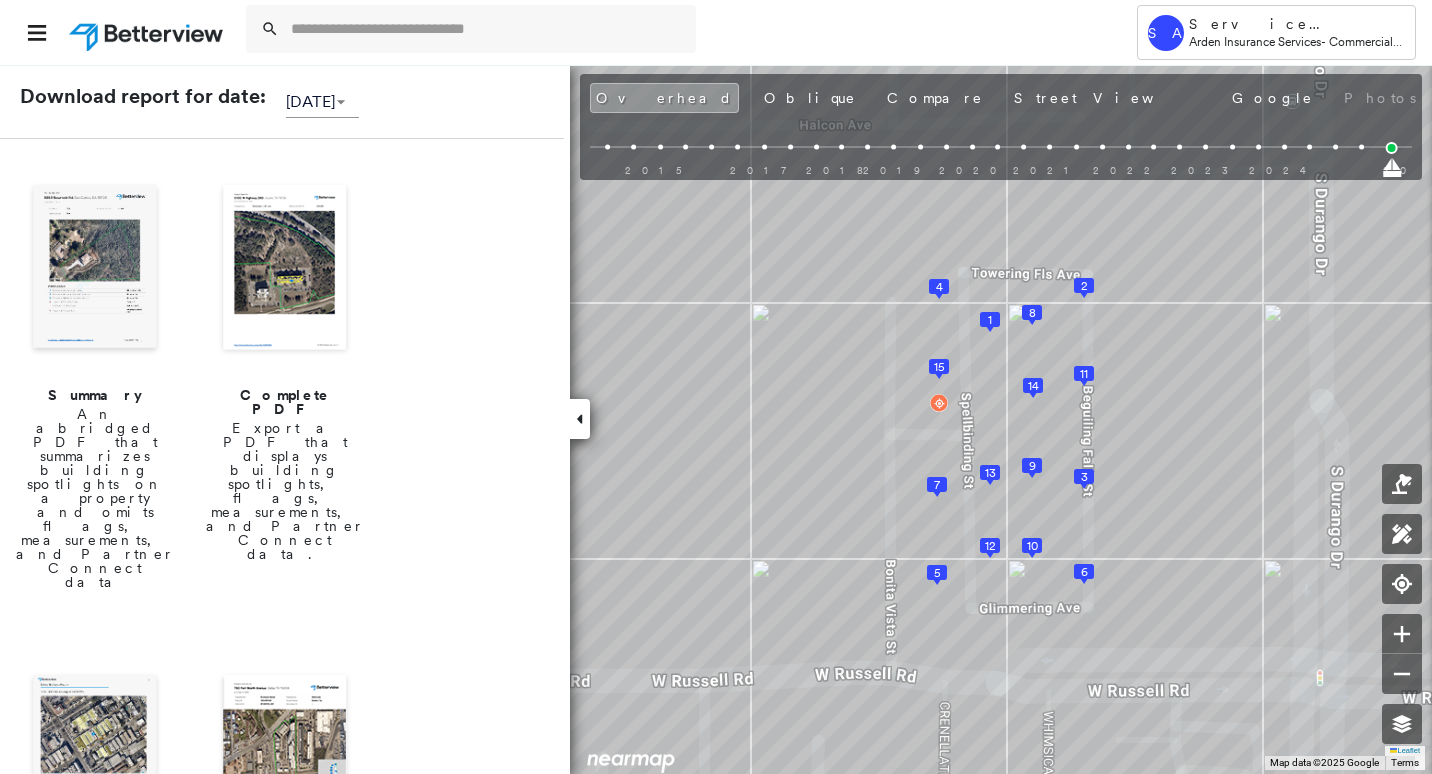scroll, scrollTop: 100, scrollLeft: 0, axis: vertical 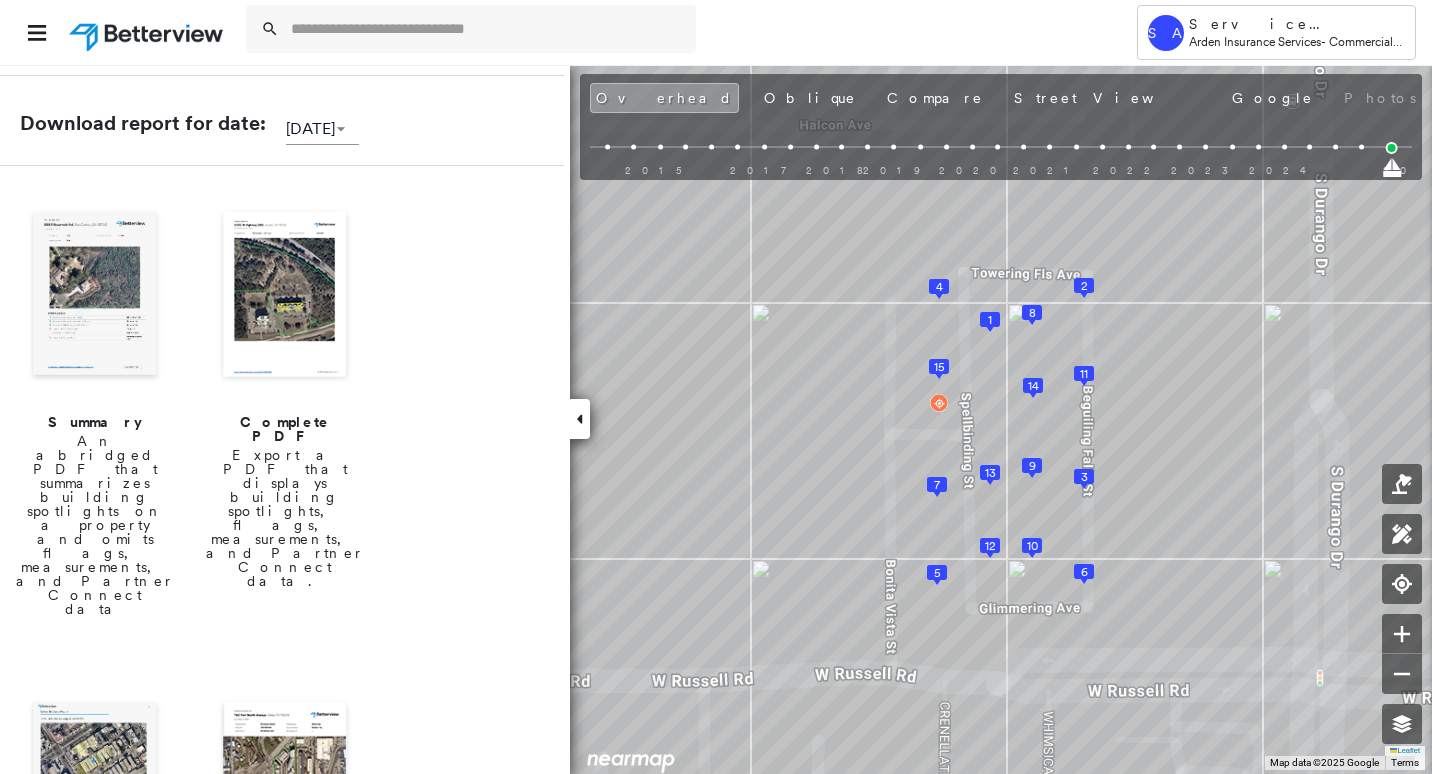 click at bounding box center [95, 786] 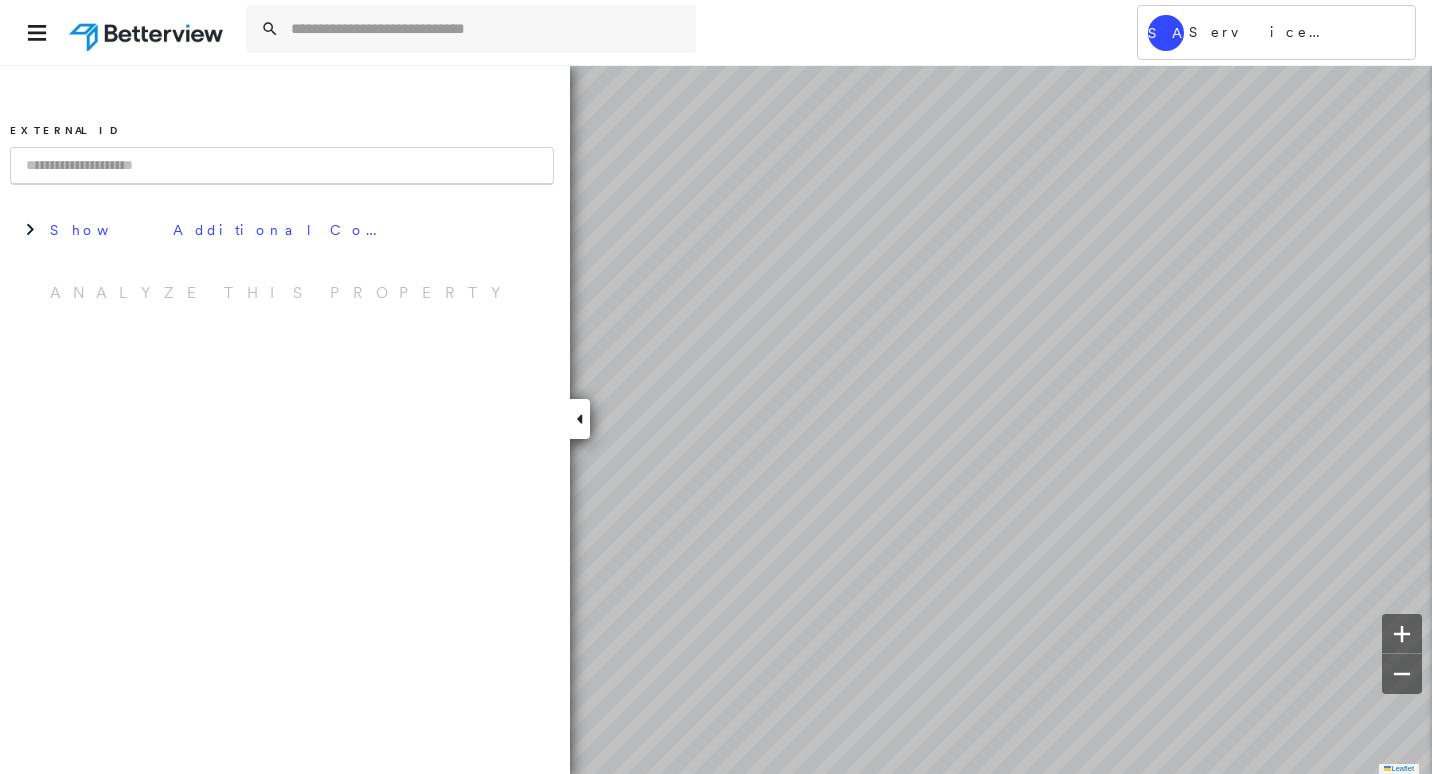 scroll, scrollTop: 0, scrollLeft: 0, axis: both 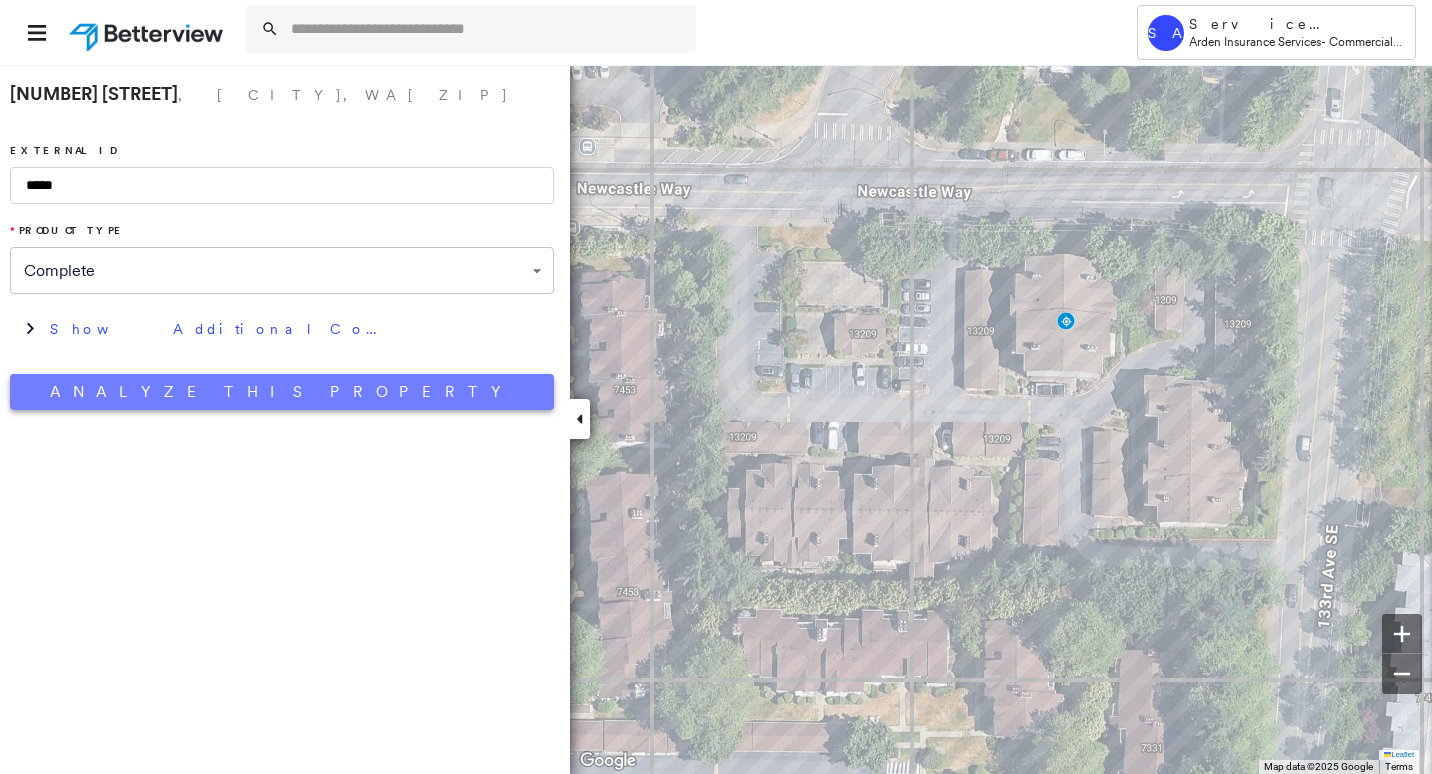 click on "Analyze This Property" at bounding box center (282, 392) 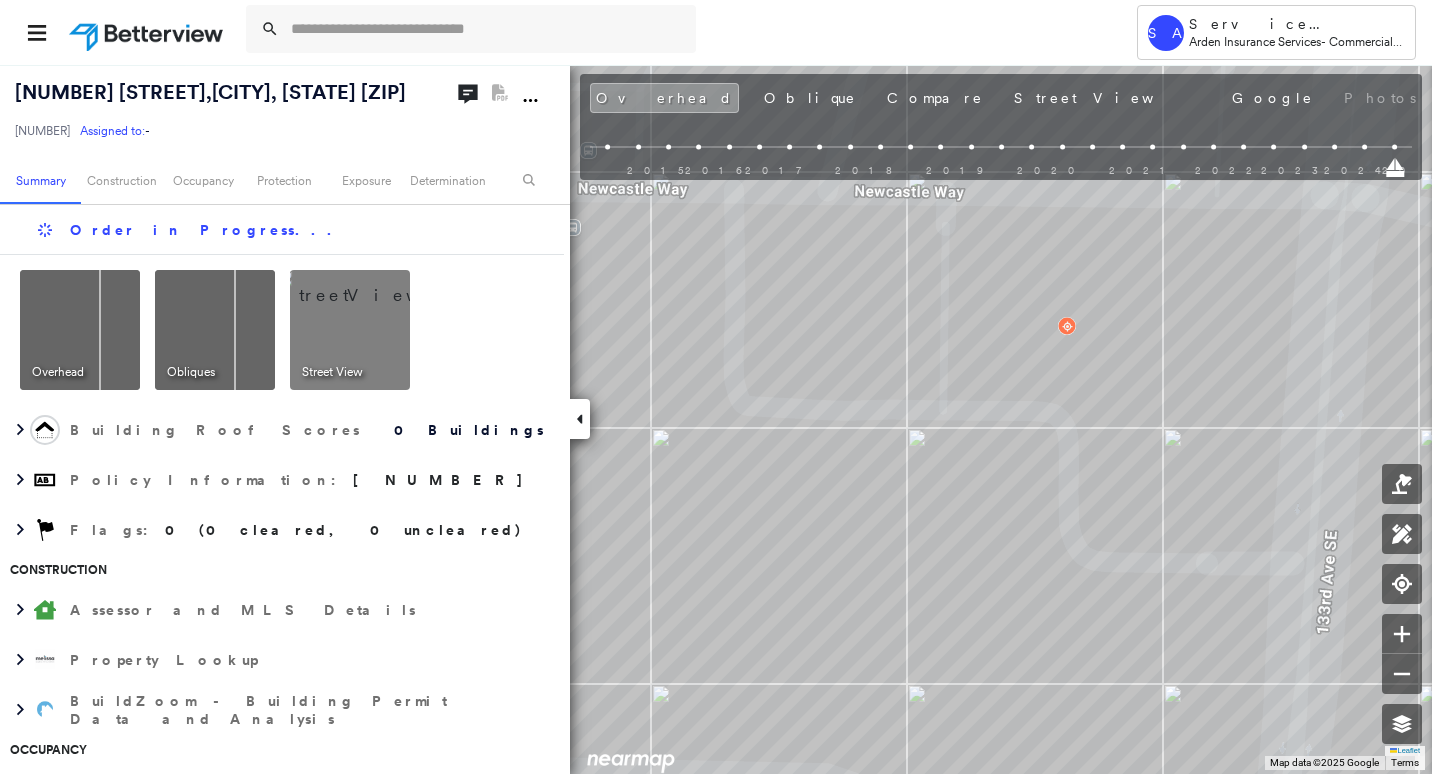 click on "13209  Newcastle Way ,  Newcastle, WA 98059" at bounding box center (210, 92) 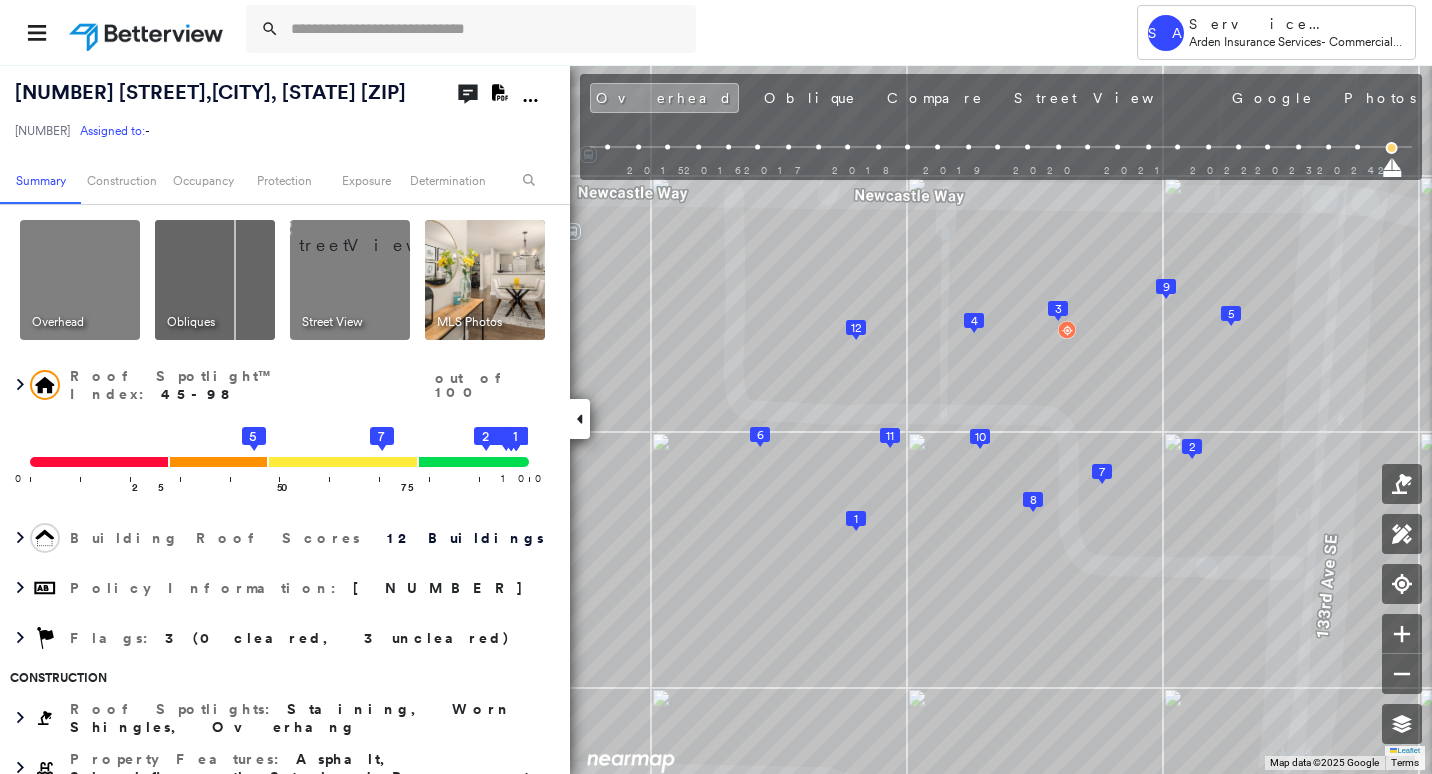 click on "Download PDF Report" 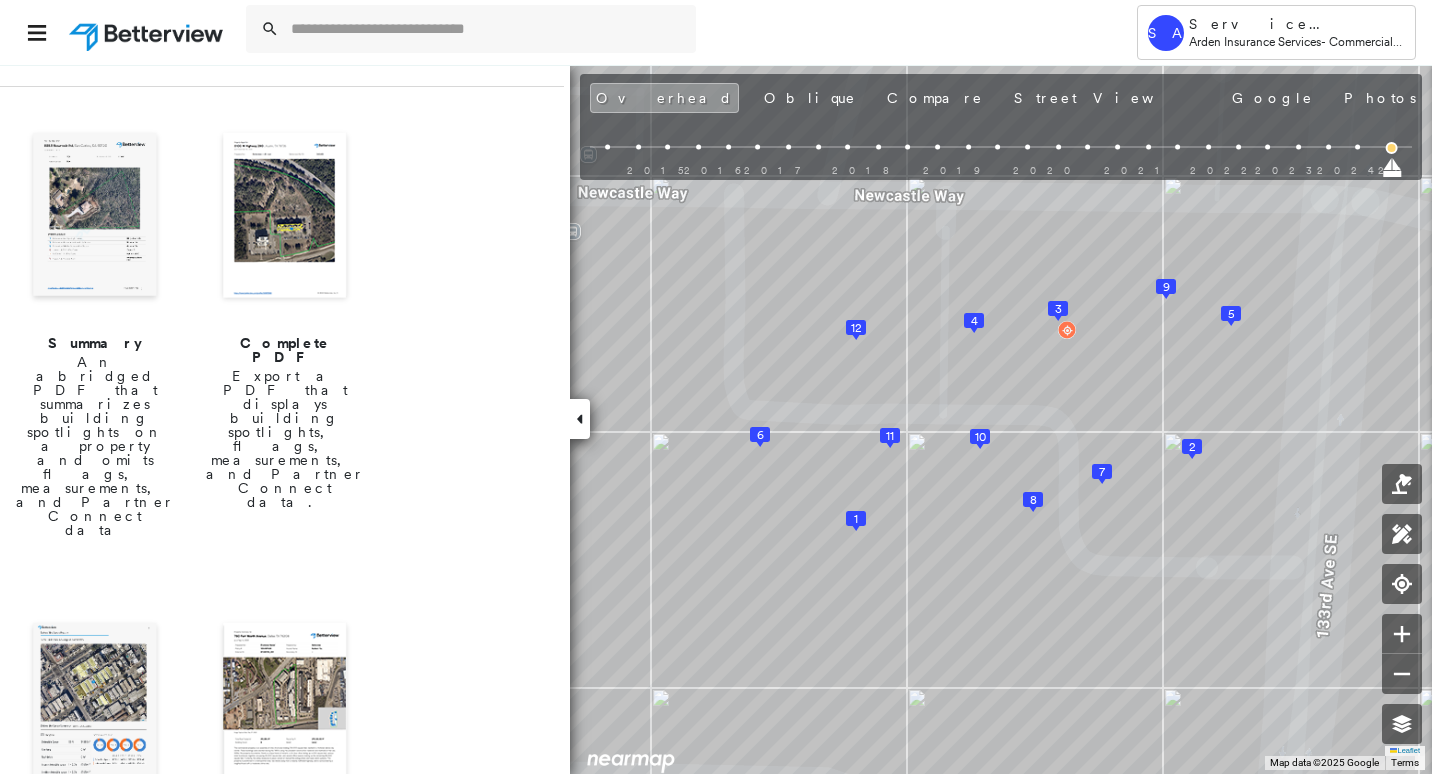 scroll, scrollTop: 300, scrollLeft: 0, axis: vertical 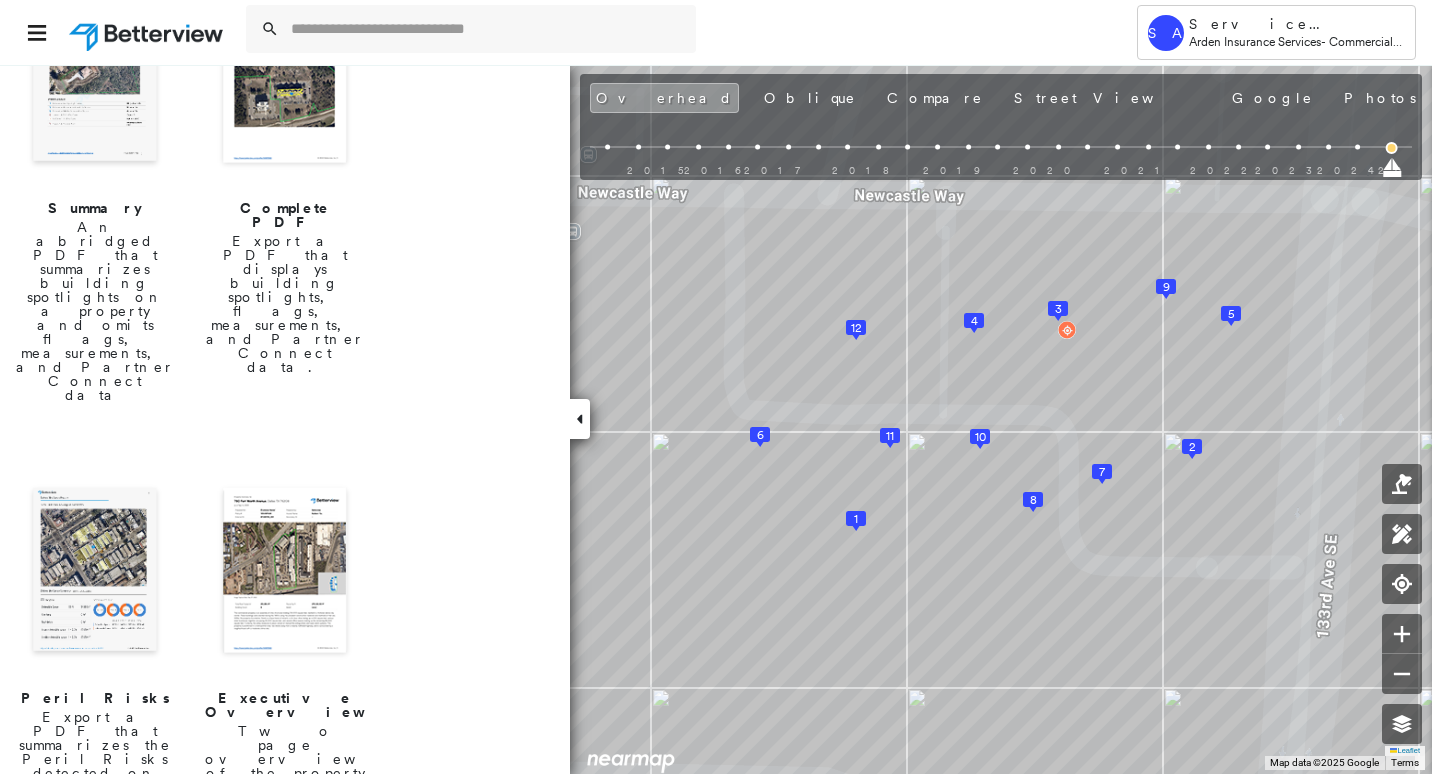 click at bounding box center [95, 572] 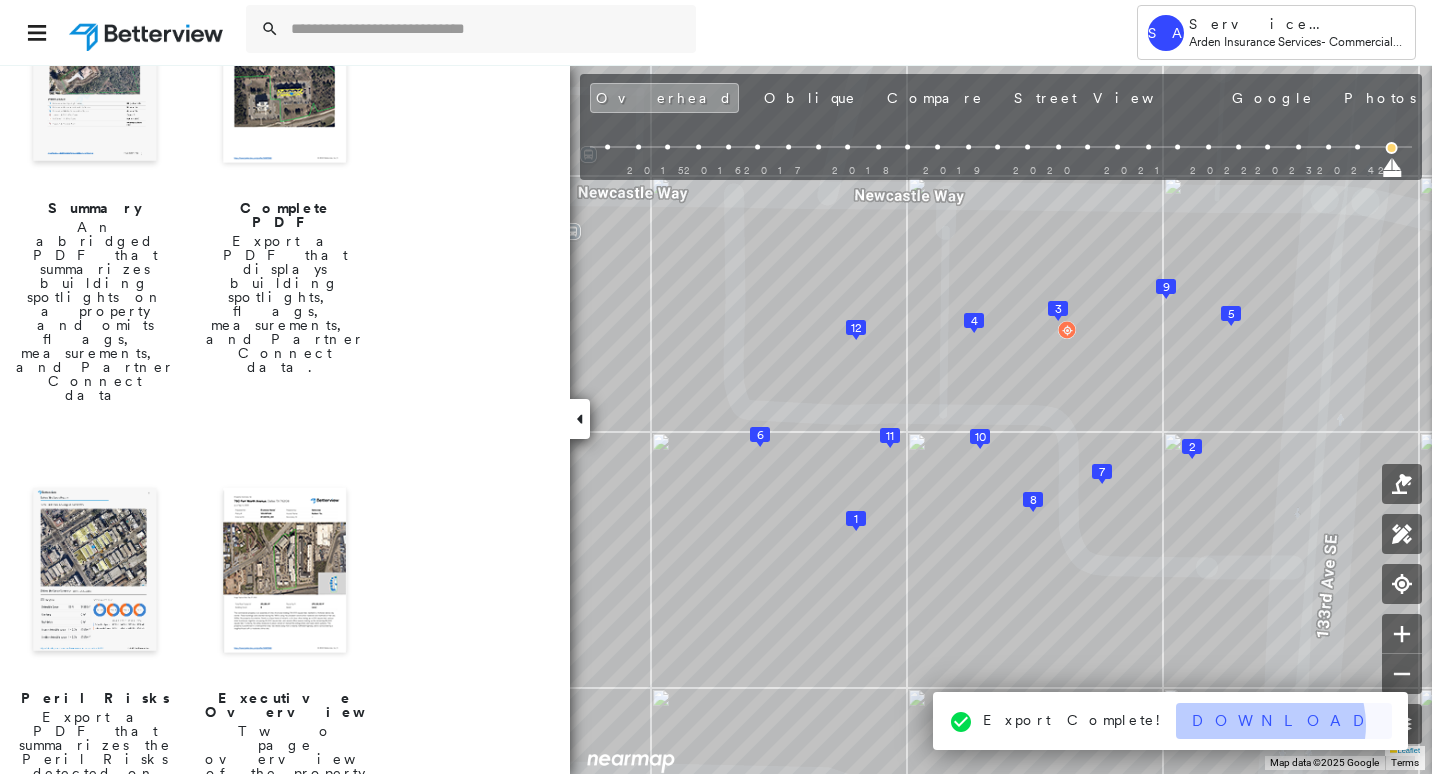 click on "Download" at bounding box center [1284, 721] 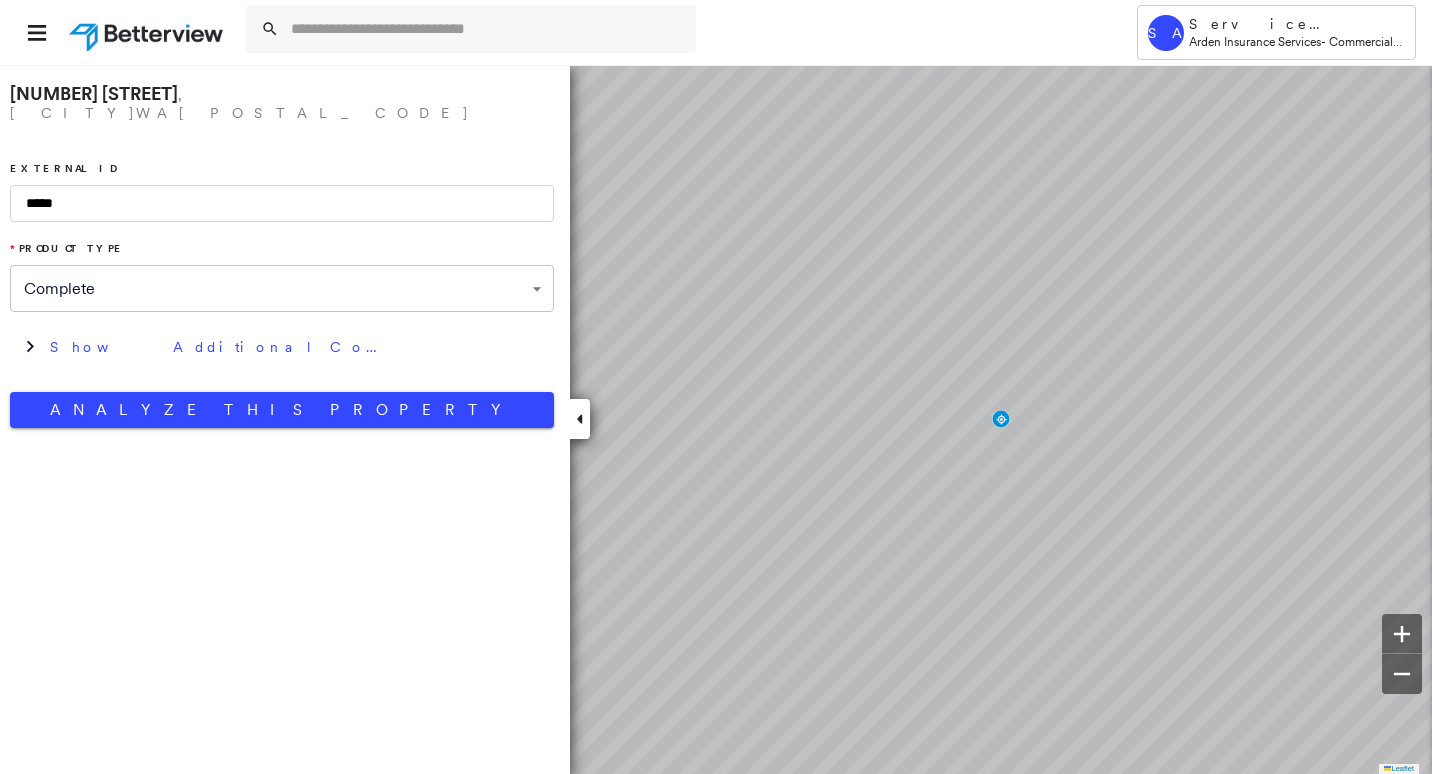 scroll, scrollTop: 0, scrollLeft: 0, axis: both 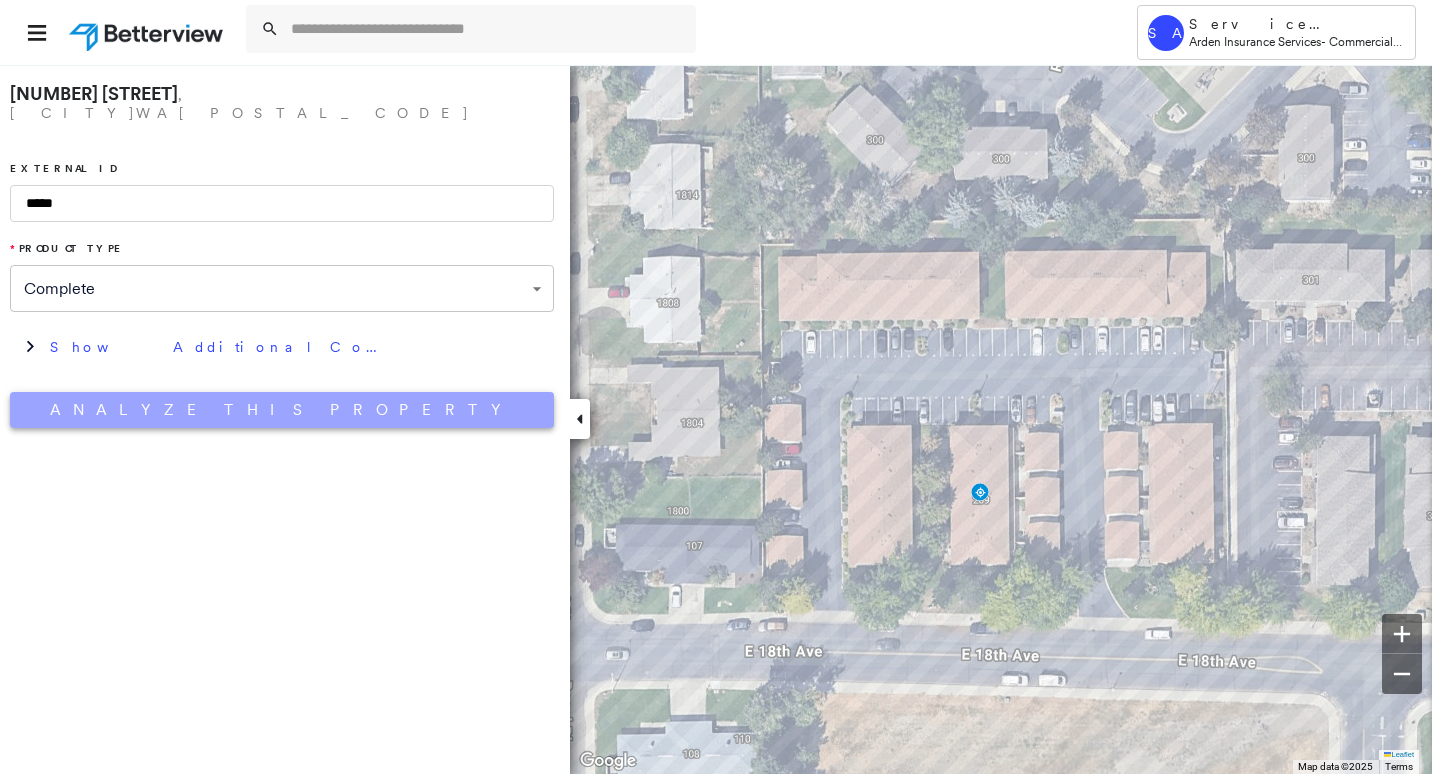 click on "Analyze This Property" at bounding box center [282, 410] 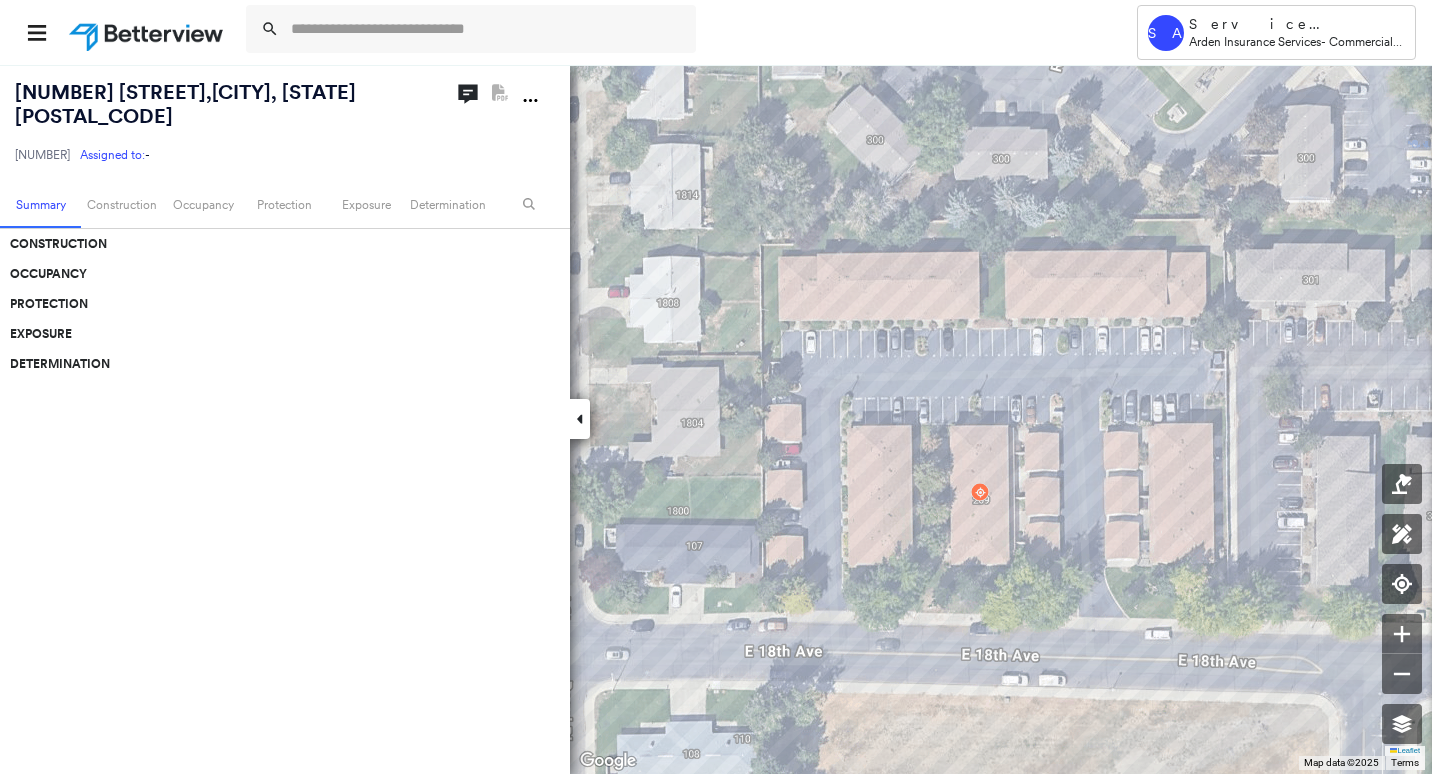 click on "[NUMBER] [STREET], [CITY], [STATE] [POSTAL_CODE]" at bounding box center (185, 104) 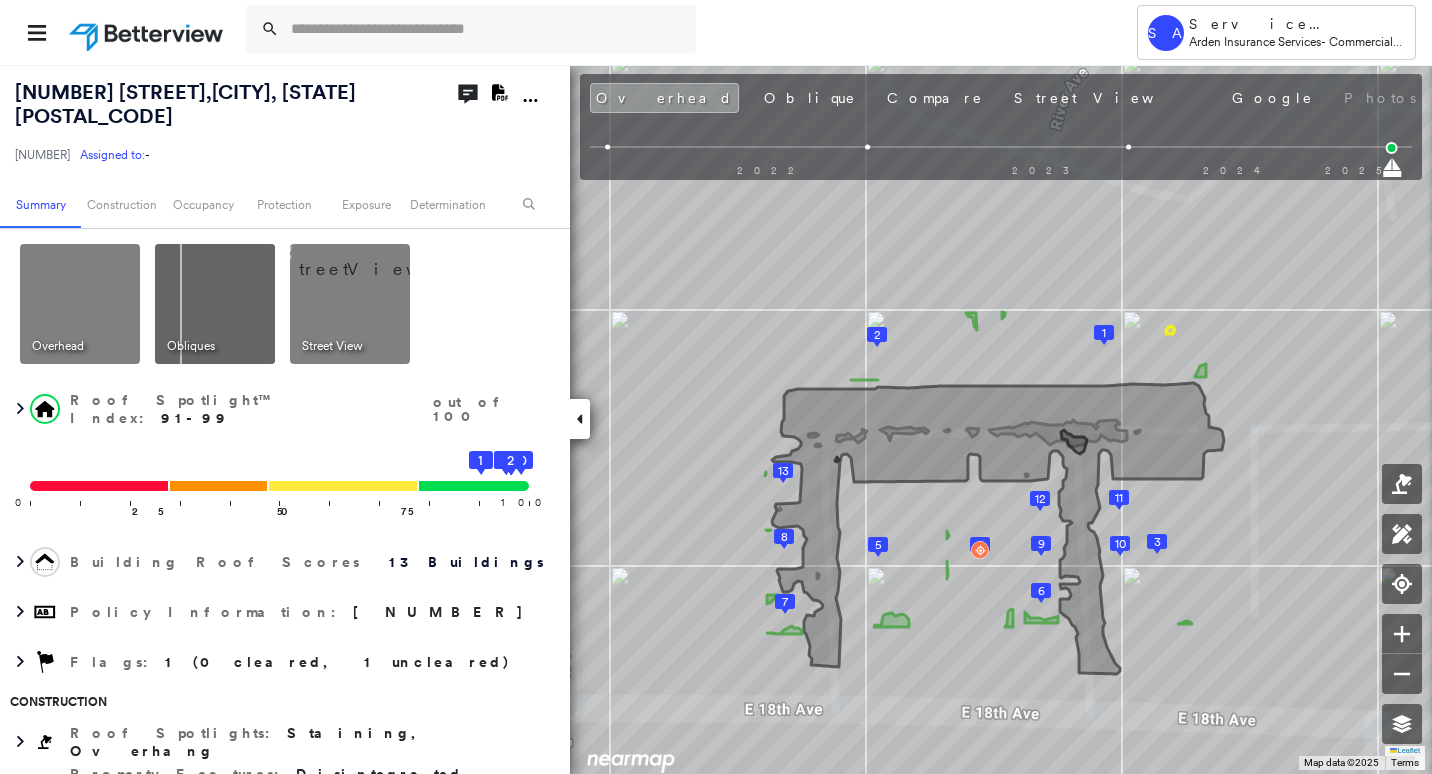click 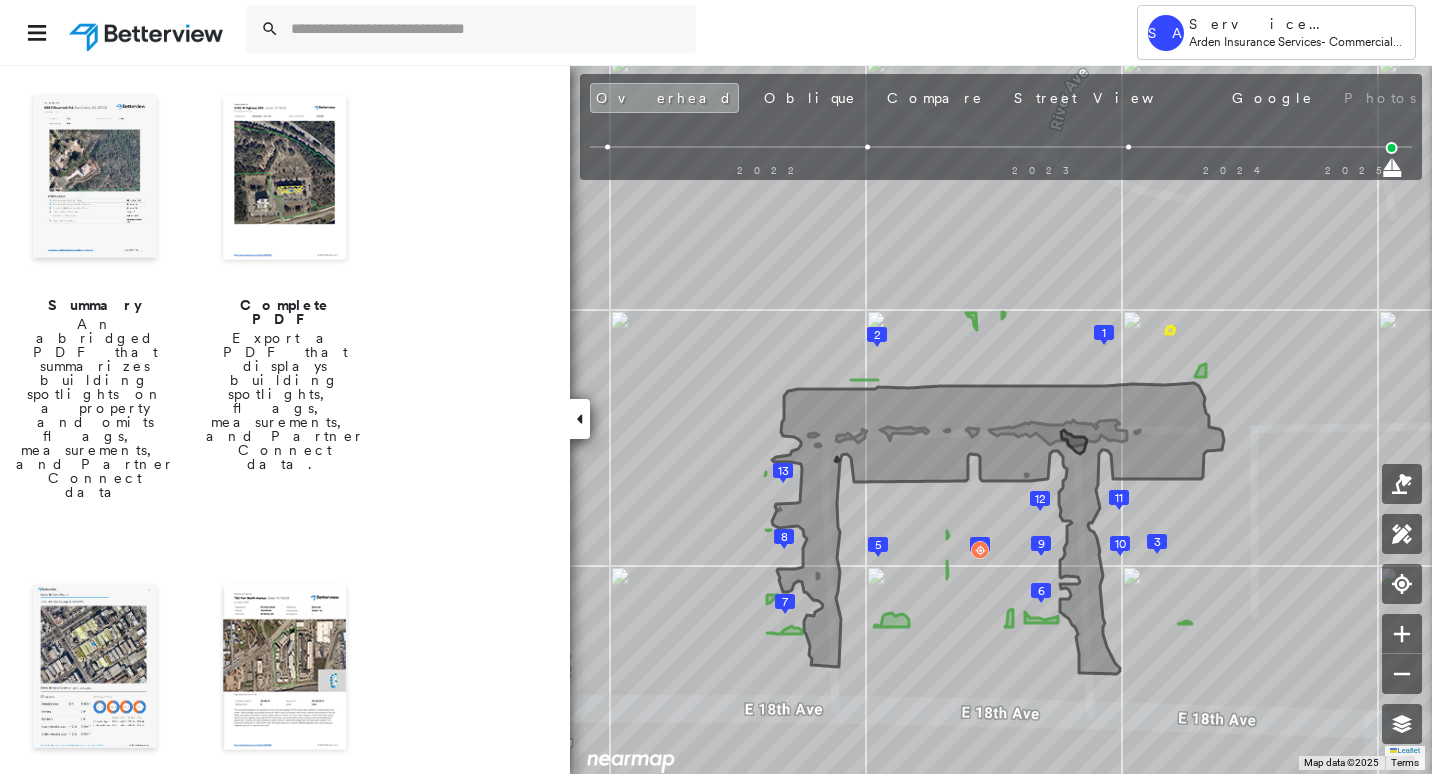 scroll, scrollTop: 500, scrollLeft: 0, axis: vertical 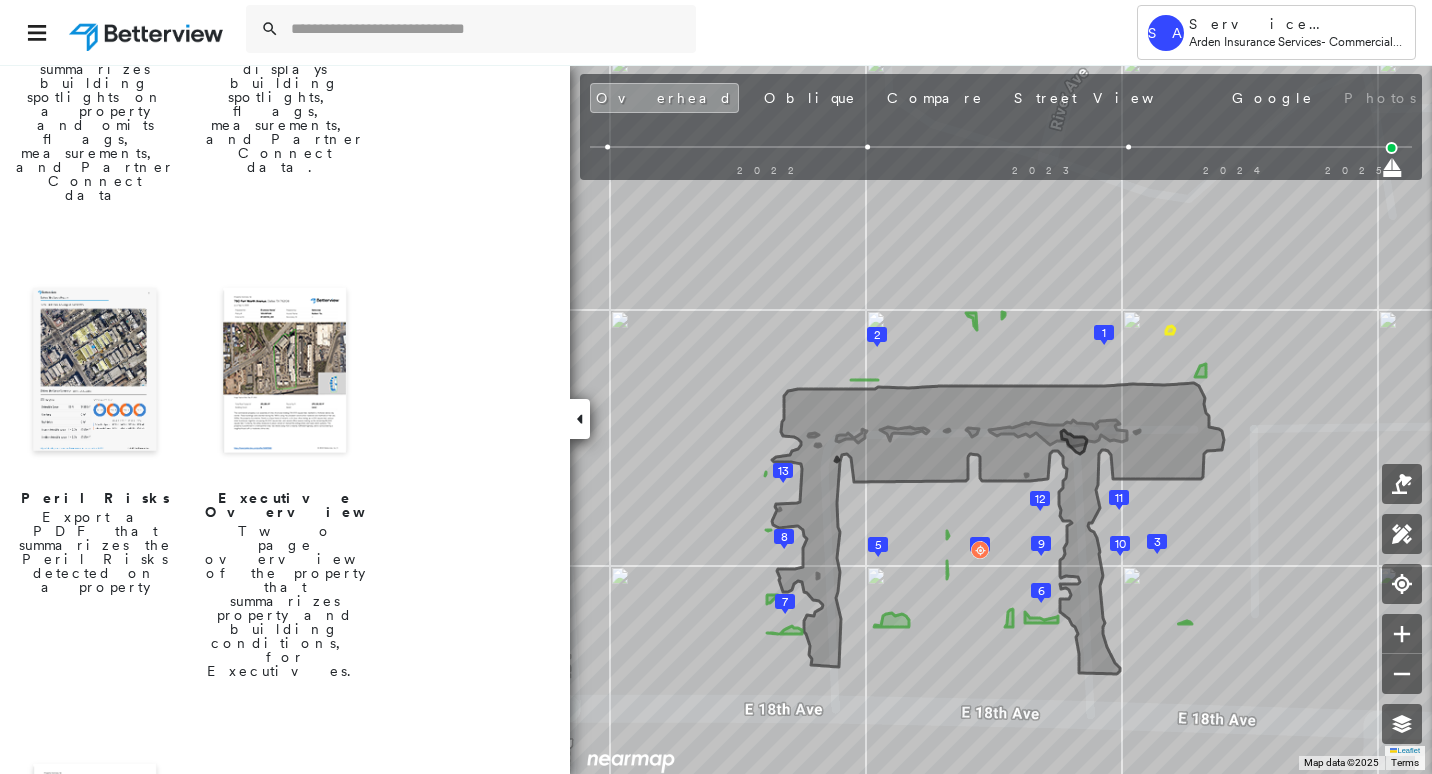 click at bounding box center [95, 372] 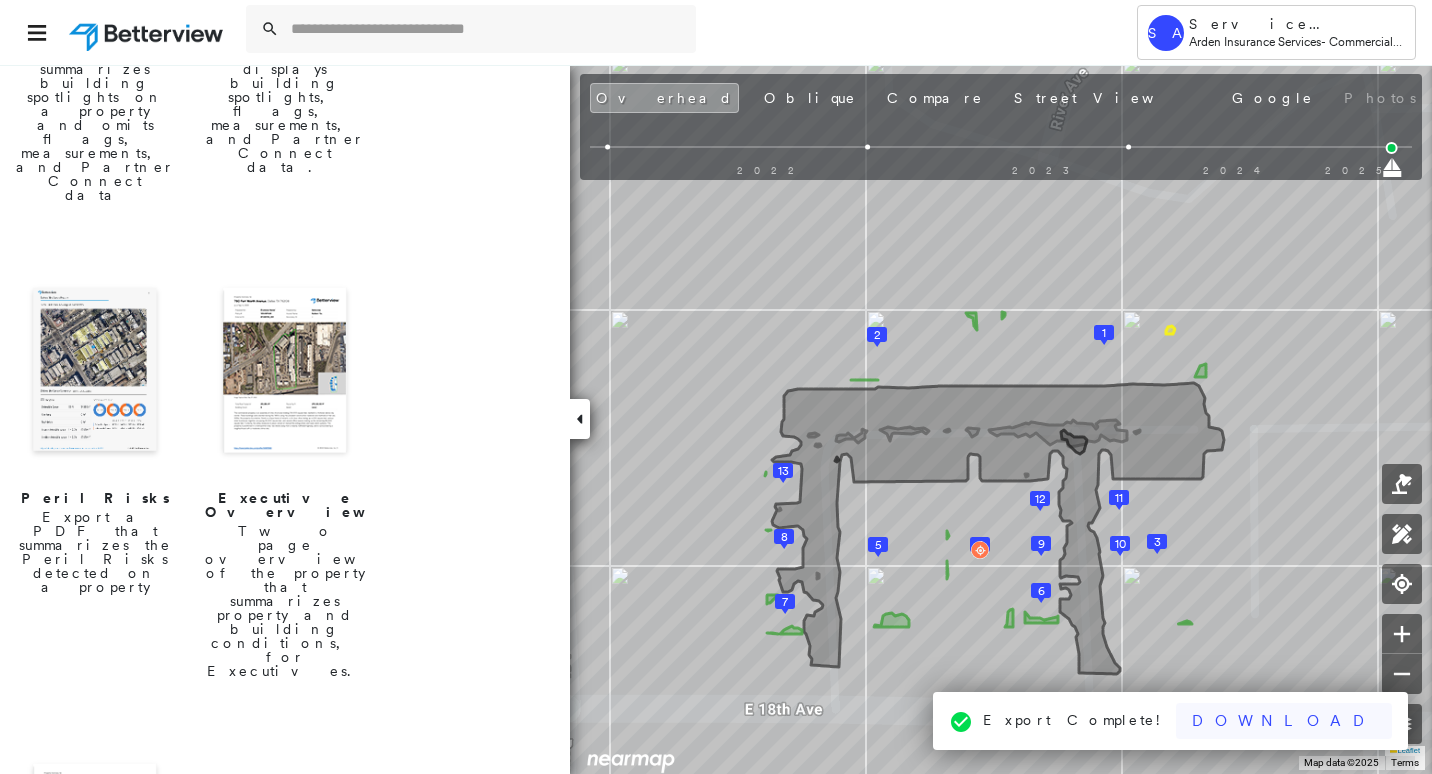 click on "Download" at bounding box center (1284, 721) 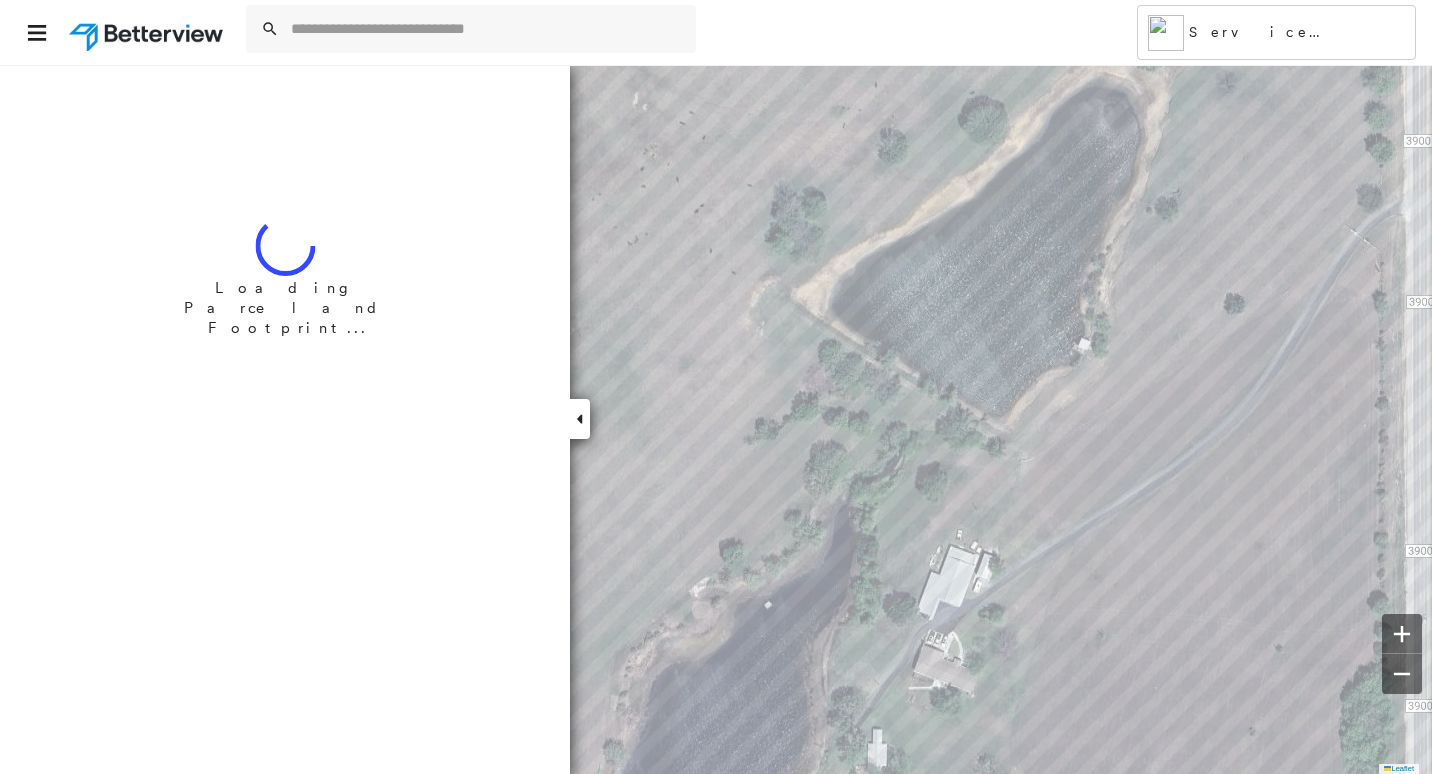 scroll, scrollTop: 0, scrollLeft: 0, axis: both 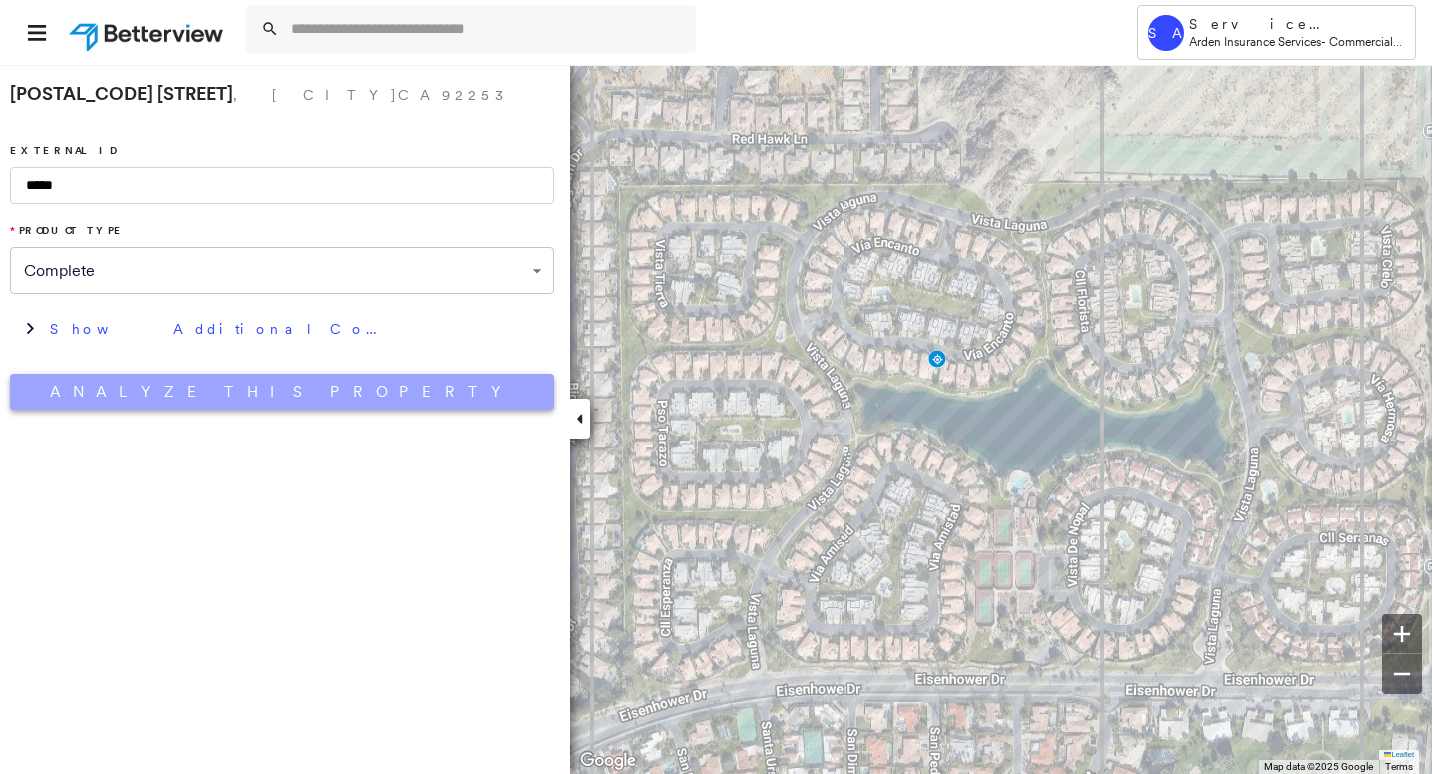 click on "Analyze This Property" at bounding box center [282, 392] 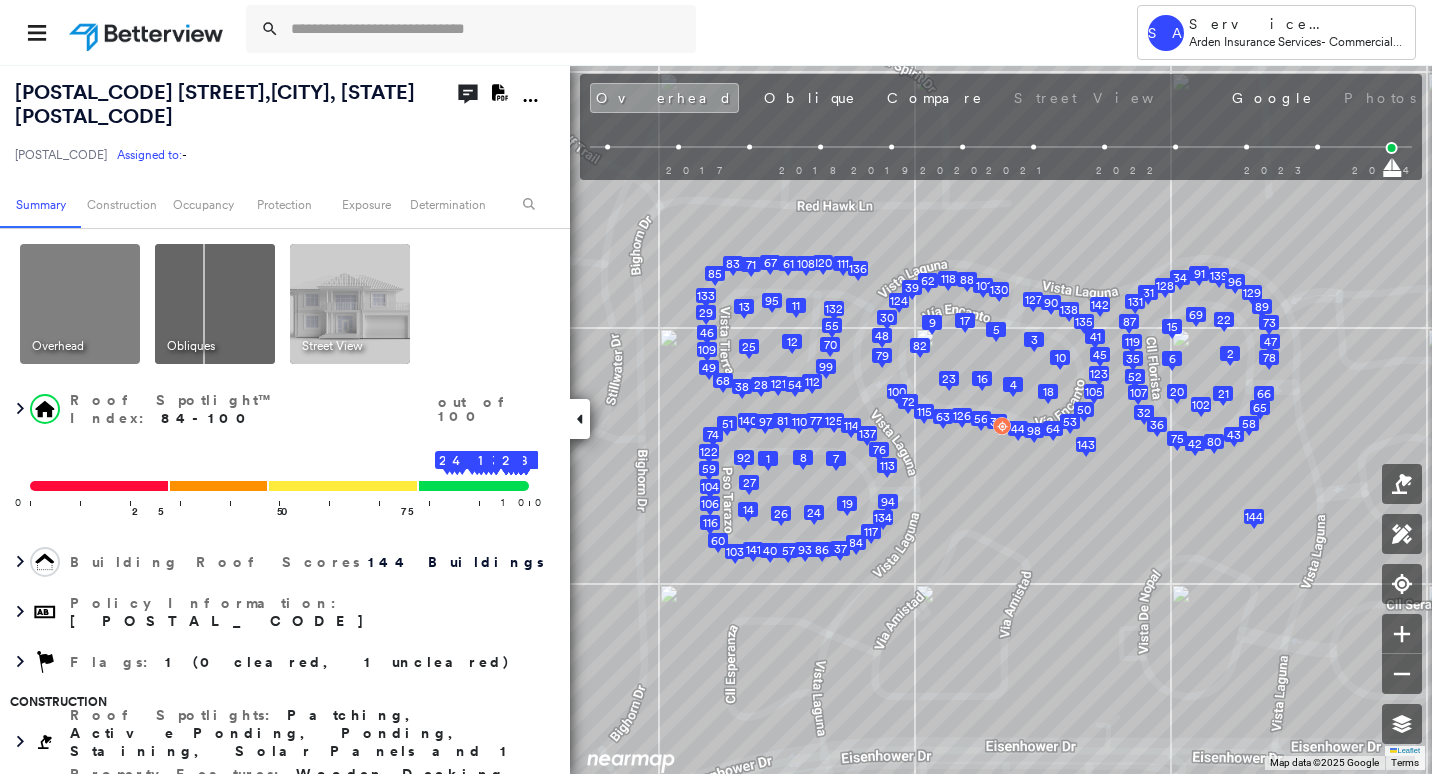 click on "Download PDF Report" 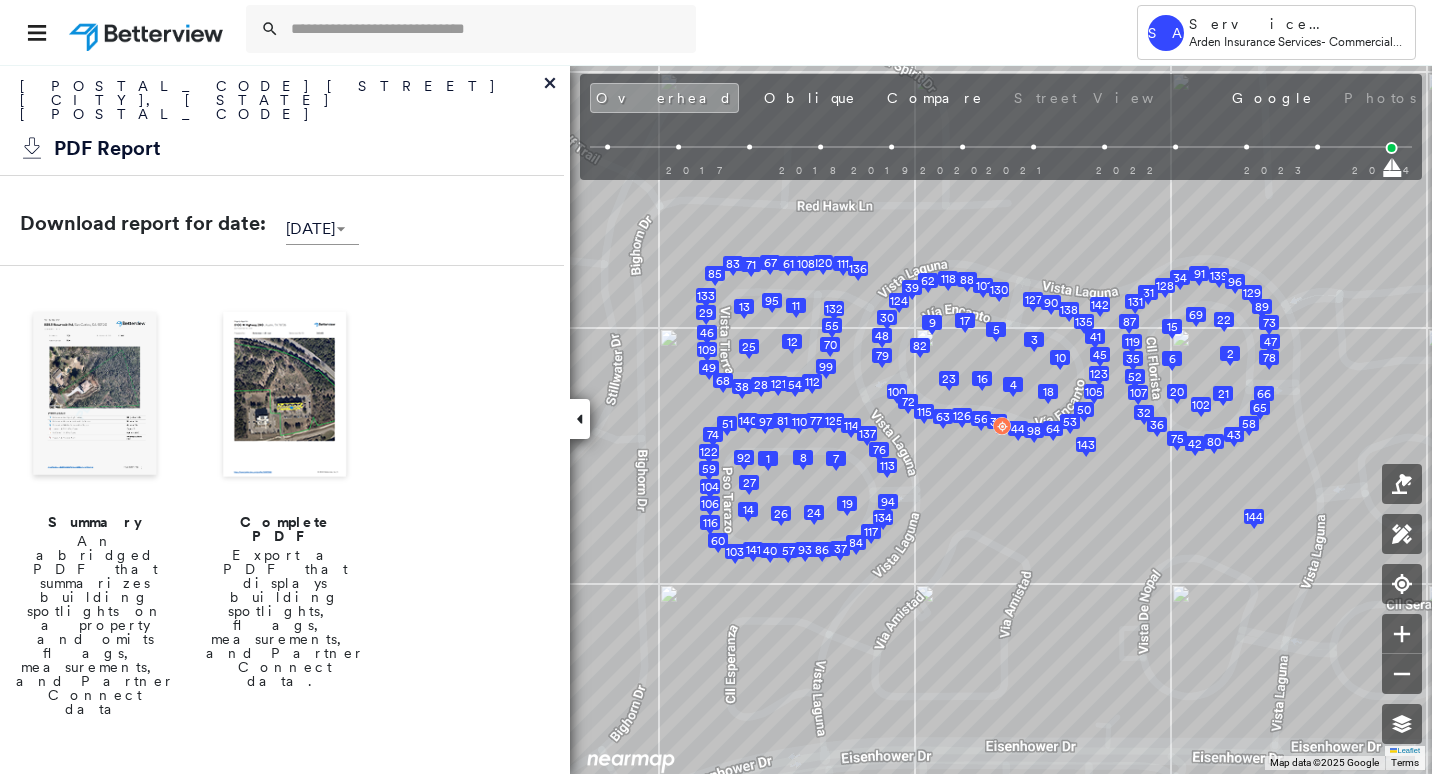 scroll, scrollTop: 300, scrollLeft: 0, axis: vertical 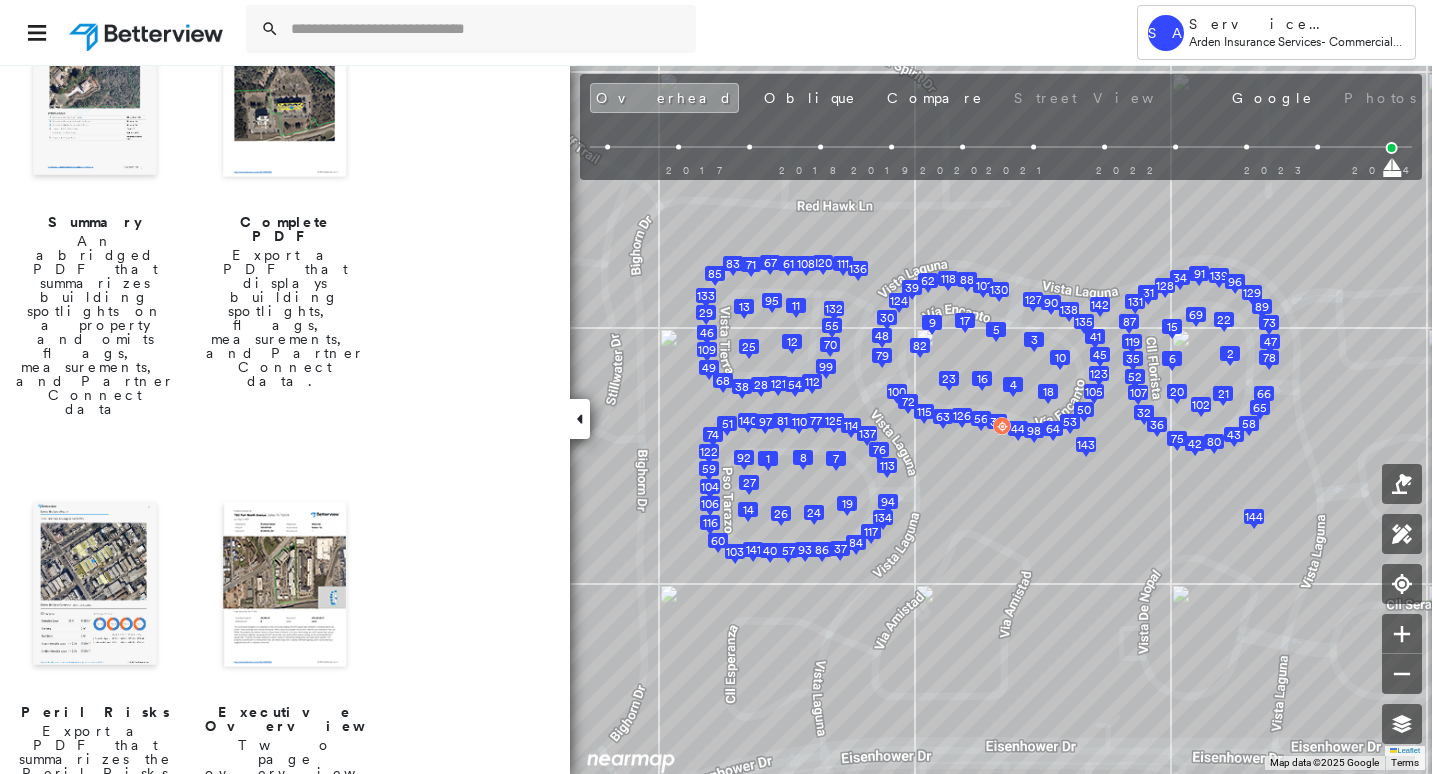 click at bounding box center [95, 586] 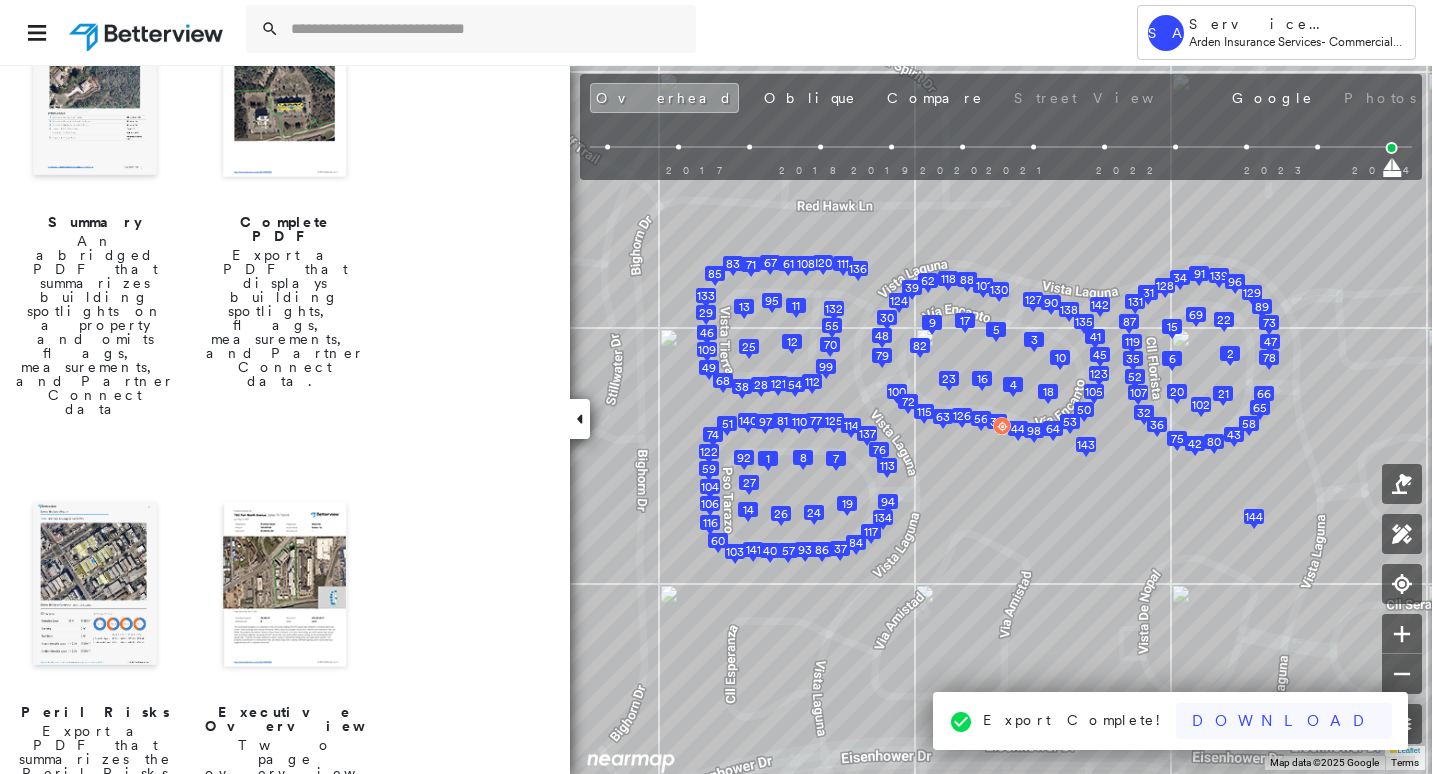 click on "Download" at bounding box center (1284, 721) 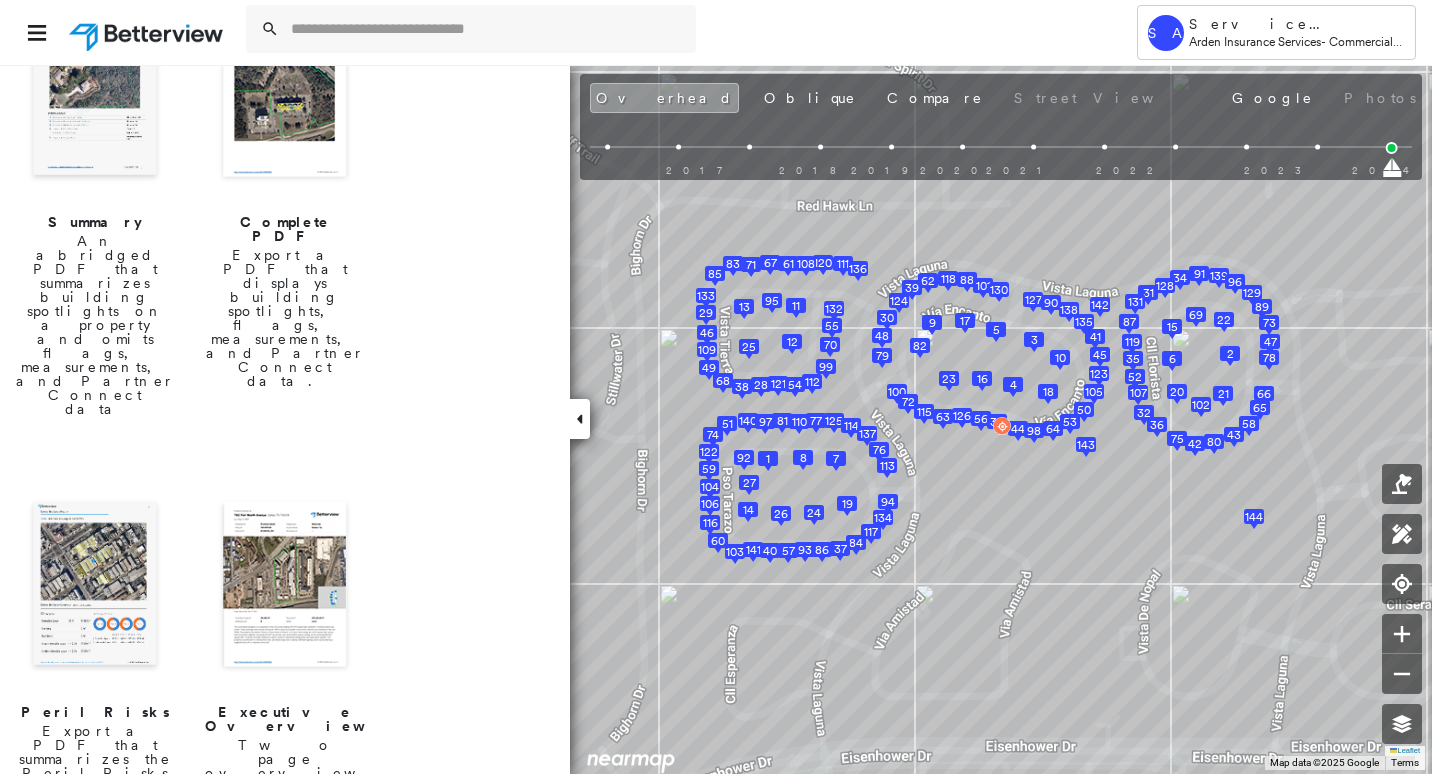 scroll, scrollTop: 0, scrollLeft: 0, axis: both 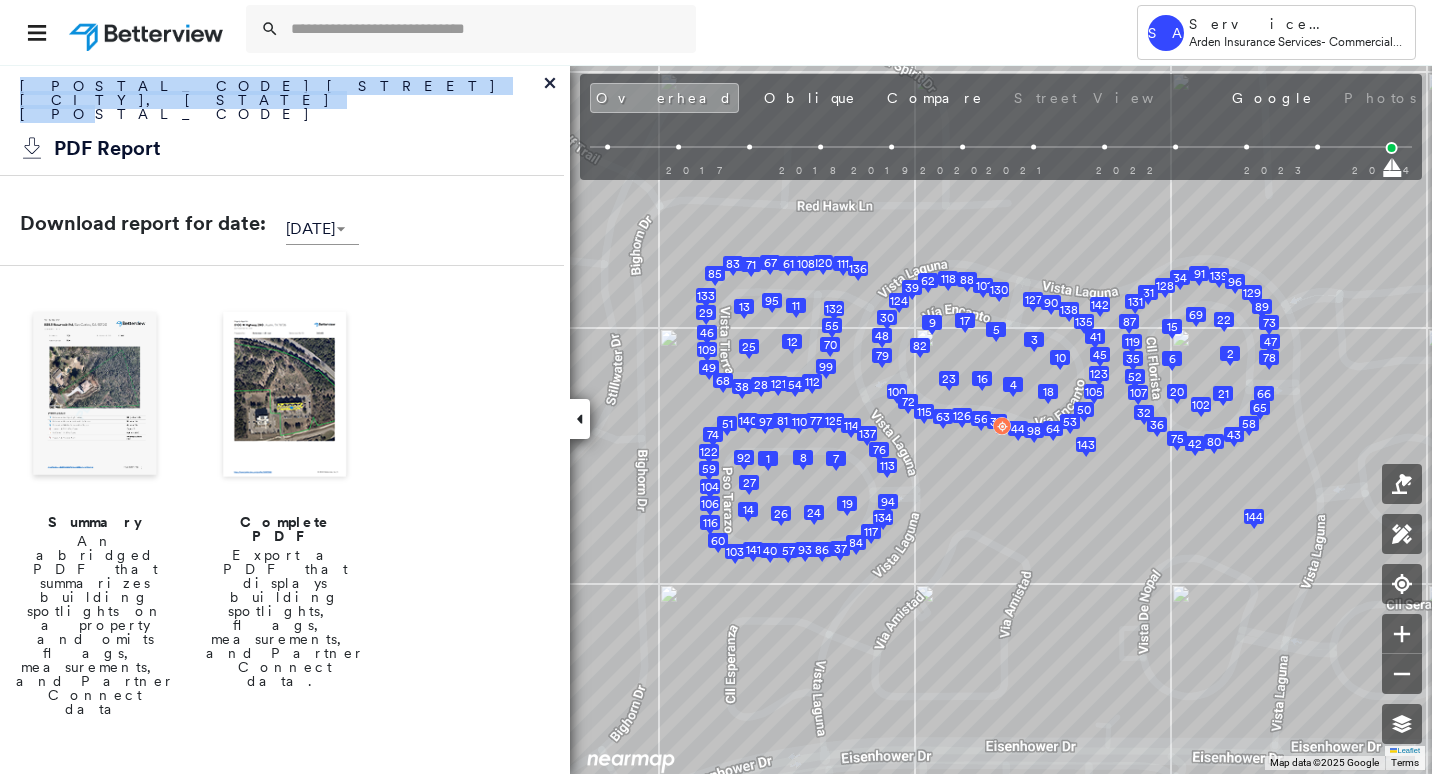 drag, startPoint x: 198, startPoint y: 88, endPoint x: -21, endPoint y: 84, distance: 219.03653 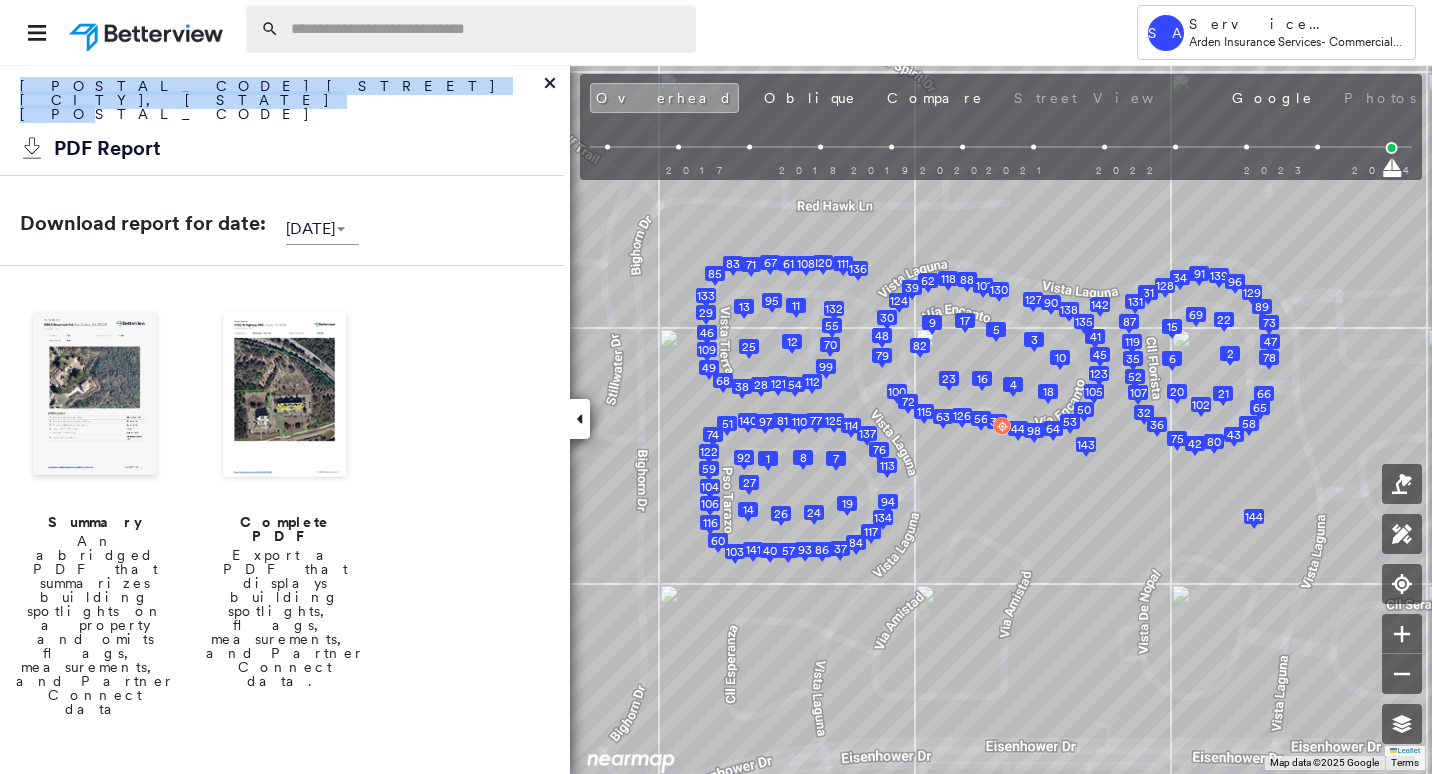 copy on "48601  Paseo Tarazo  ,  La Quinta, CA 92253 48740 Assigned to:  - Assigned to:  - 48740 Assigned to:  - Open Comments Download PDF Report Summary Construction Occupancy Protection Exposure Determination Overhead Obliques Street View Roof Spotlight™ Index :  84-100 out of 100 0 100 25 50 75 144 143 142 141 139 140 137 138 135 133 134 136 132 131 129 130 128 126 120 127 123 122 125 121 124 118 119 116 111 113 108 115 110 114 112 117 109 107 106 105 103 104 102 101 99 100 98 97 96 93 95 92 94 91 90 89 87 86 84 88 83 80 82 85 78 81 79 77 76 75 74 72 71 73 70 69 68 67 65 66 64 63 61 60 62 59 57 58 54 52 55 56 53 50 51 47 48 49 44 46 45 43 42 40 41 39 38 36 37 35 34 33 31 32 30 29 28 27 26 25 24 22 23 21 20 19 16 17 18 15 14 13 12 11 10 9 8 7 6 5 4 3 2 1 Building Roof Scores 144 Buildings Policy Information :  48740 Flags :  1 (0 cleared, 1 uncleared) Construction Roof Spotlights :  Patching, Active Ponding, Ponding, Staining, Solar Panels and 1 more Property Features :  Wooden Decking, Junk and Wreckage, Fire P..." 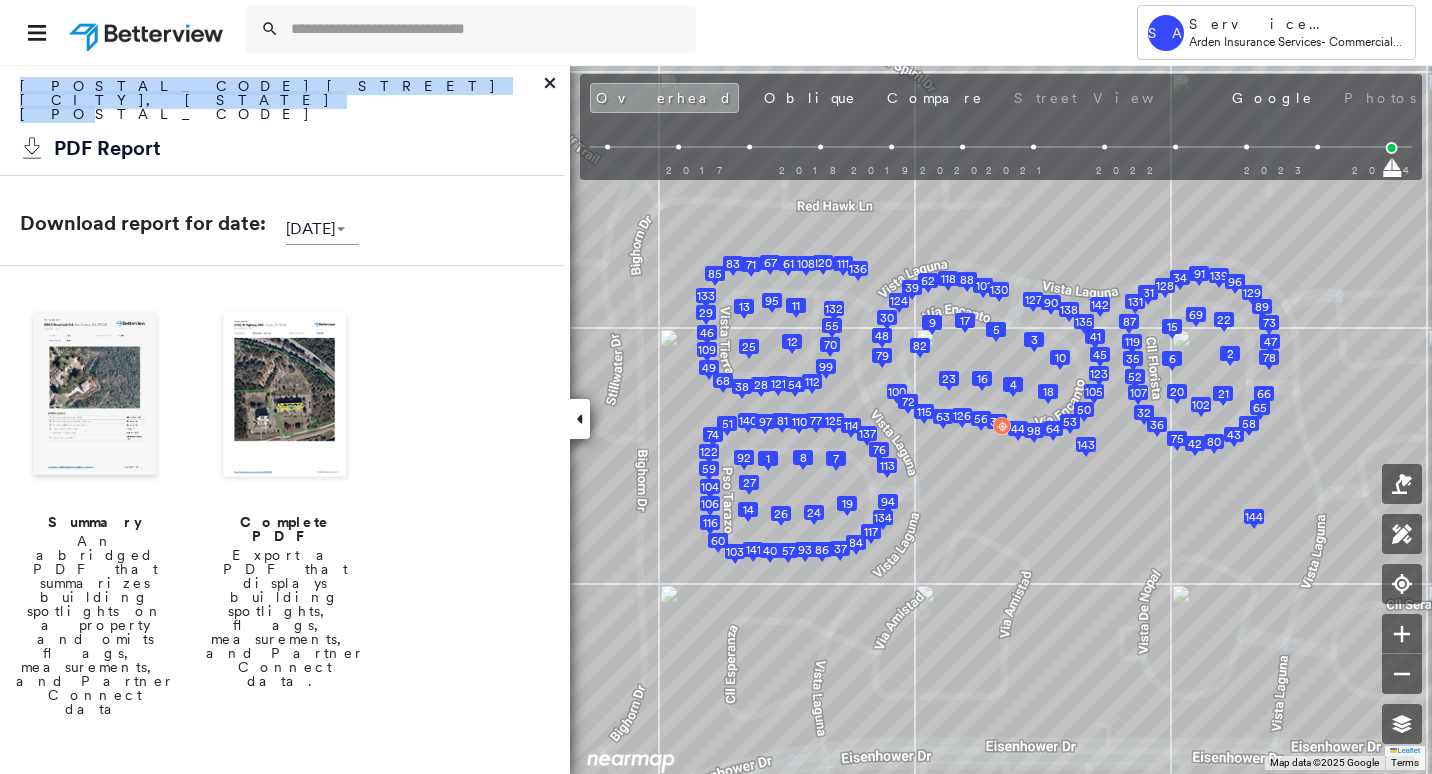 click at bounding box center (95, 396) 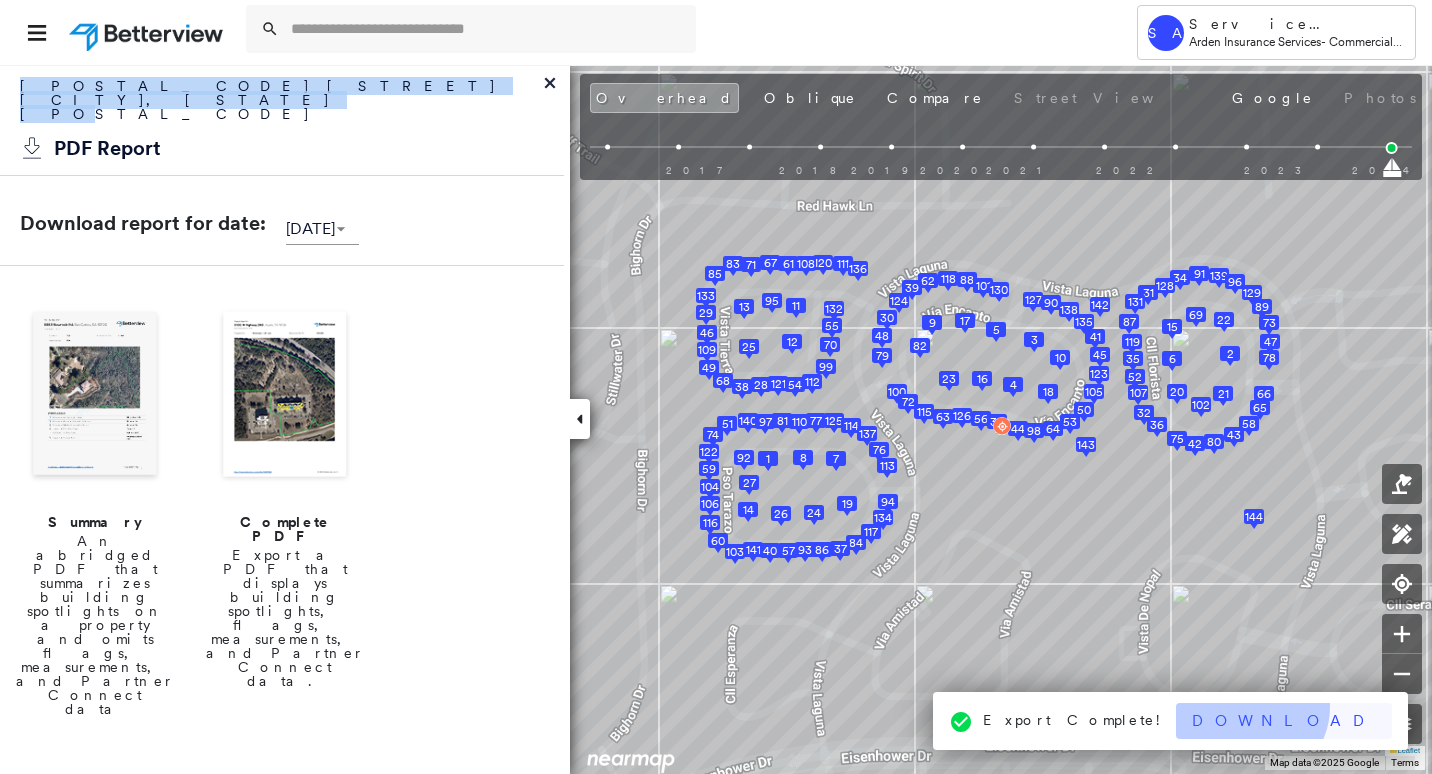 click on "Download" at bounding box center [1284, 721] 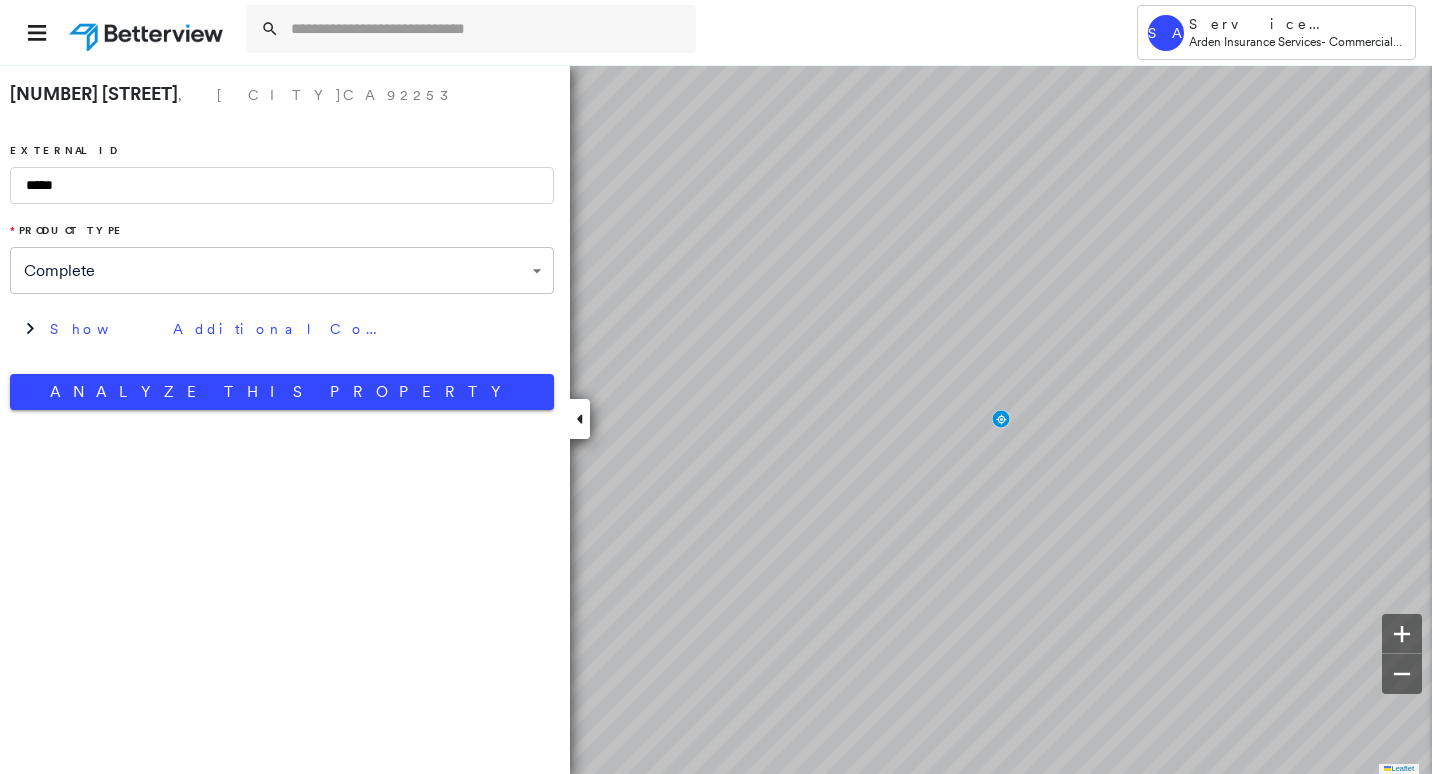 scroll, scrollTop: 0, scrollLeft: 0, axis: both 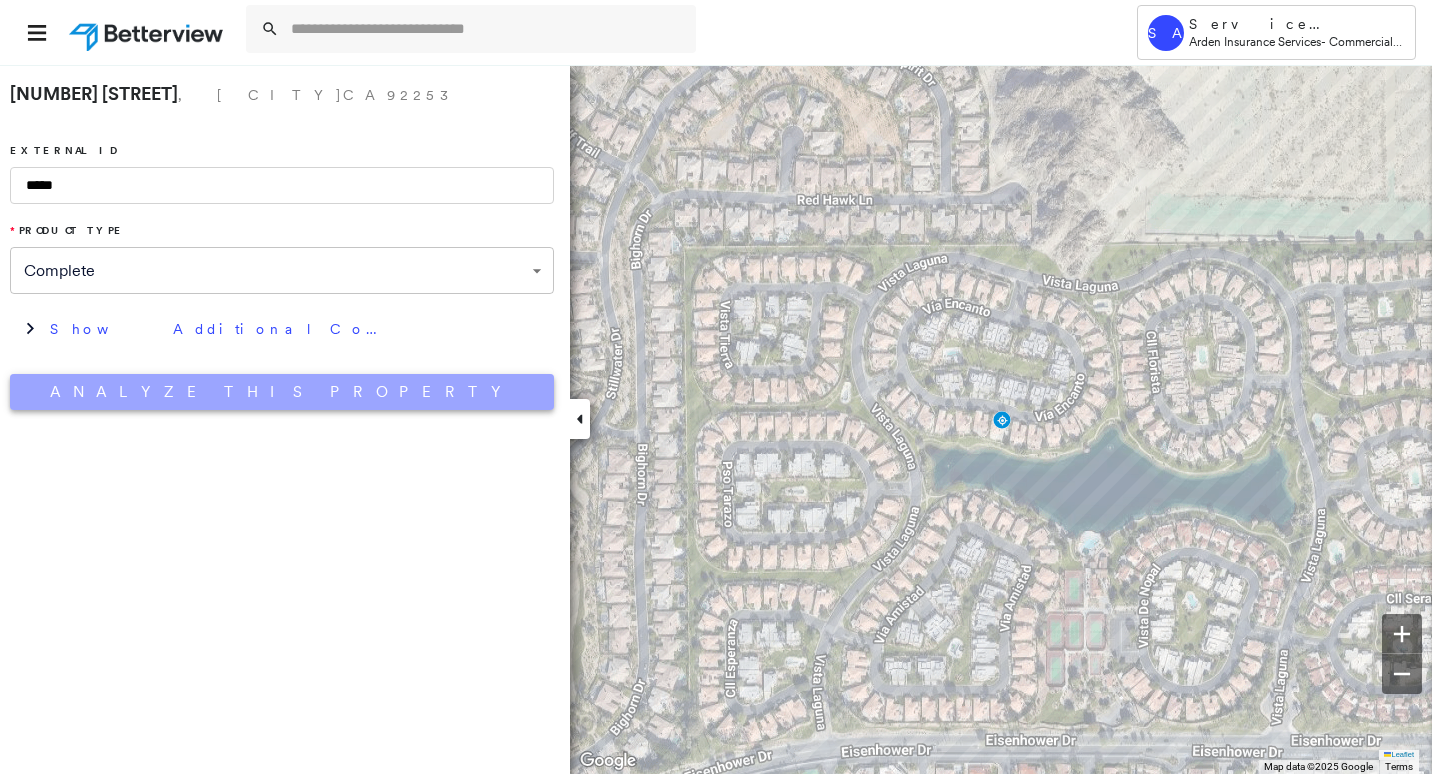 click on "Analyze This Property" at bounding box center [282, 392] 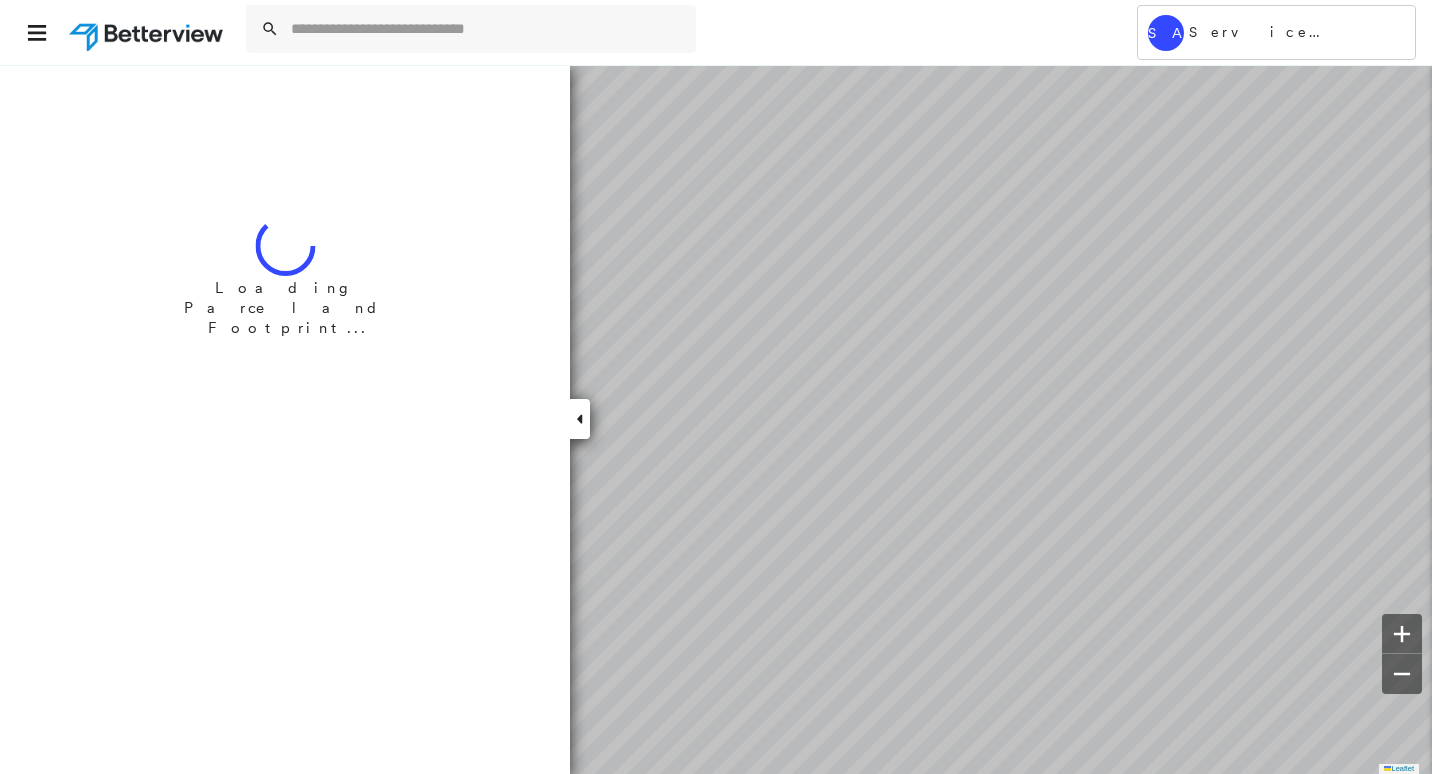 scroll, scrollTop: 0, scrollLeft: 0, axis: both 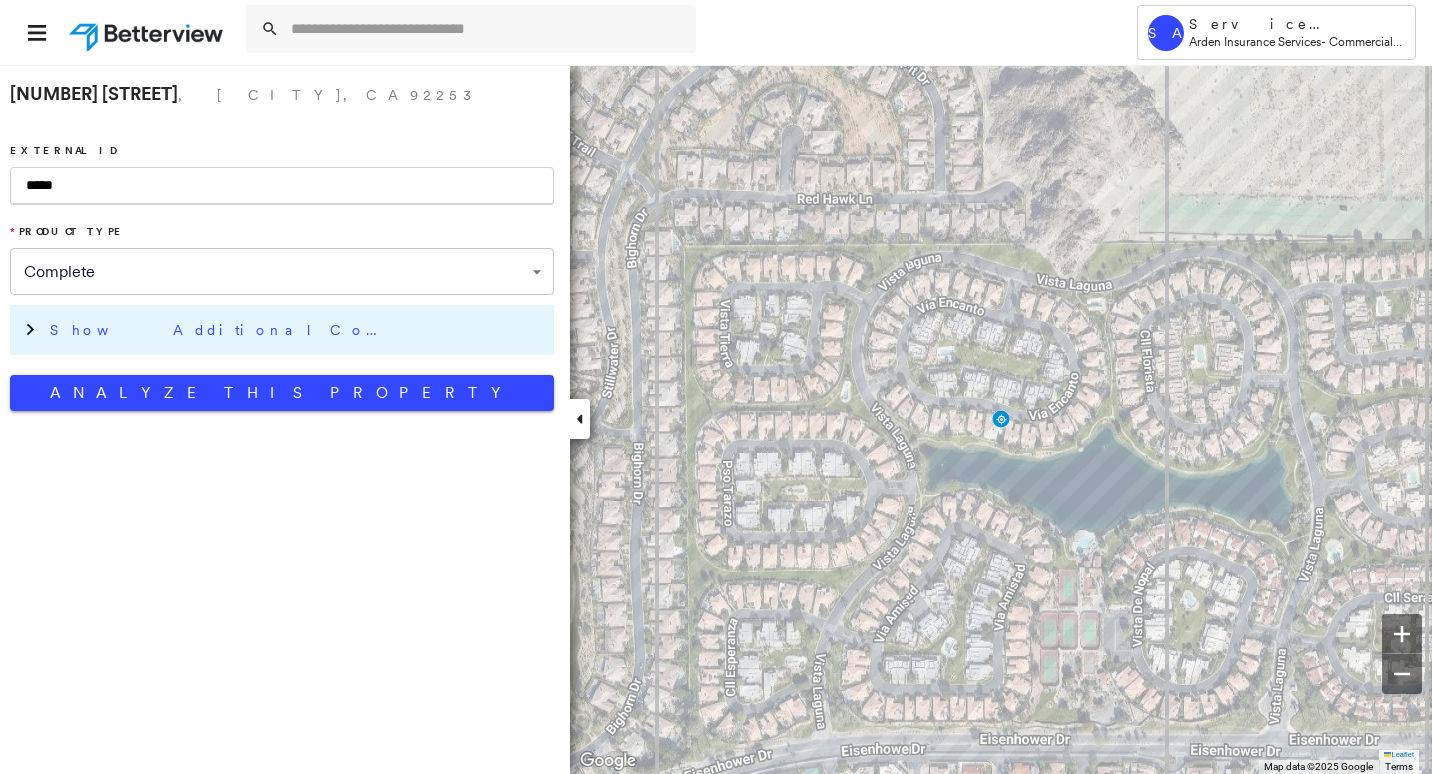 click on "Show Additional Company Data" at bounding box center [220, 330] 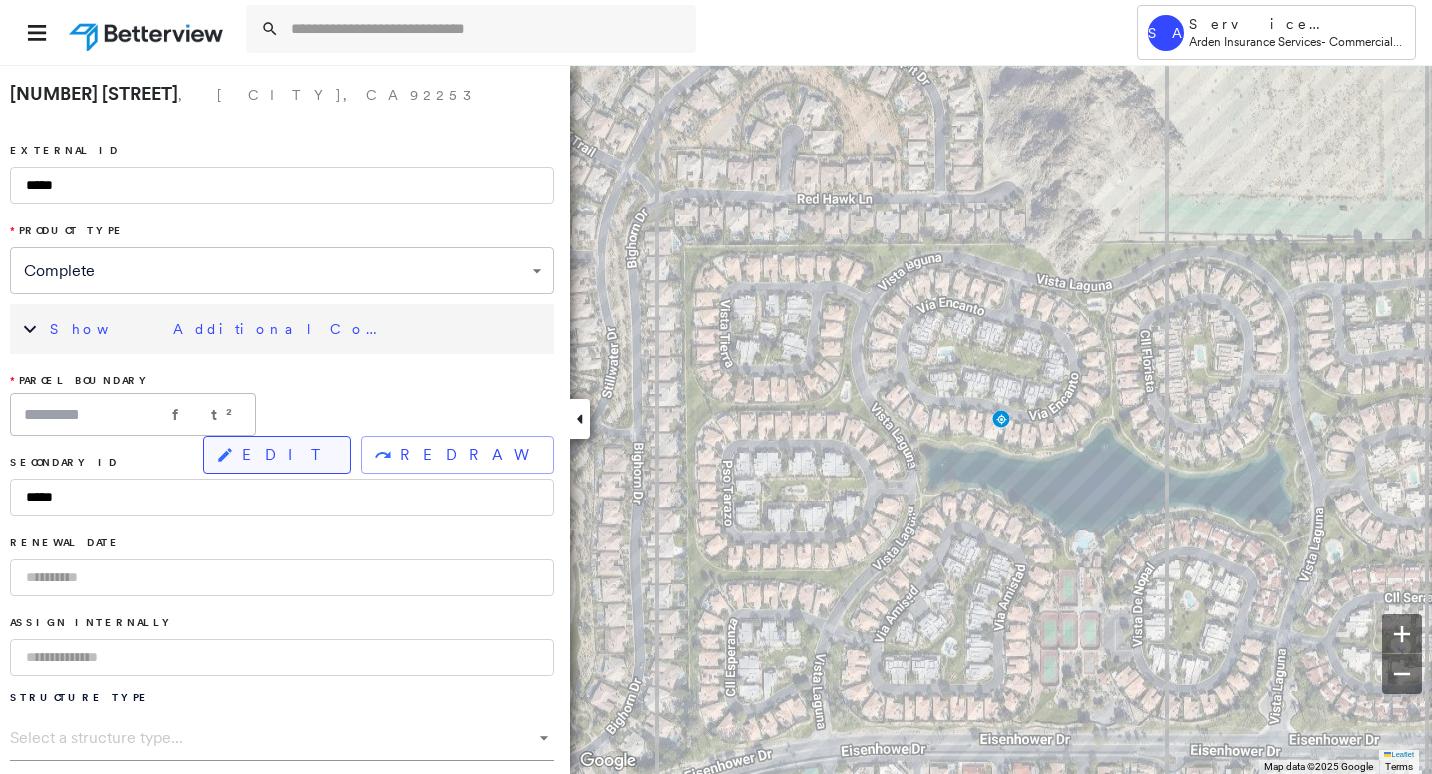 click on "EDIT" at bounding box center [288, 455] 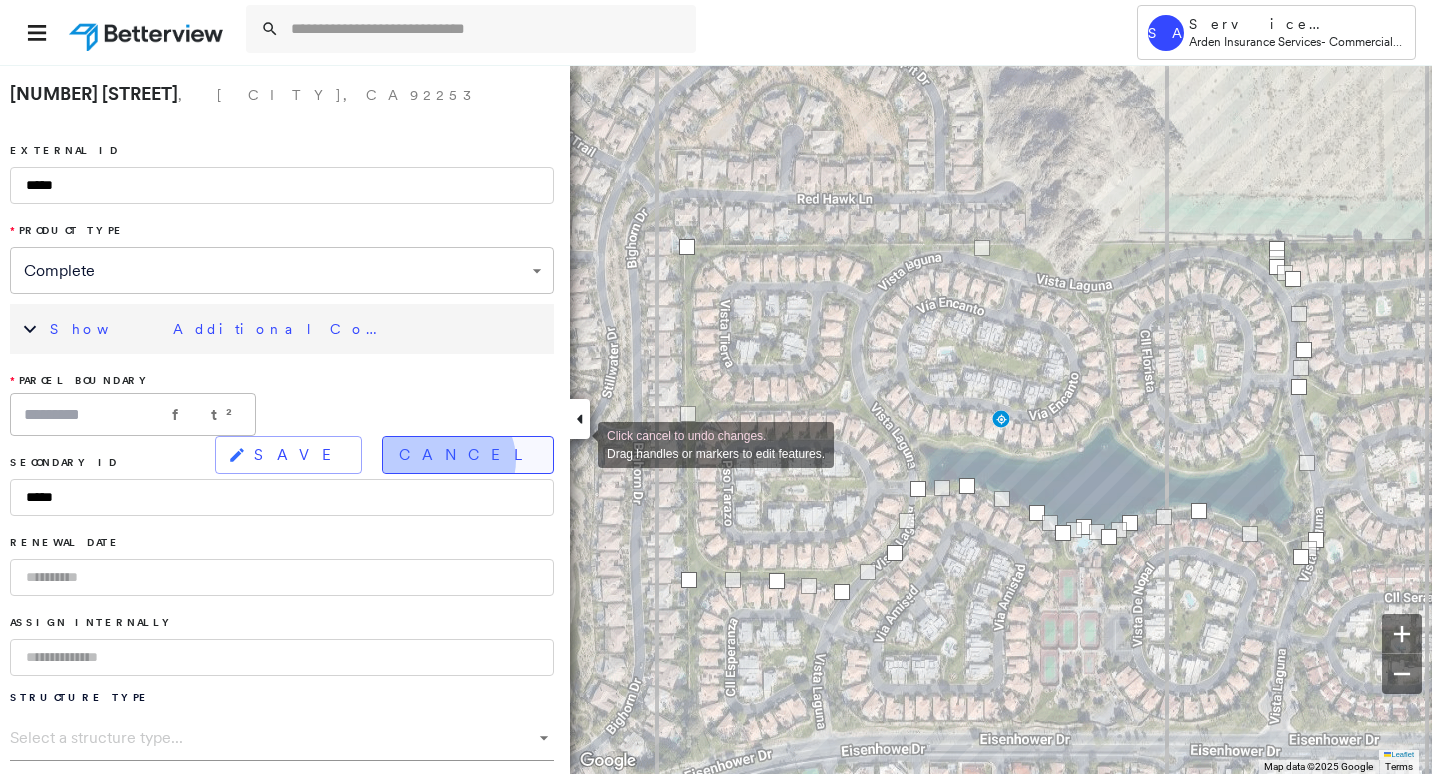 click on "Cancel" at bounding box center (468, 455) 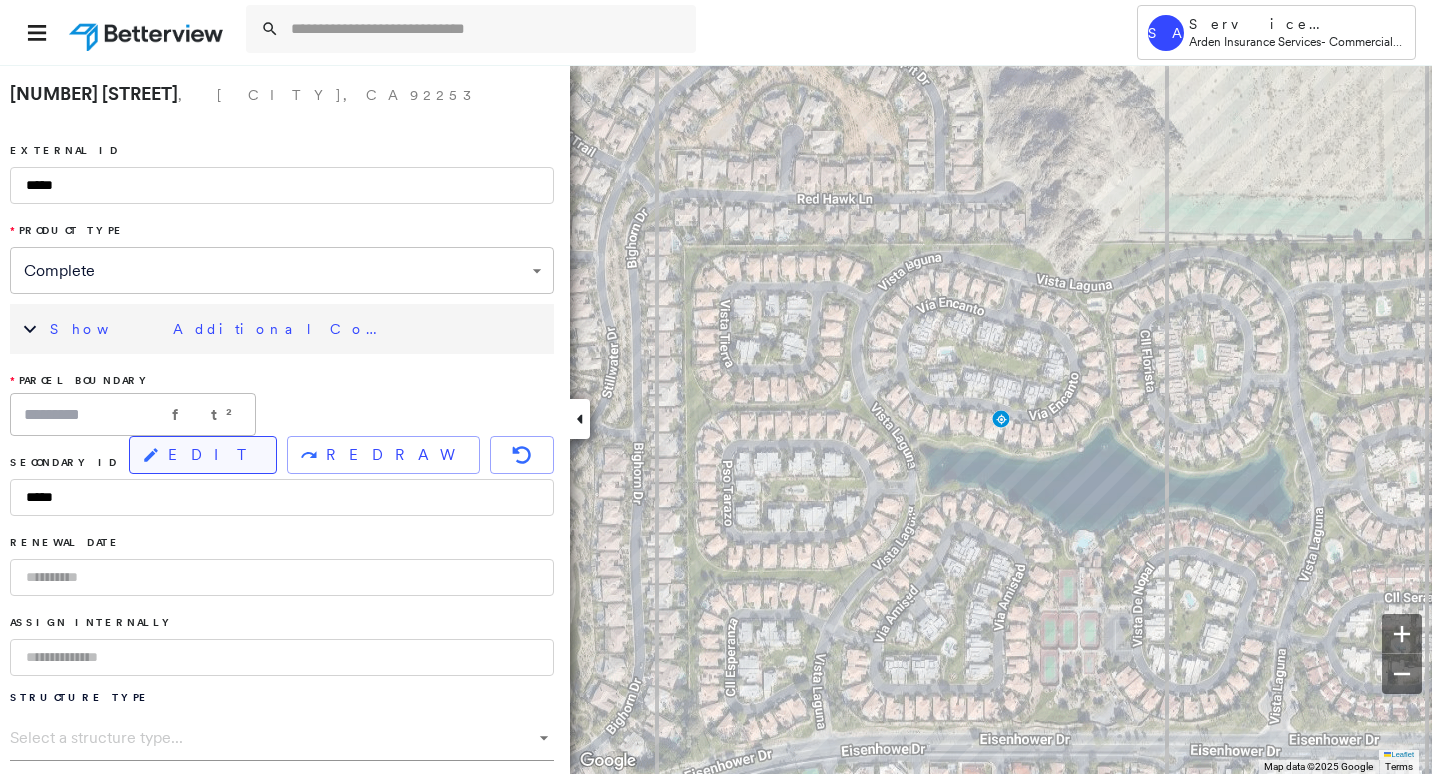 click on "EDIT" at bounding box center [214, 455] 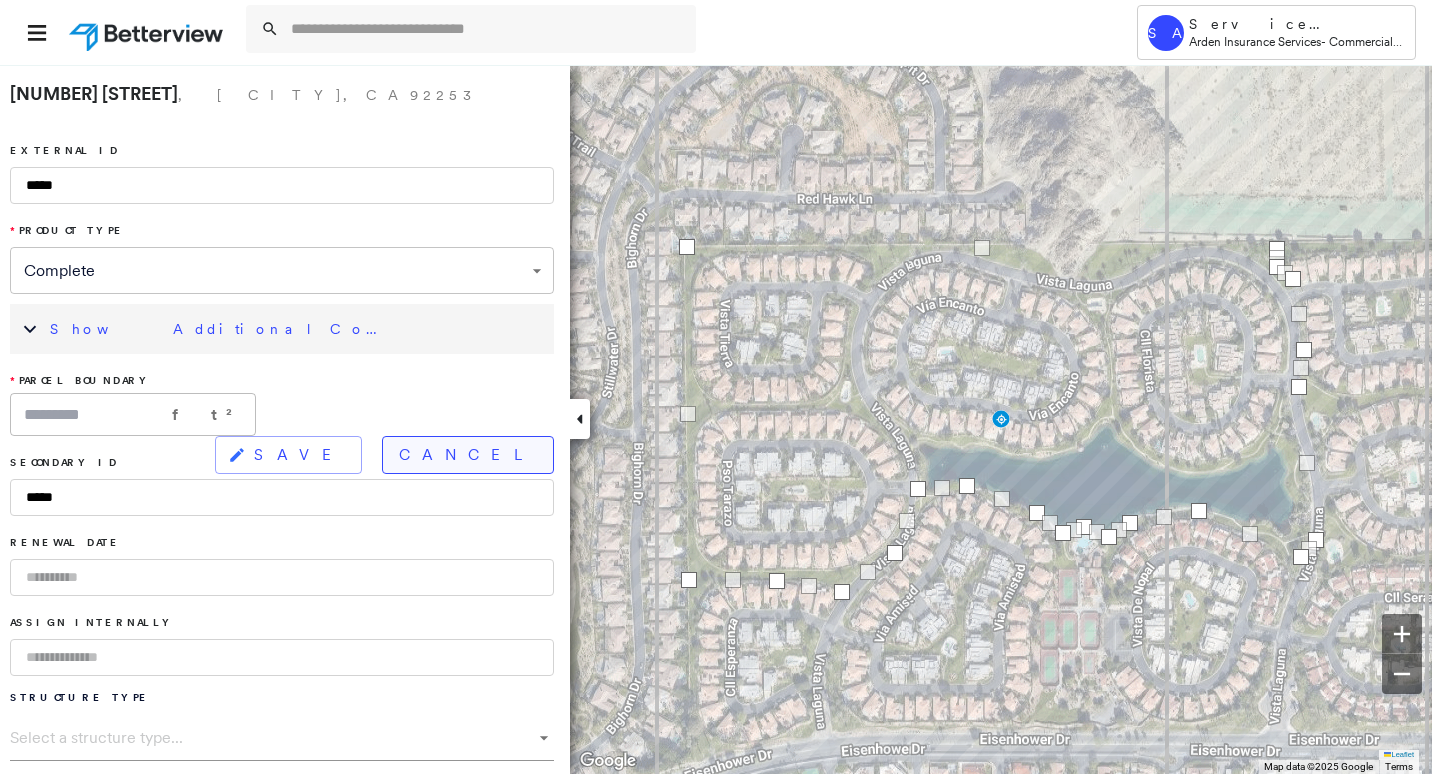 click on "Cancel" at bounding box center (468, 455) 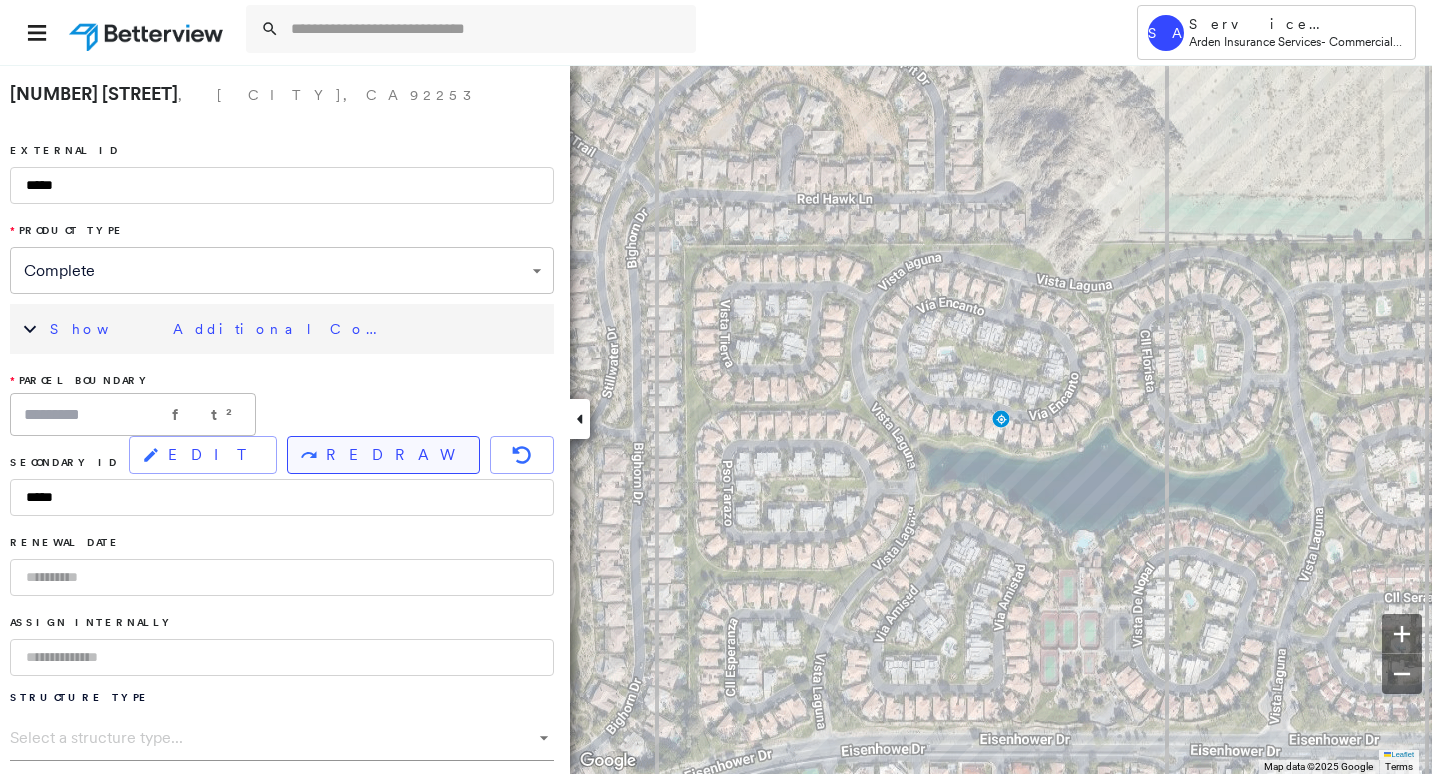 click on "REDRAW" at bounding box center [383, 455] 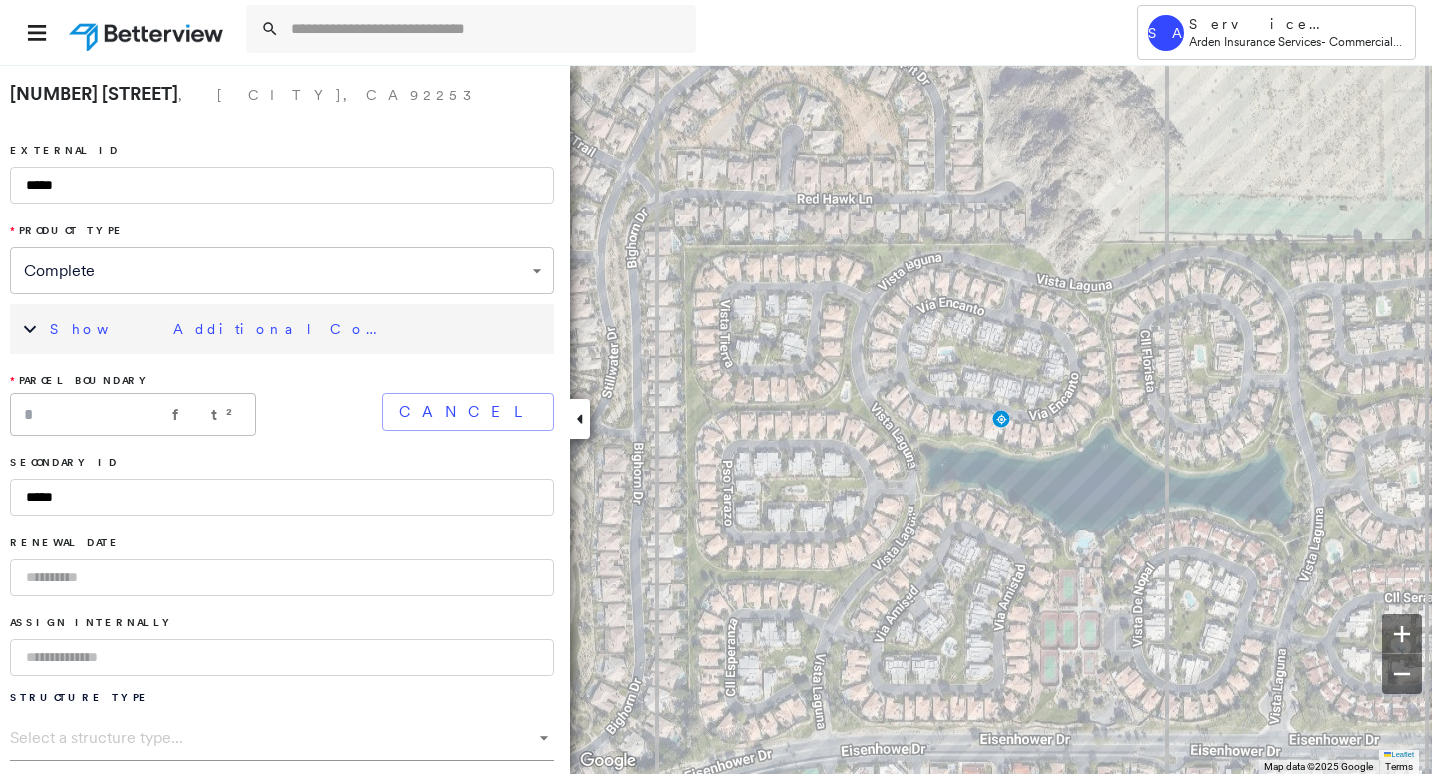 click 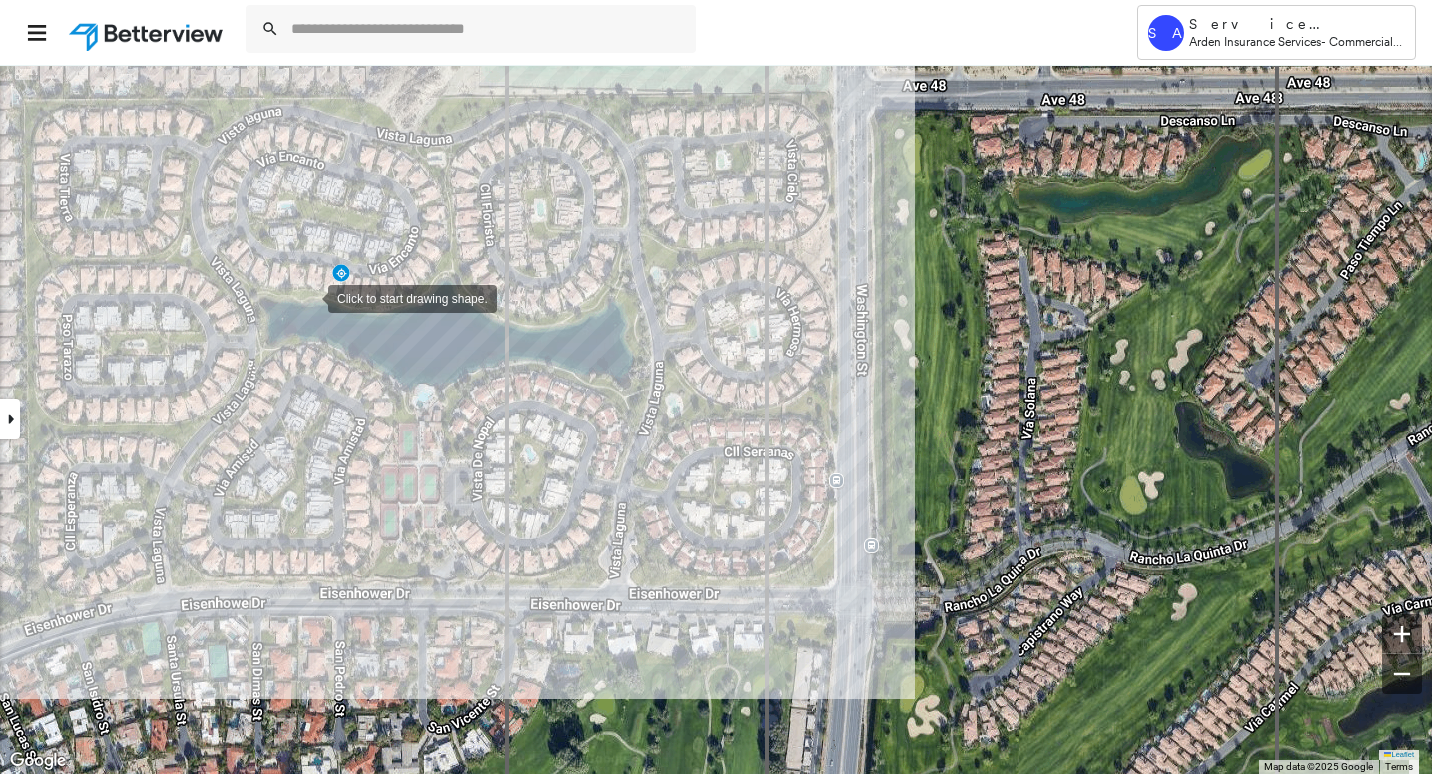 drag, startPoint x: 897, startPoint y: 419, endPoint x: 343, endPoint y: 293, distance: 568.1479 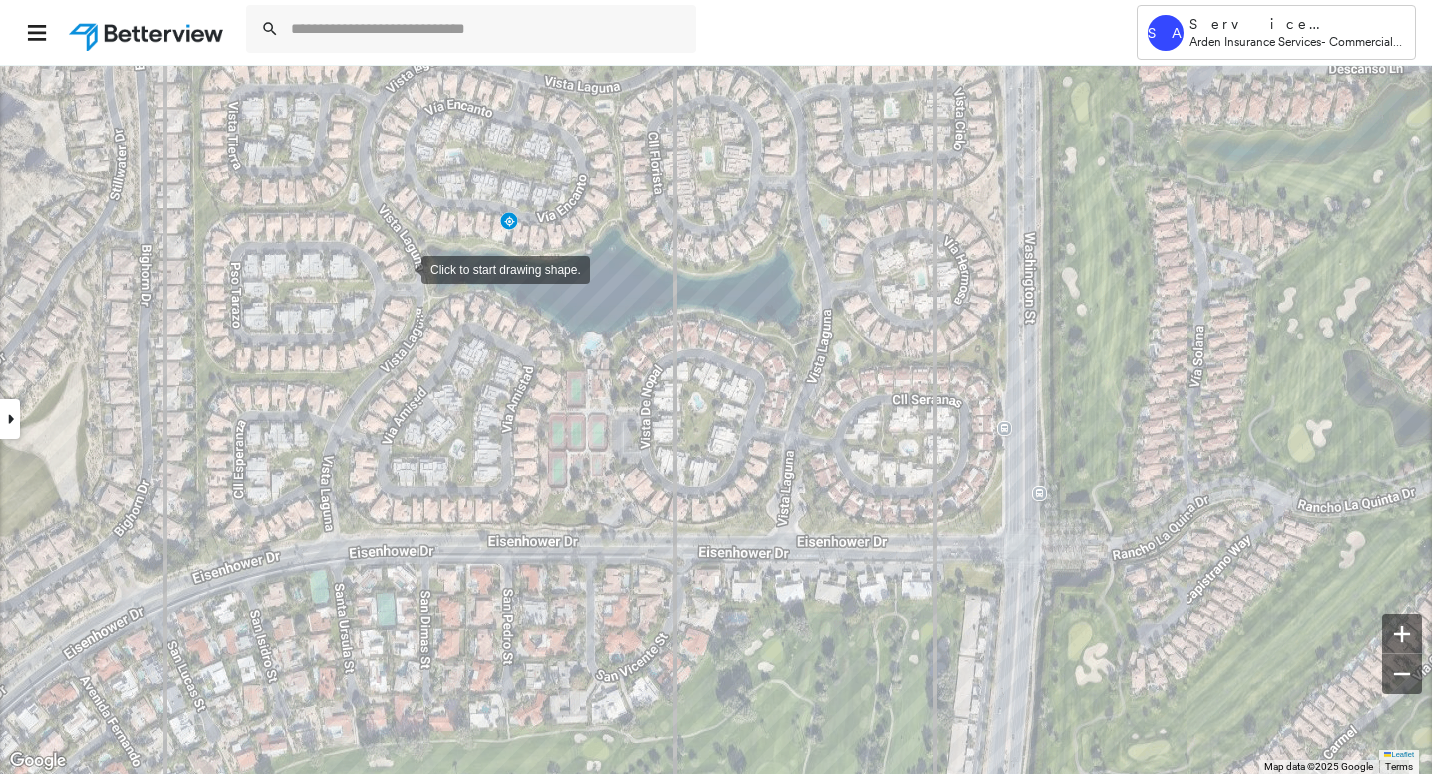drag, startPoint x: 294, startPoint y: 318, endPoint x: 397, endPoint y: 270, distance: 113.63538 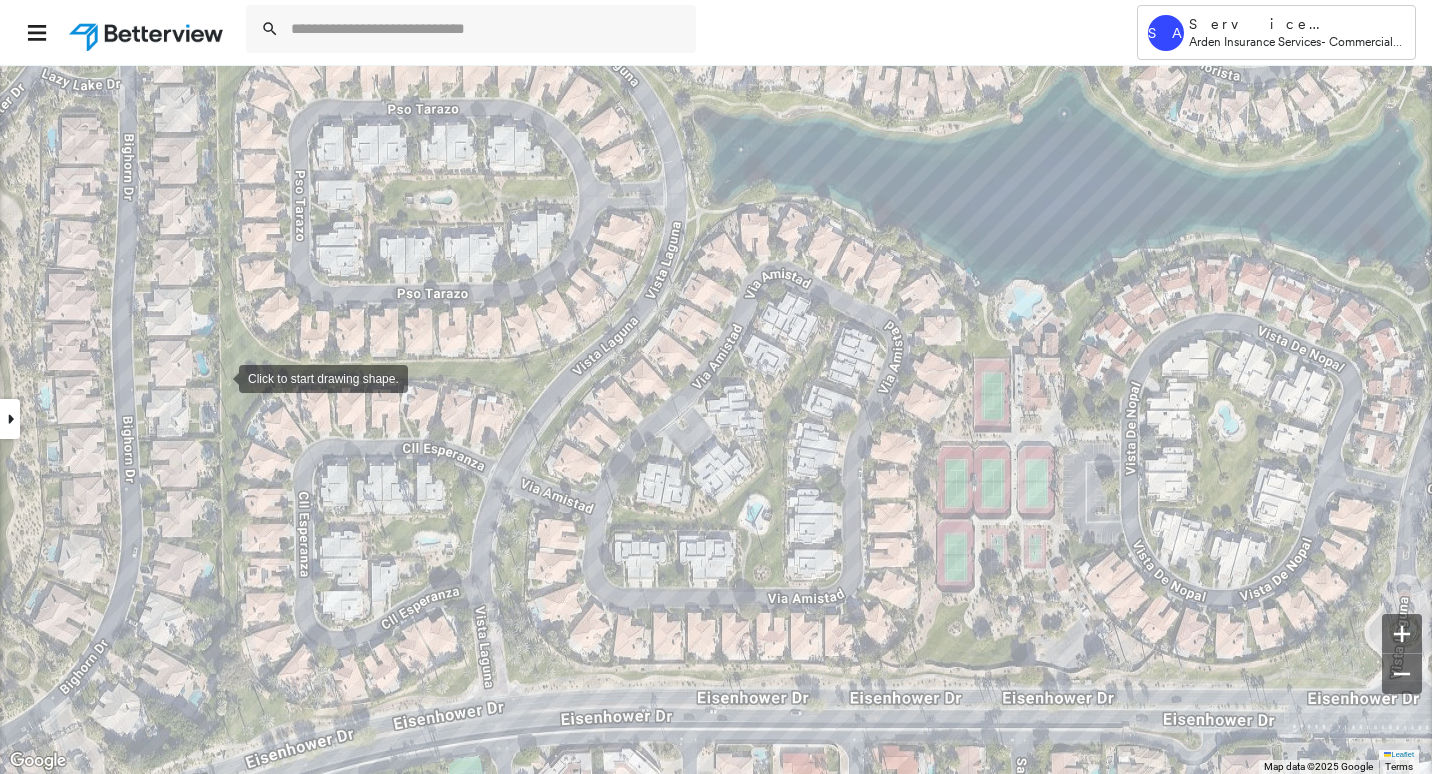 click at bounding box center (219, 377) 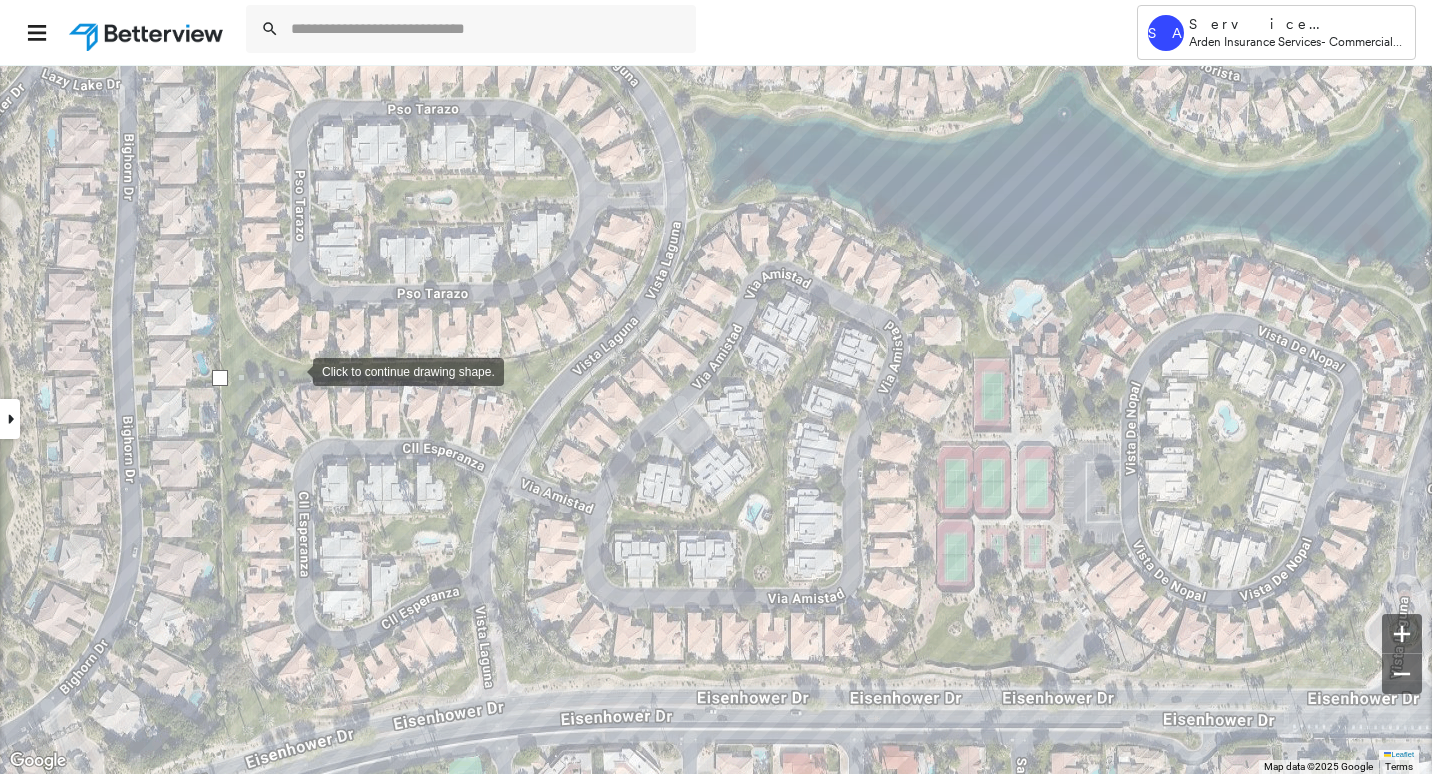 click at bounding box center (293, 370) 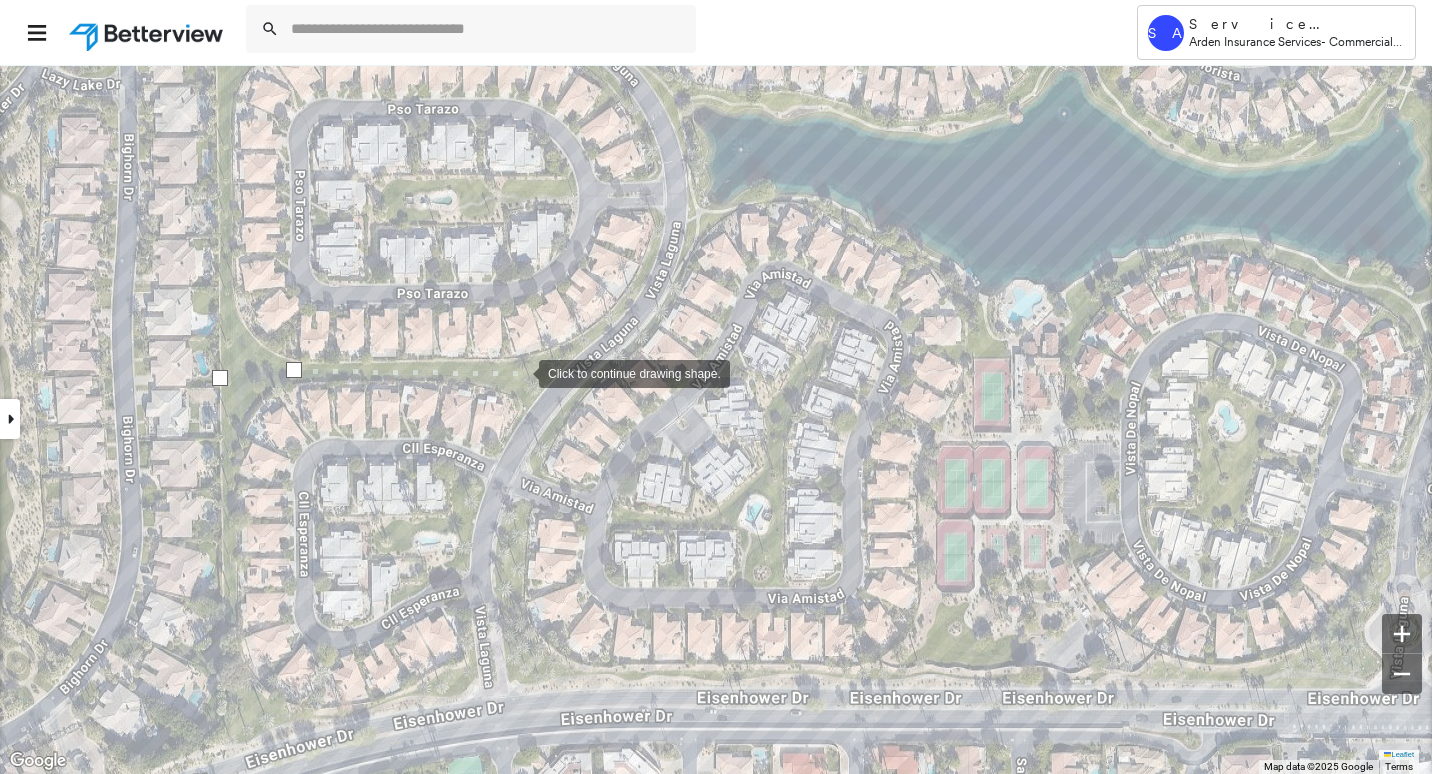 click at bounding box center (519, 372) 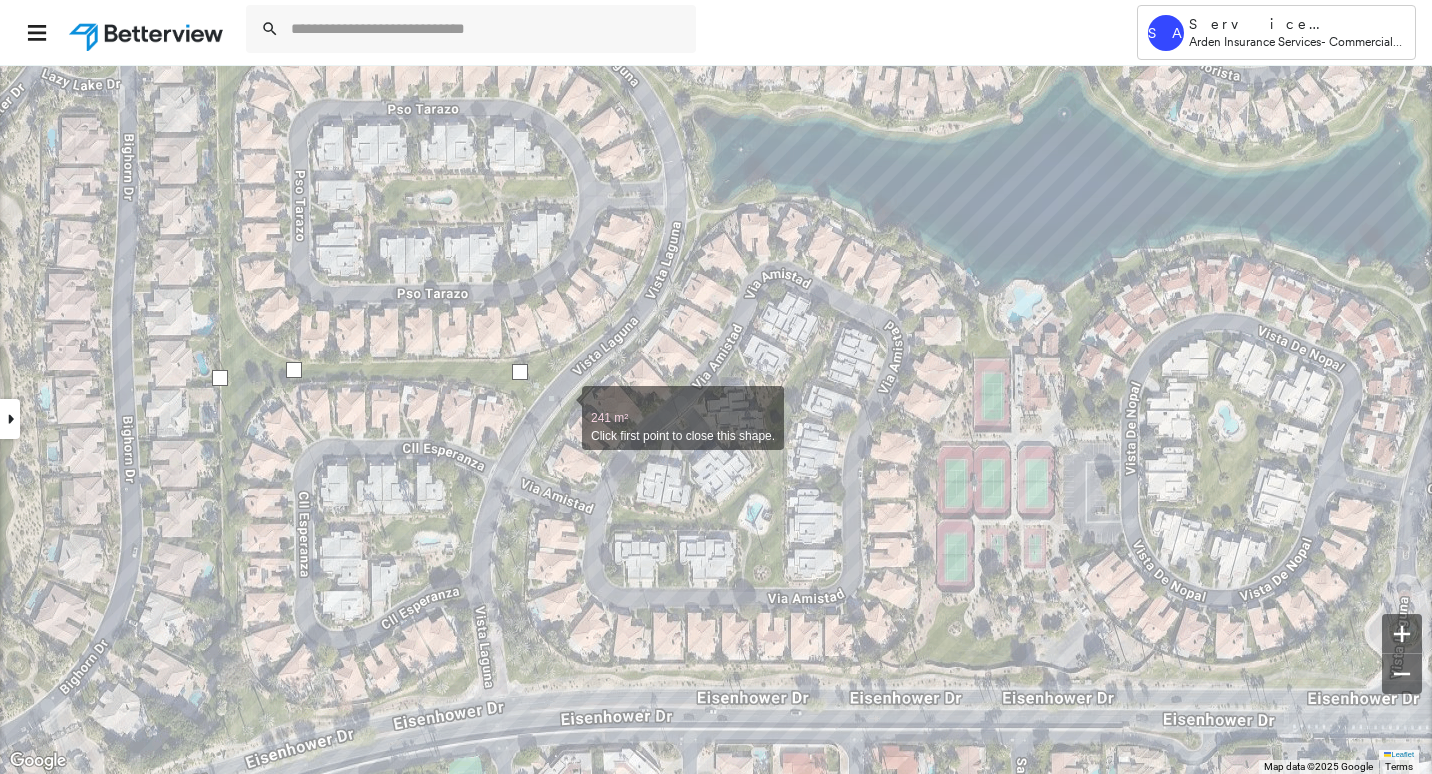 click at bounding box center (562, 407) 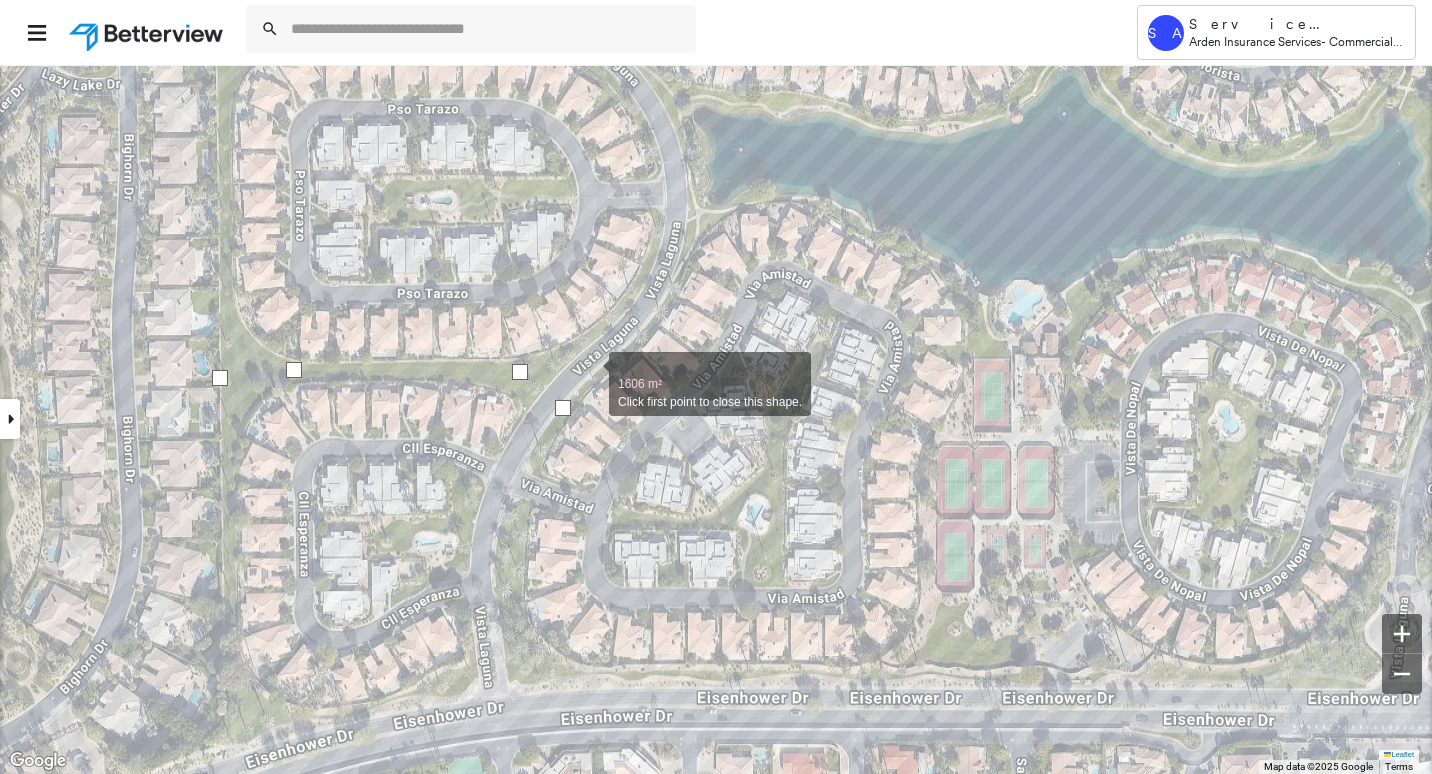 click at bounding box center (589, 373) 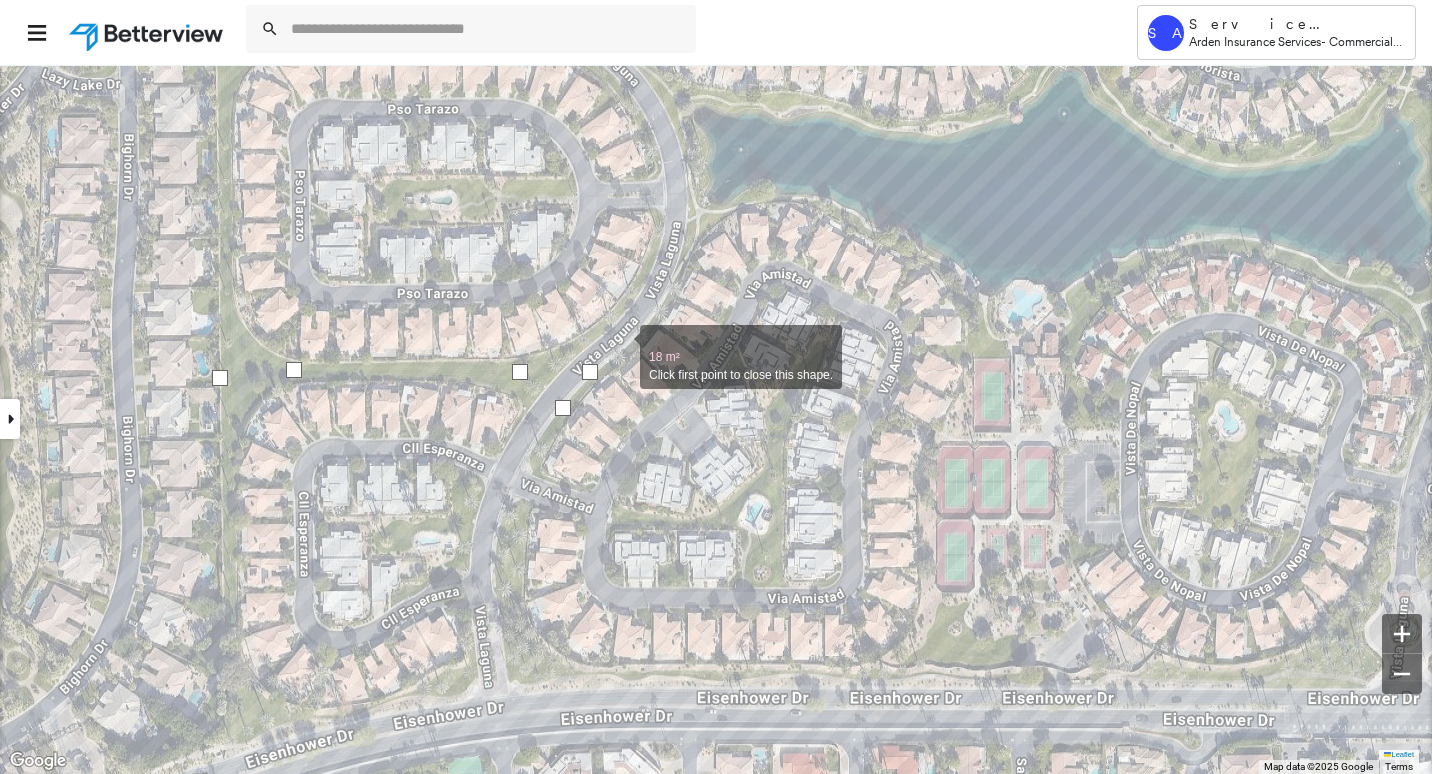 click at bounding box center [620, 346] 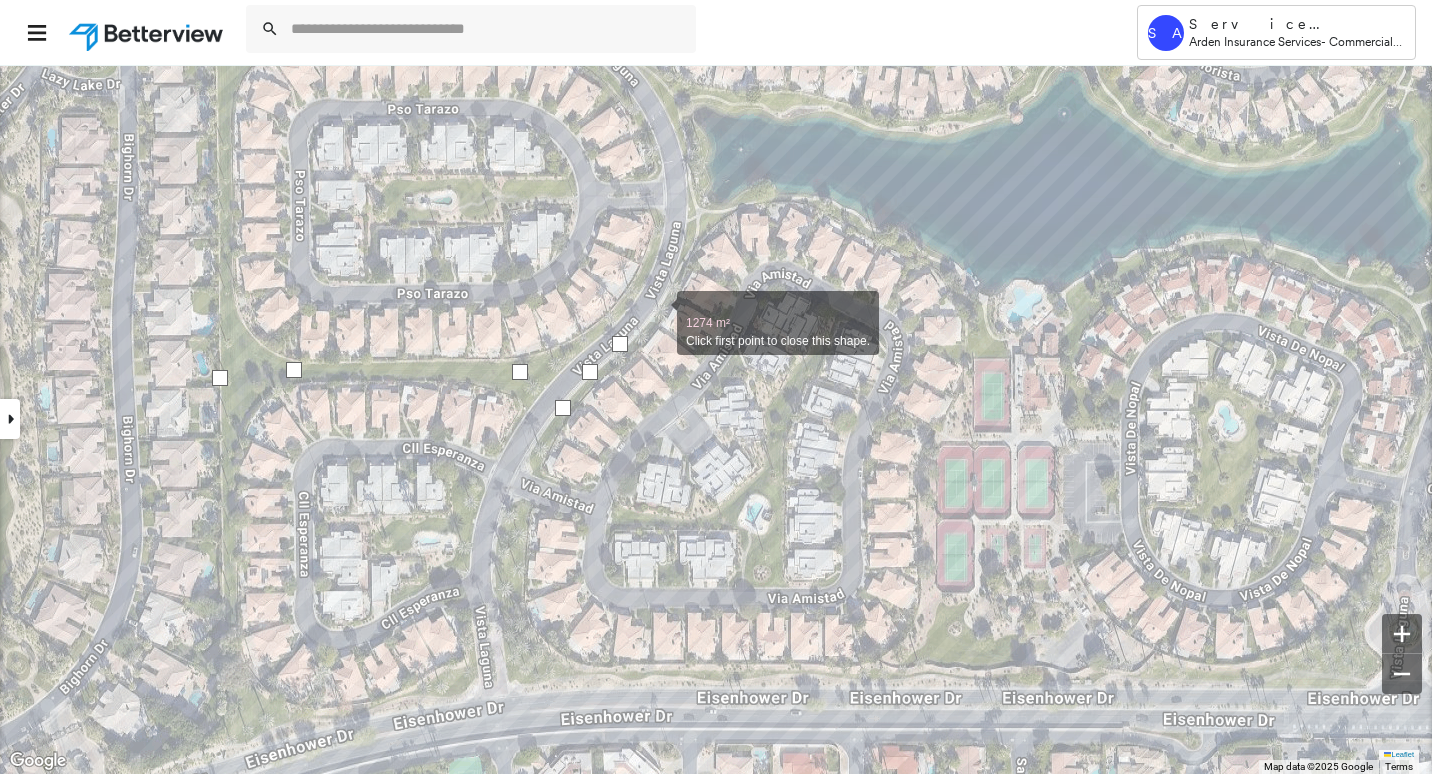 click at bounding box center (657, 312) 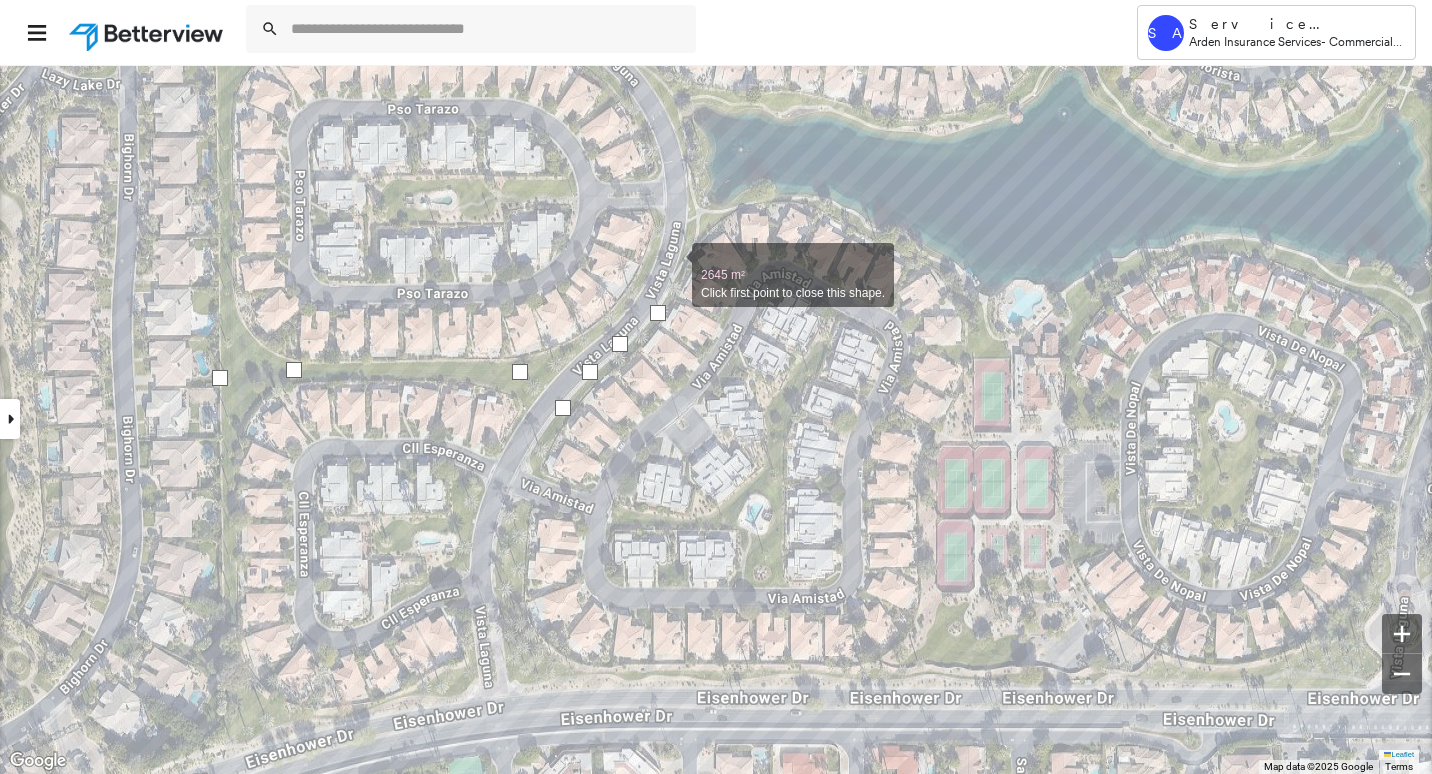 click at bounding box center [672, 264] 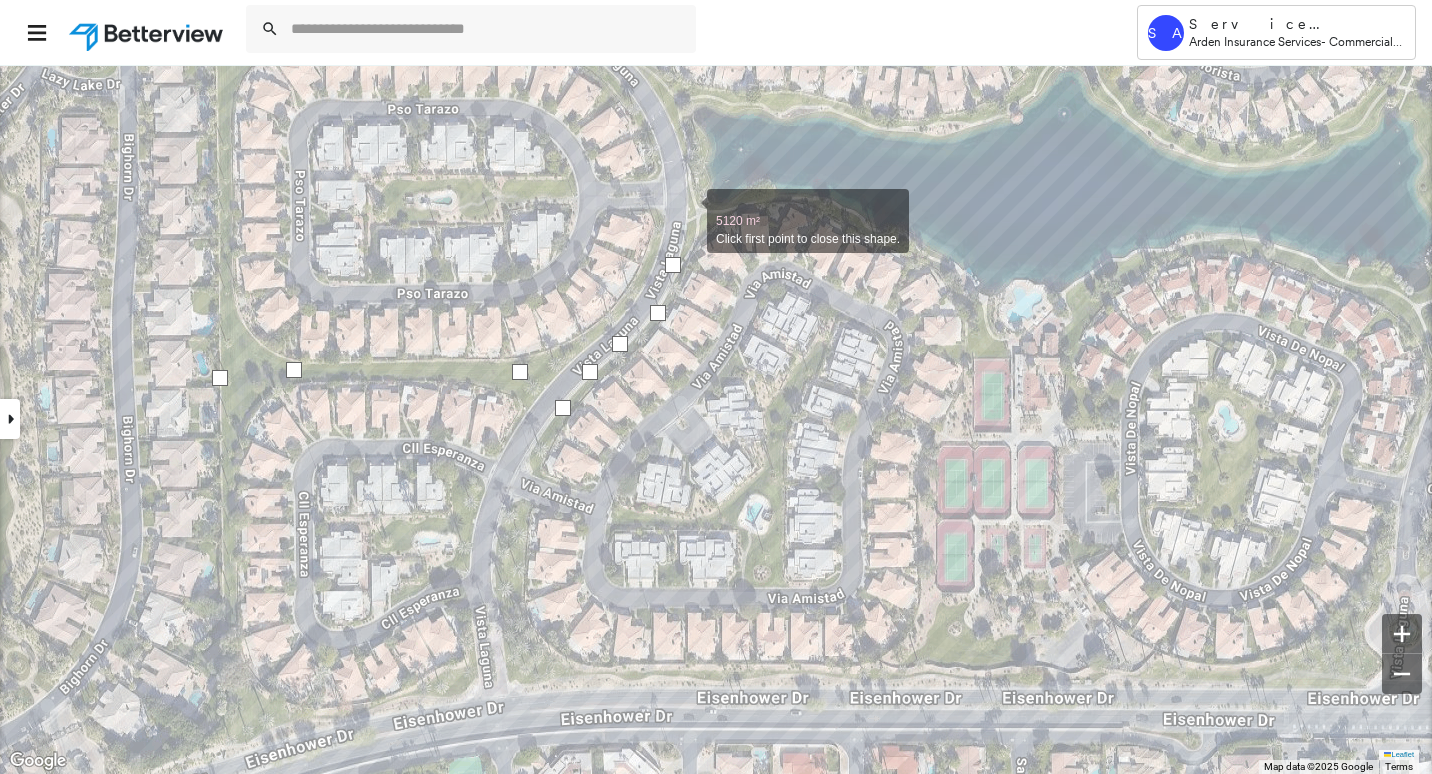click at bounding box center (687, 210) 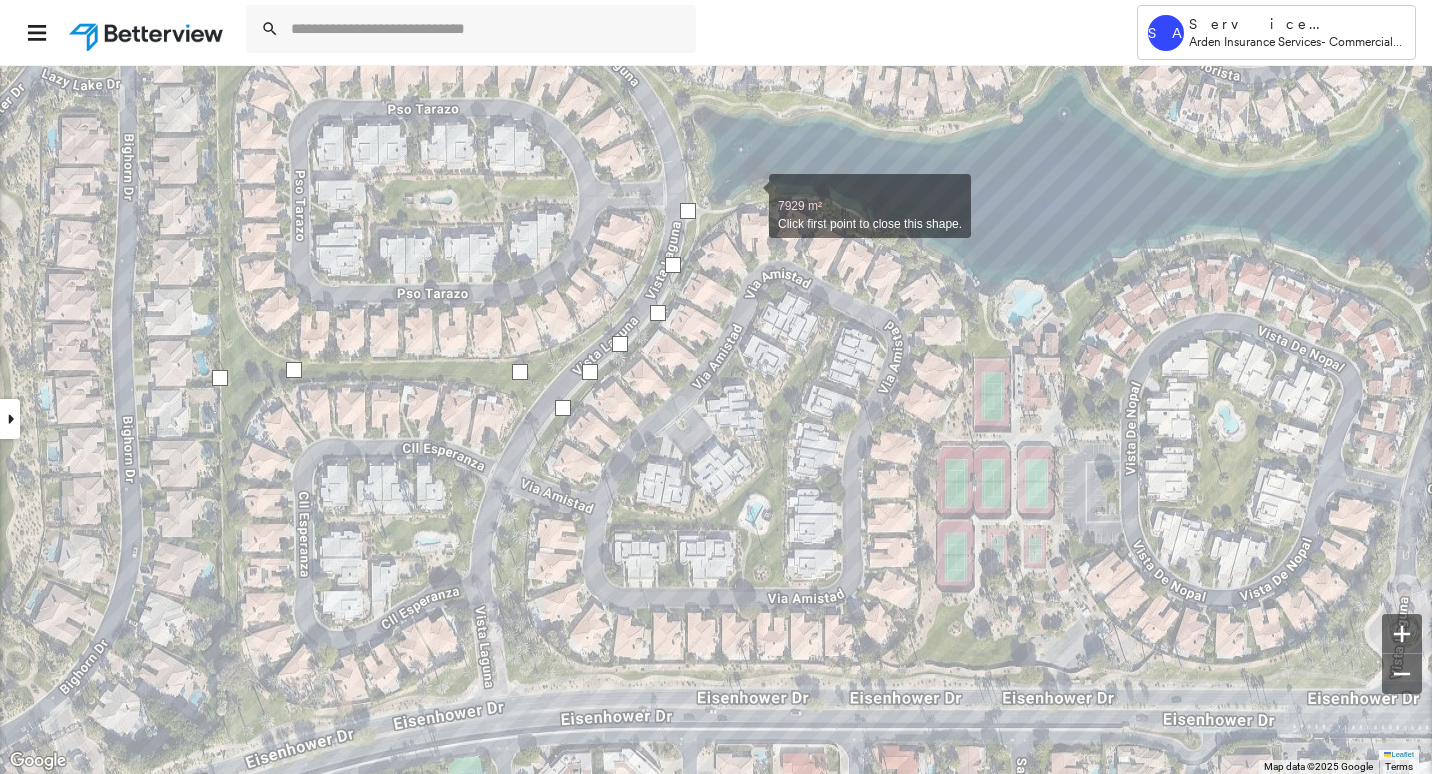 click at bounding box center (749, 195) 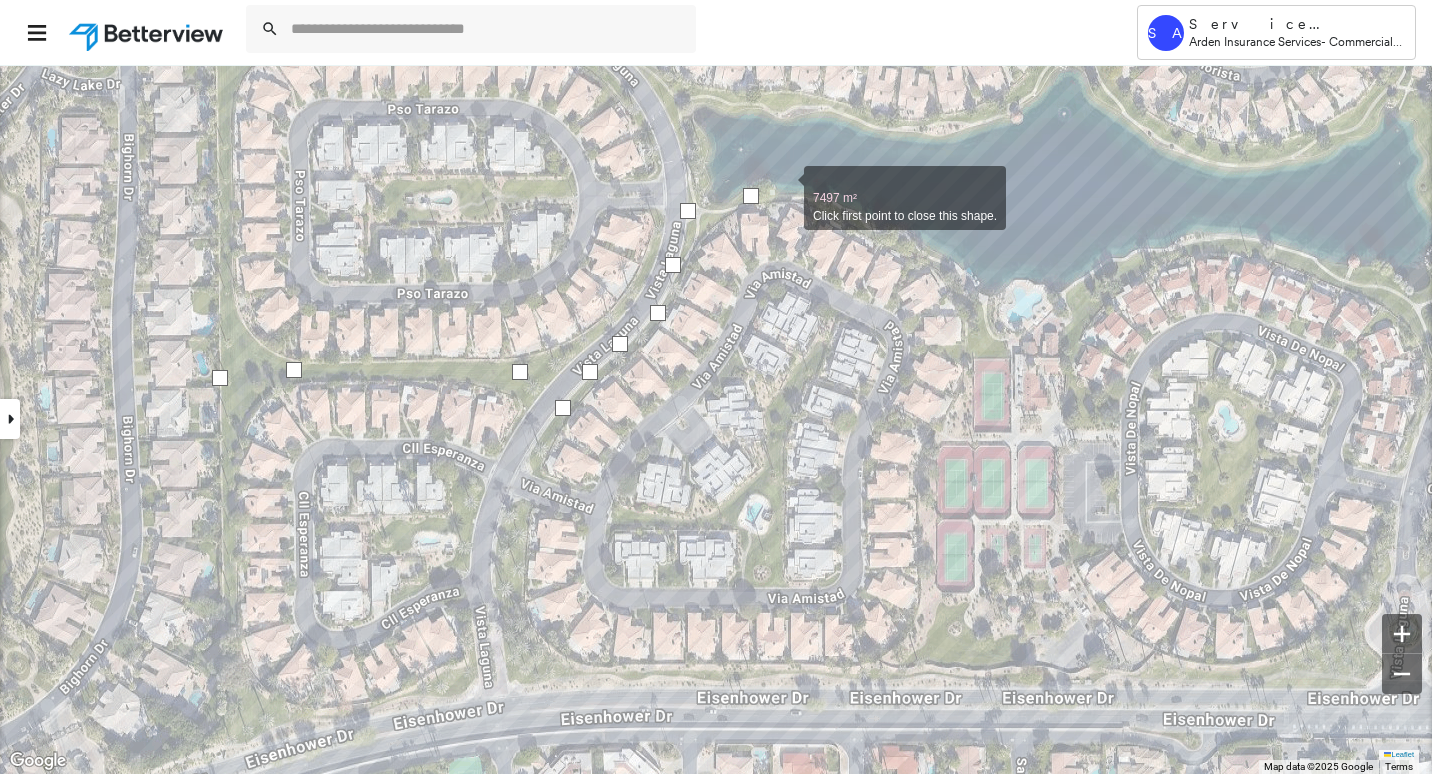 click at bounding box center [784, 187] 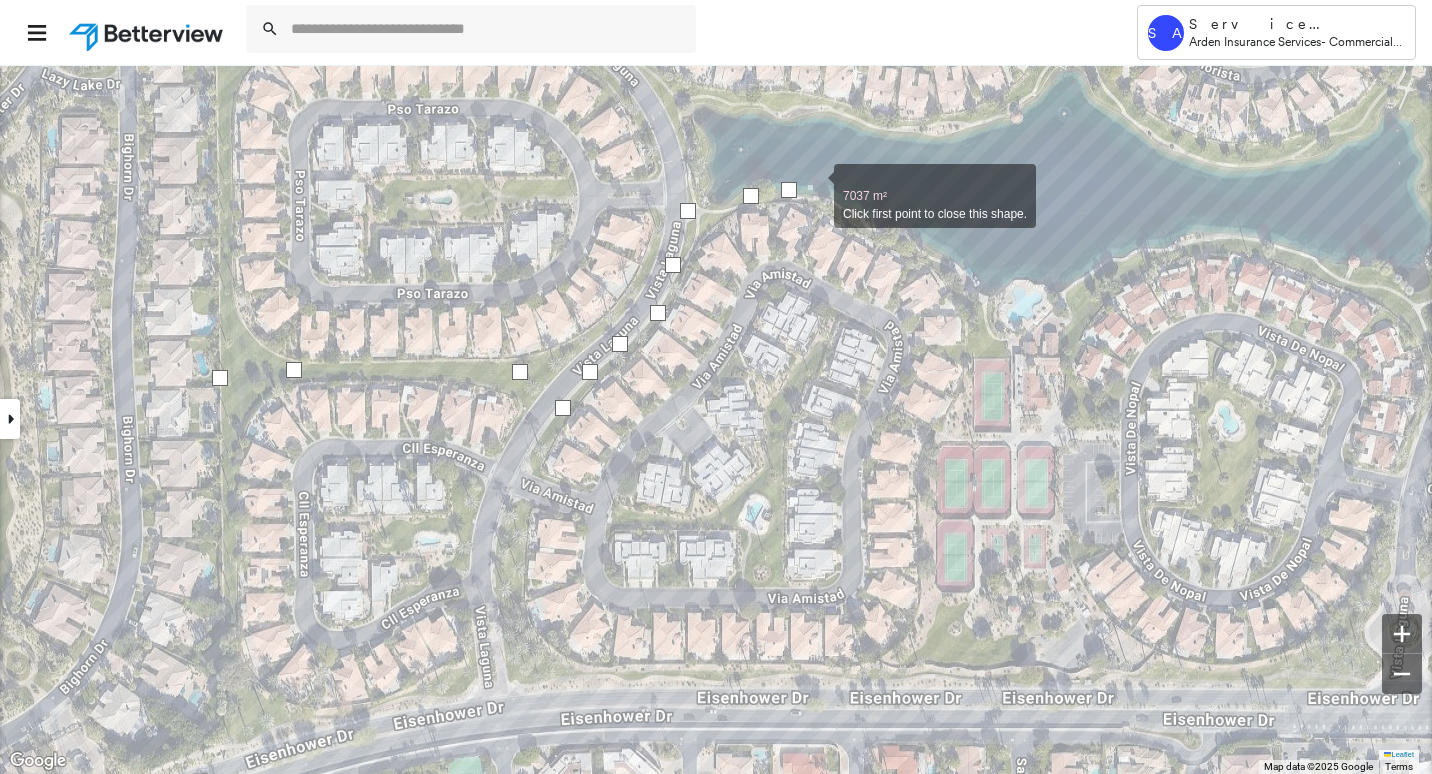 click at bounding box center (814, 185) 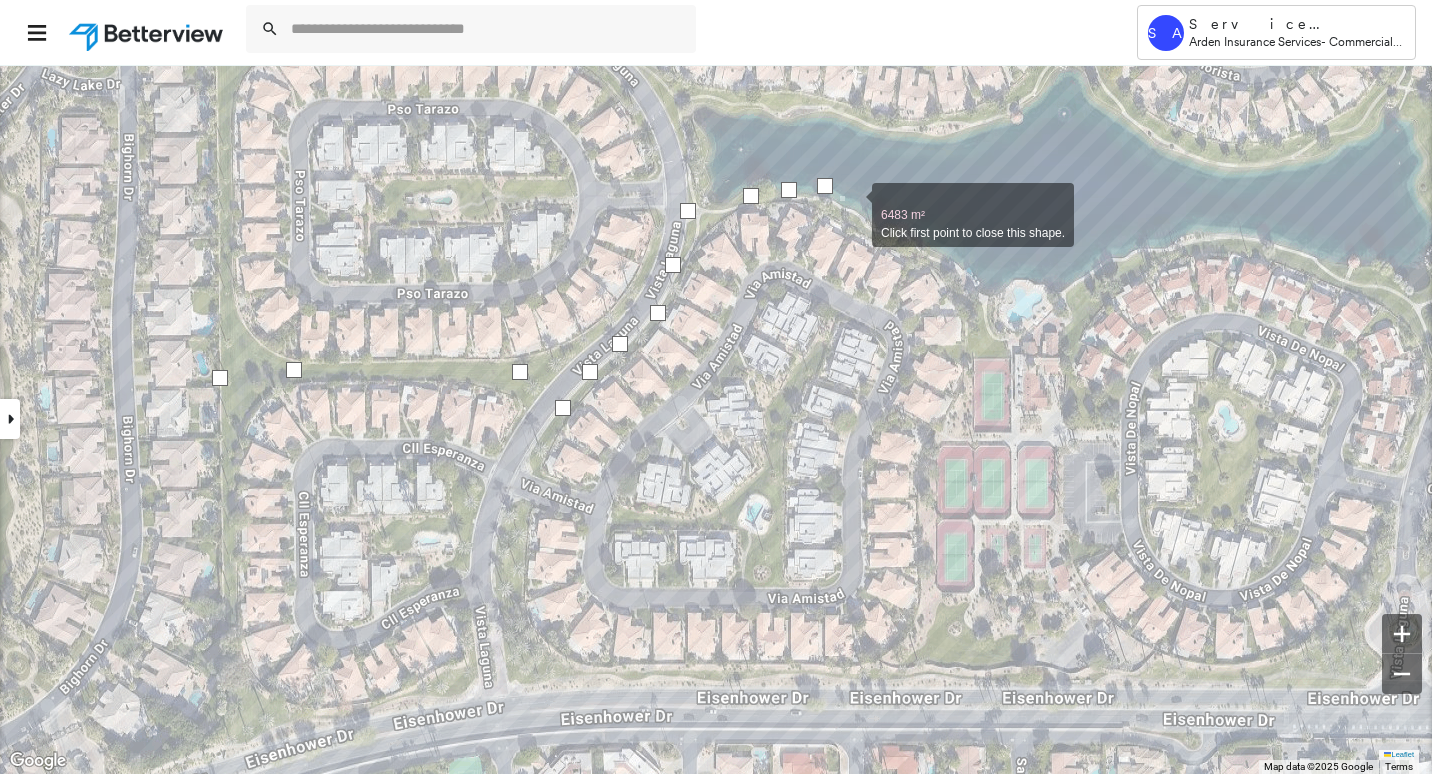 click at bounding box center (852, 204) 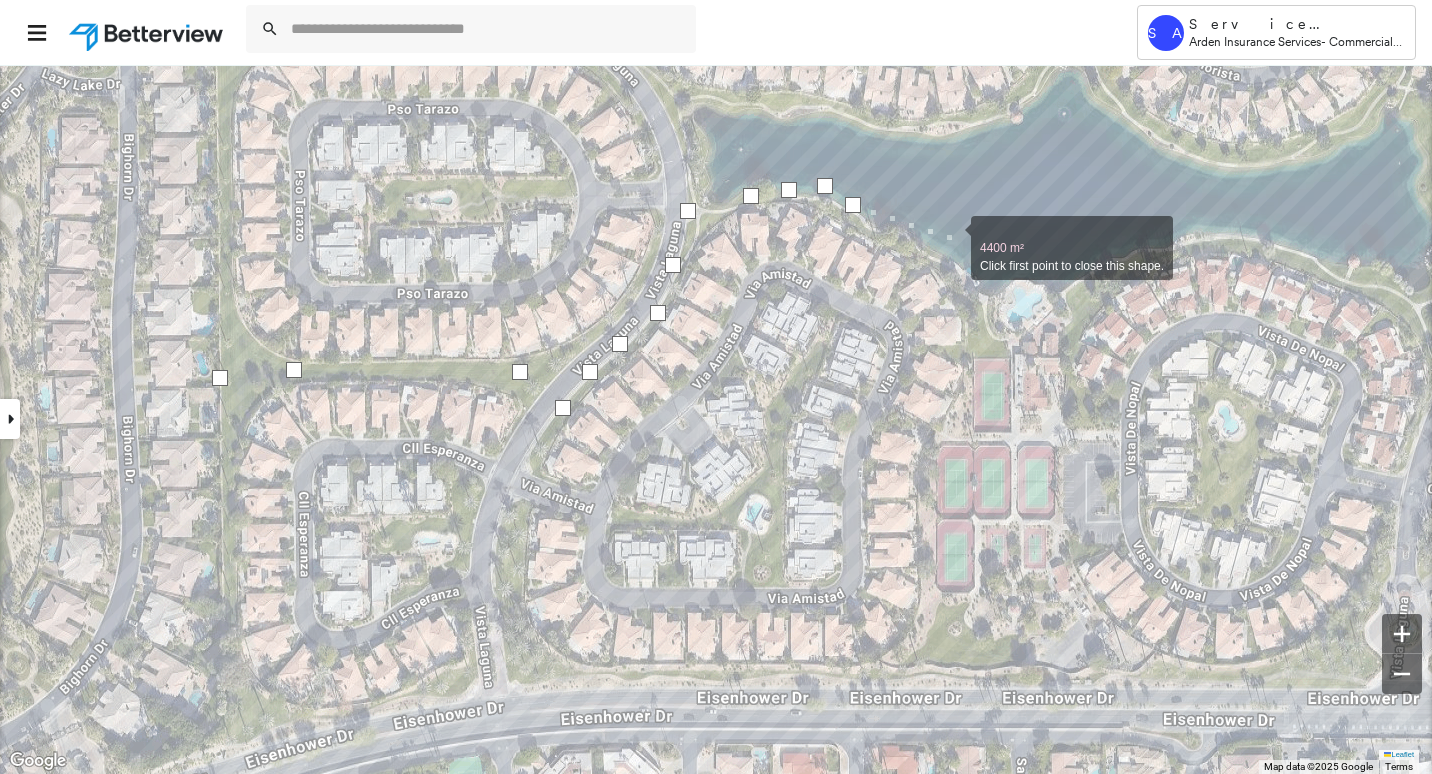 click at bounding box center (951, 237) 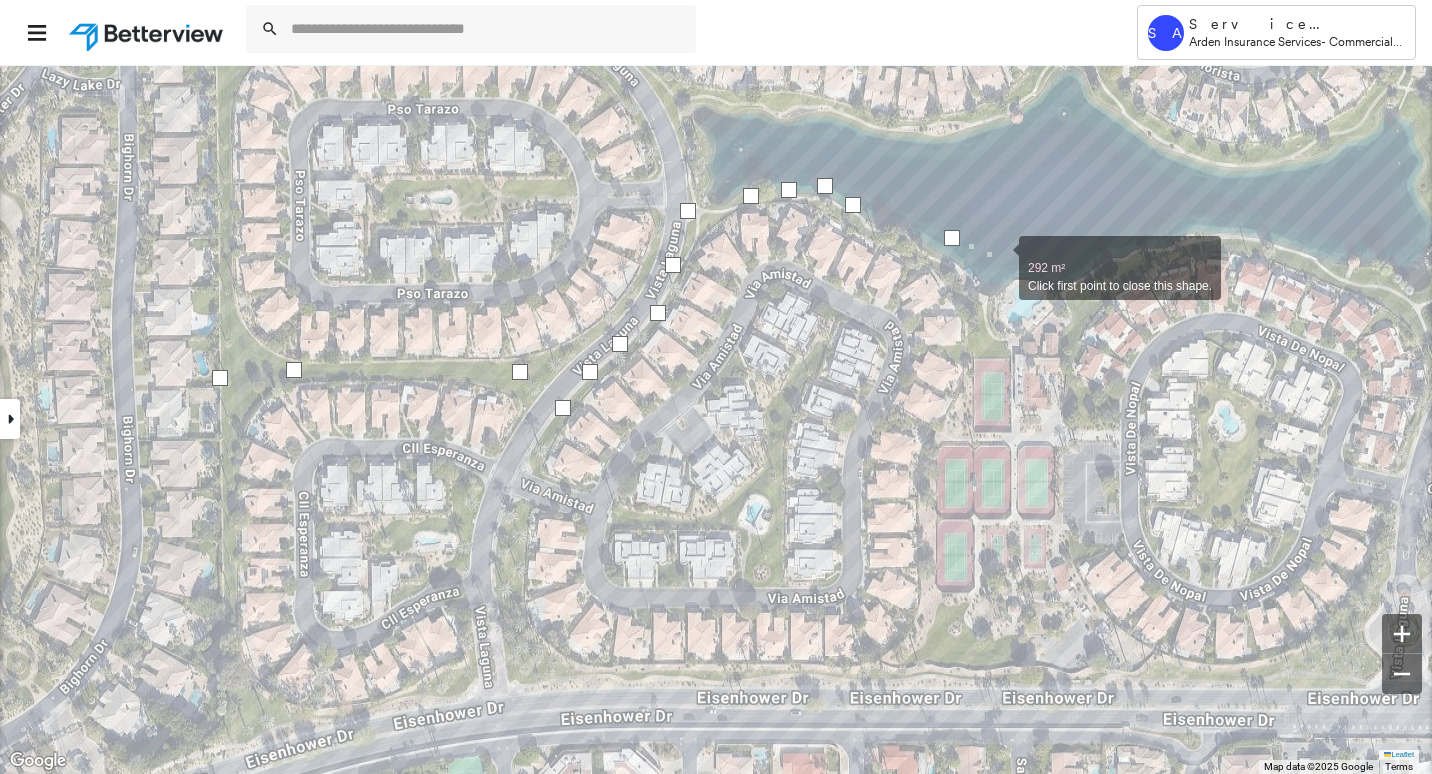 click at bounding box center [999, 257] 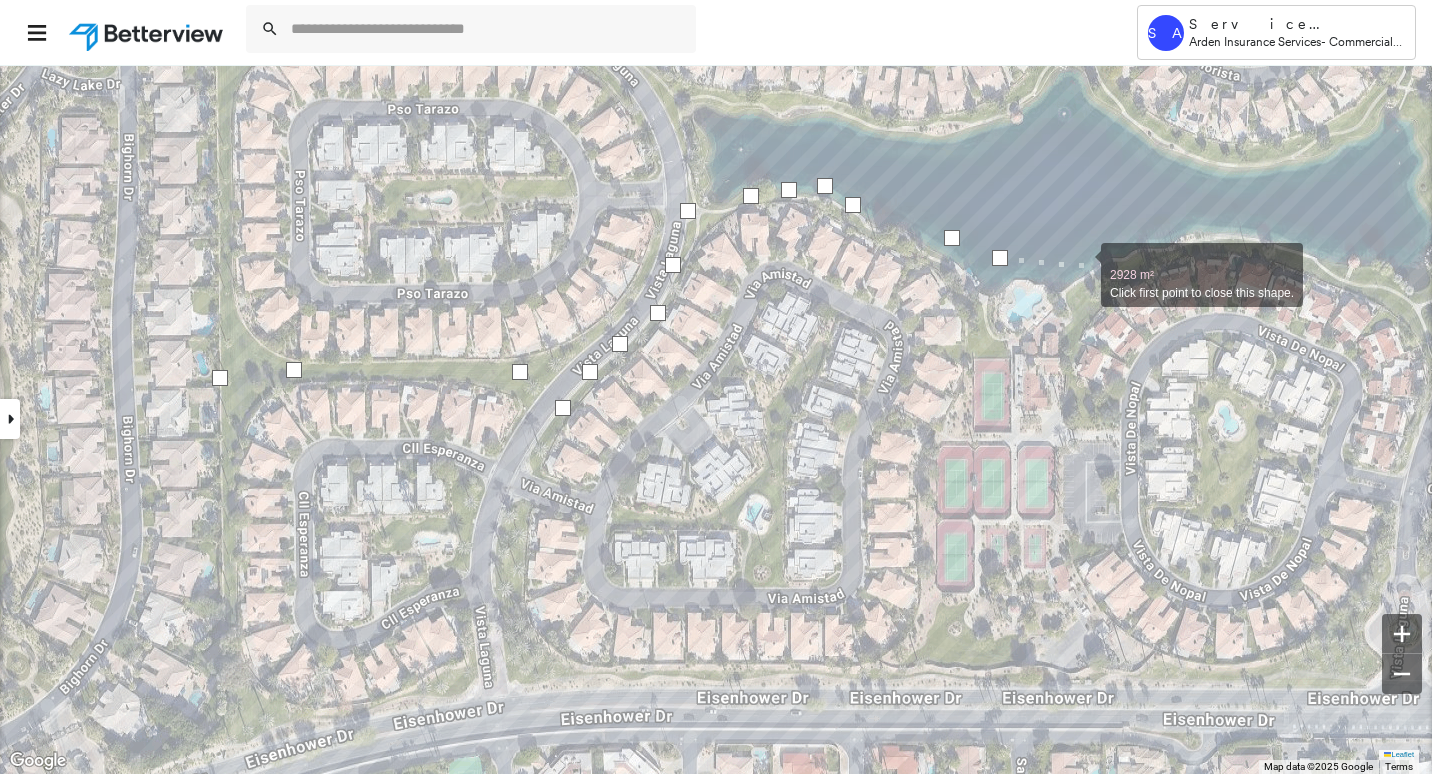 click at bounding box center [1081, 264] 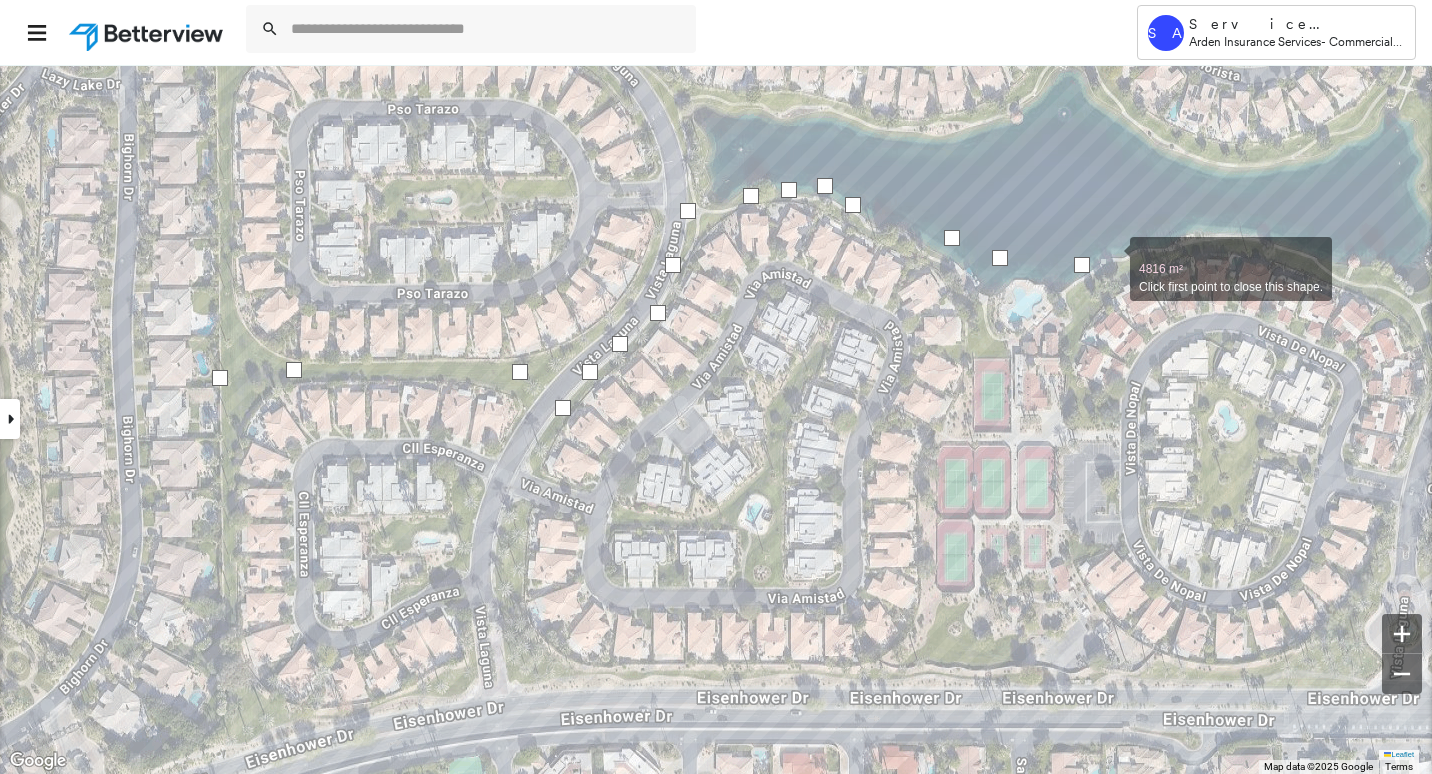 click at bounding box center [1110, 258] 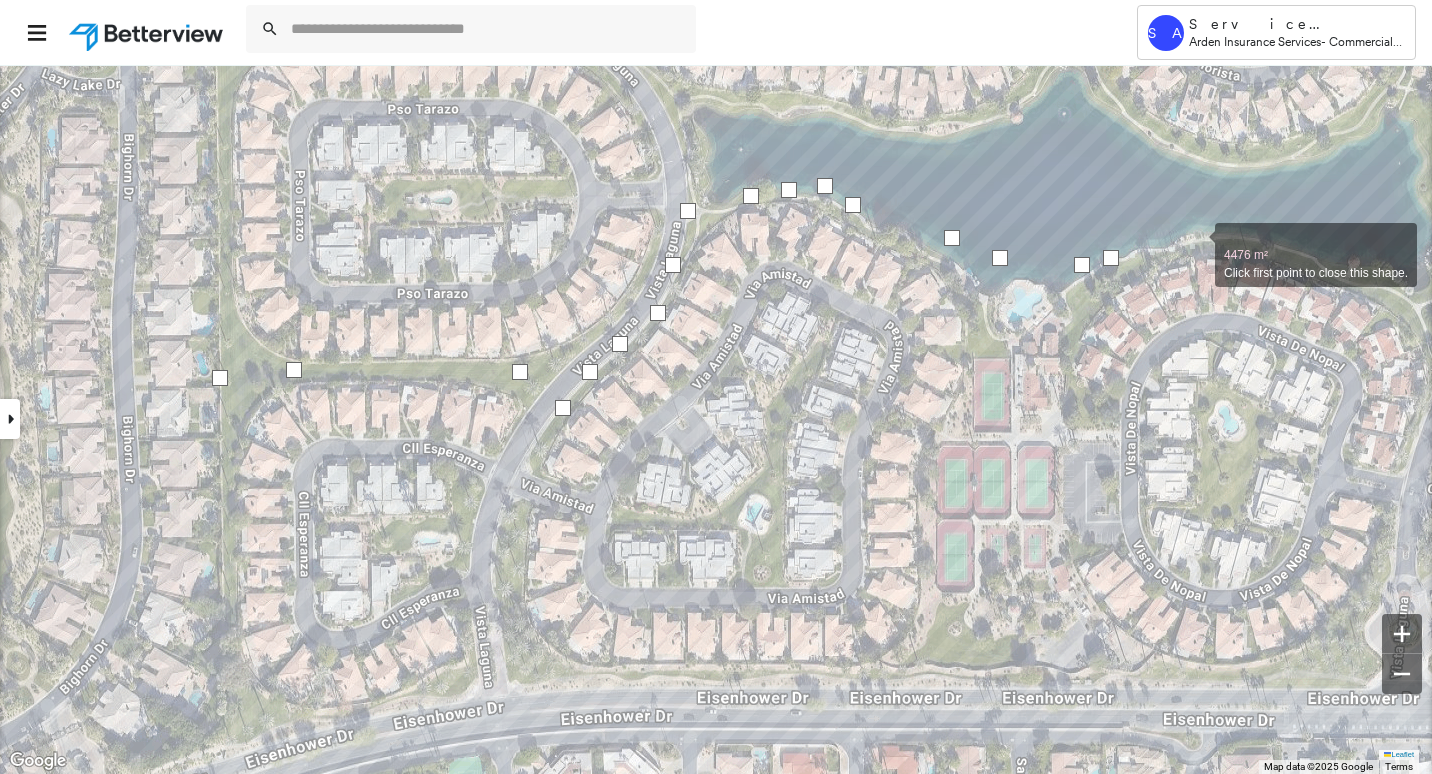 click at bounding box center [1195, 244] 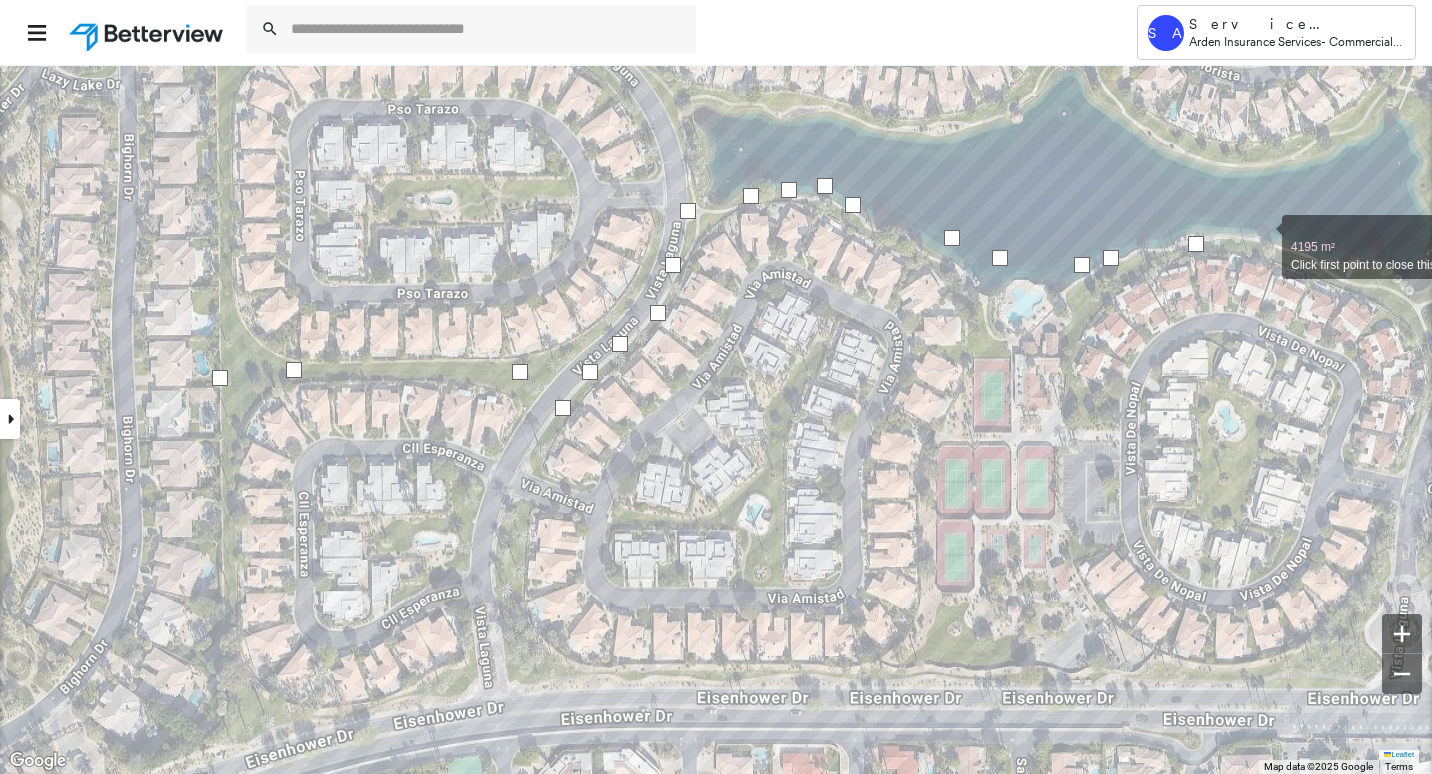 click at bounding box center (1262, 236) 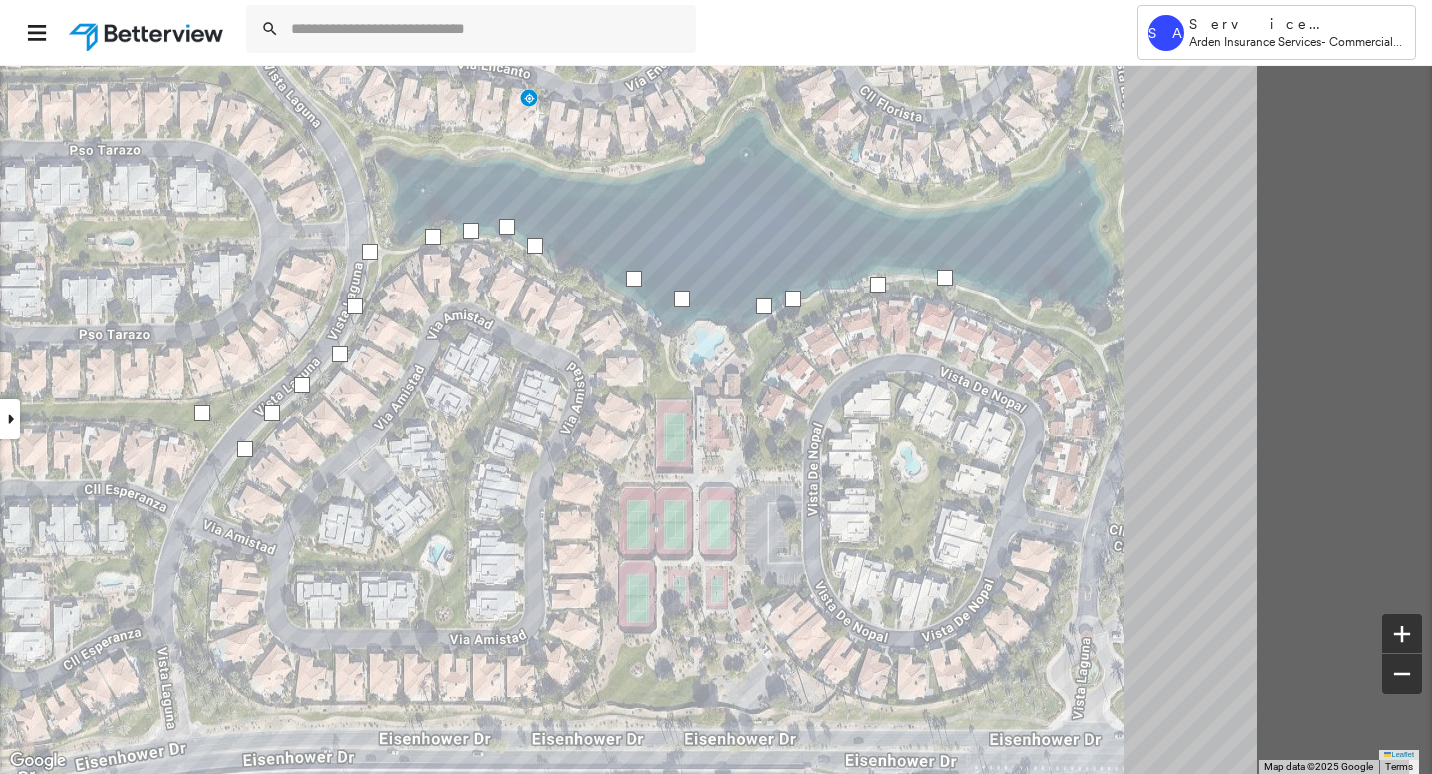 drag, startPoint x: 1163, startPoint y: 264, endPoint x: 558, endPoint y: 291, distance: 605.6022 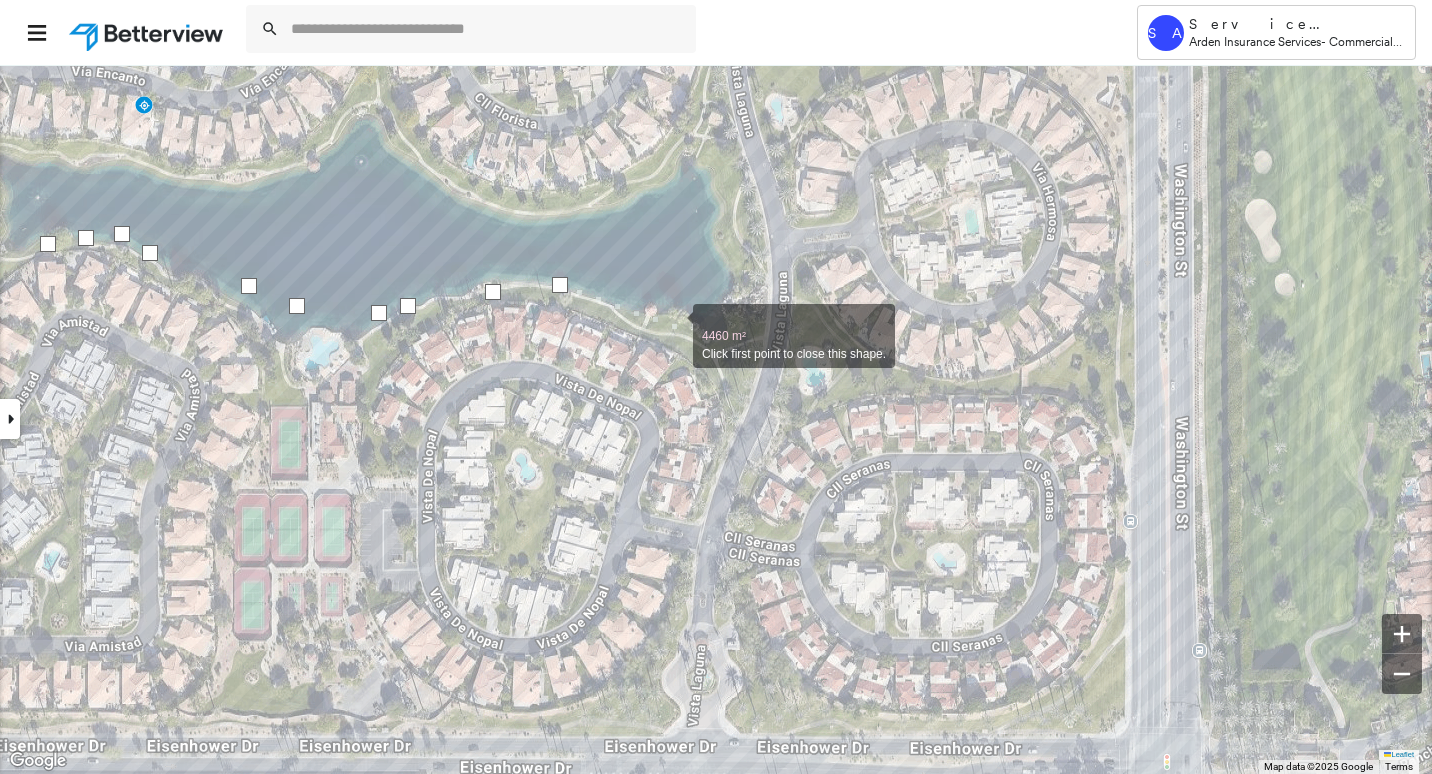 click at bounding box center (673, 325) 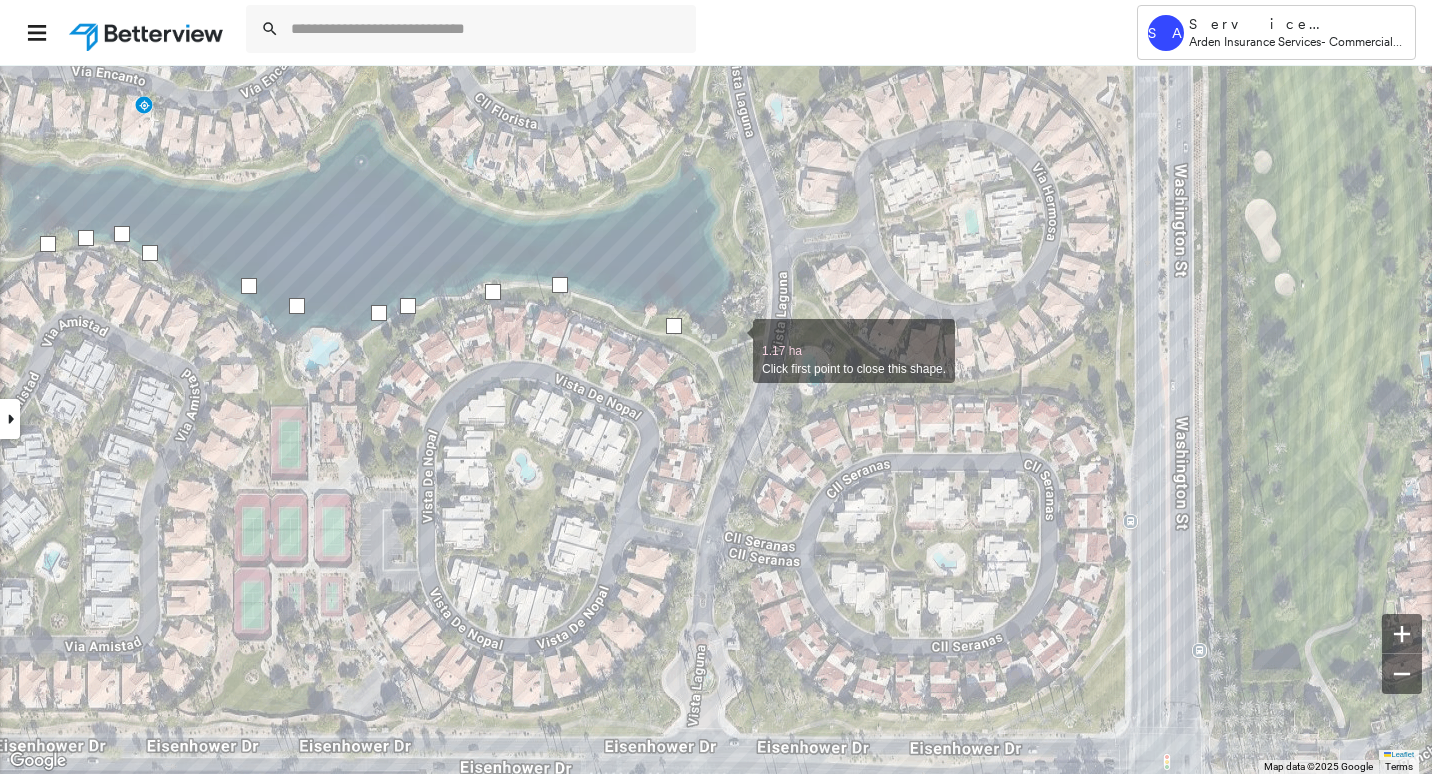 click at bounding box center [733, 340] 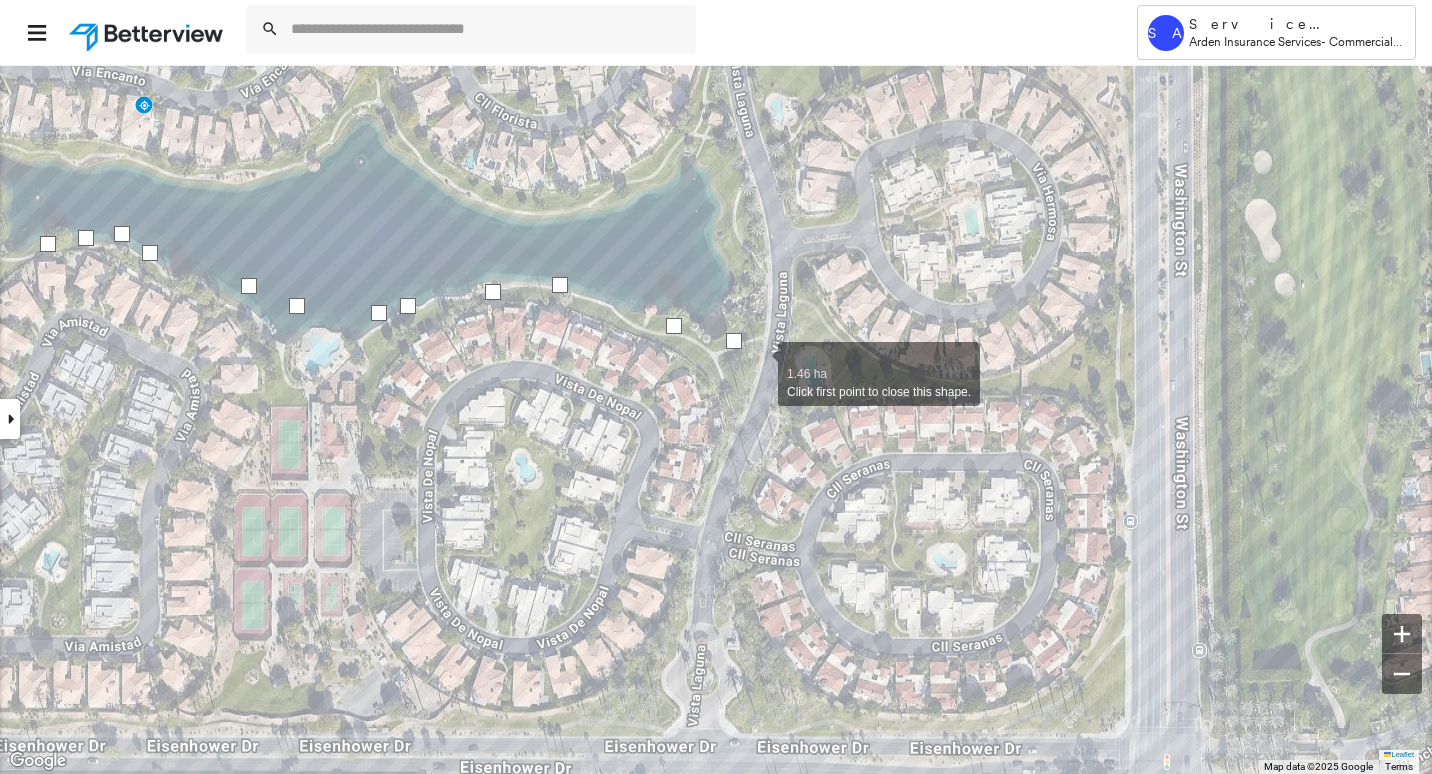 click at bounding box center (758, 363) 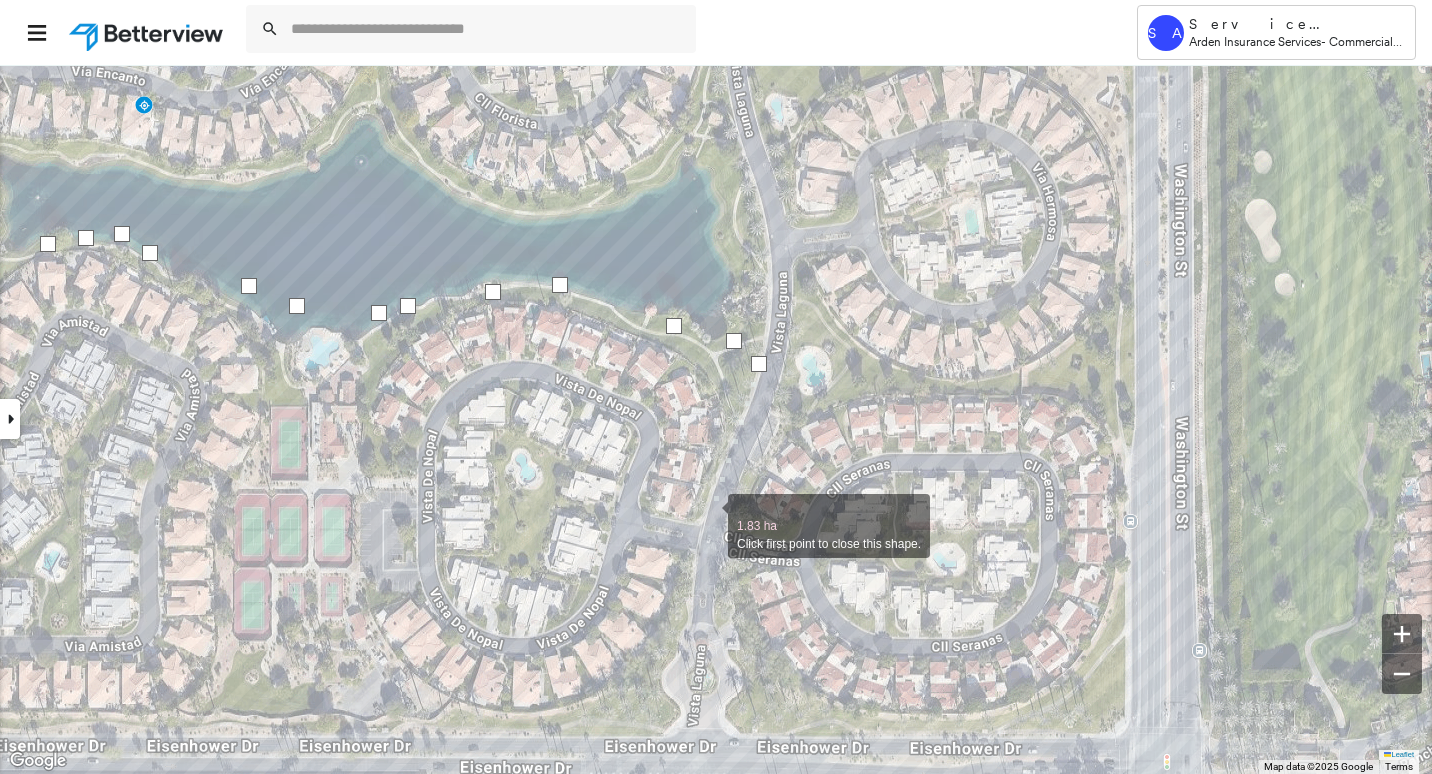 click at bounding box center (708, 515) 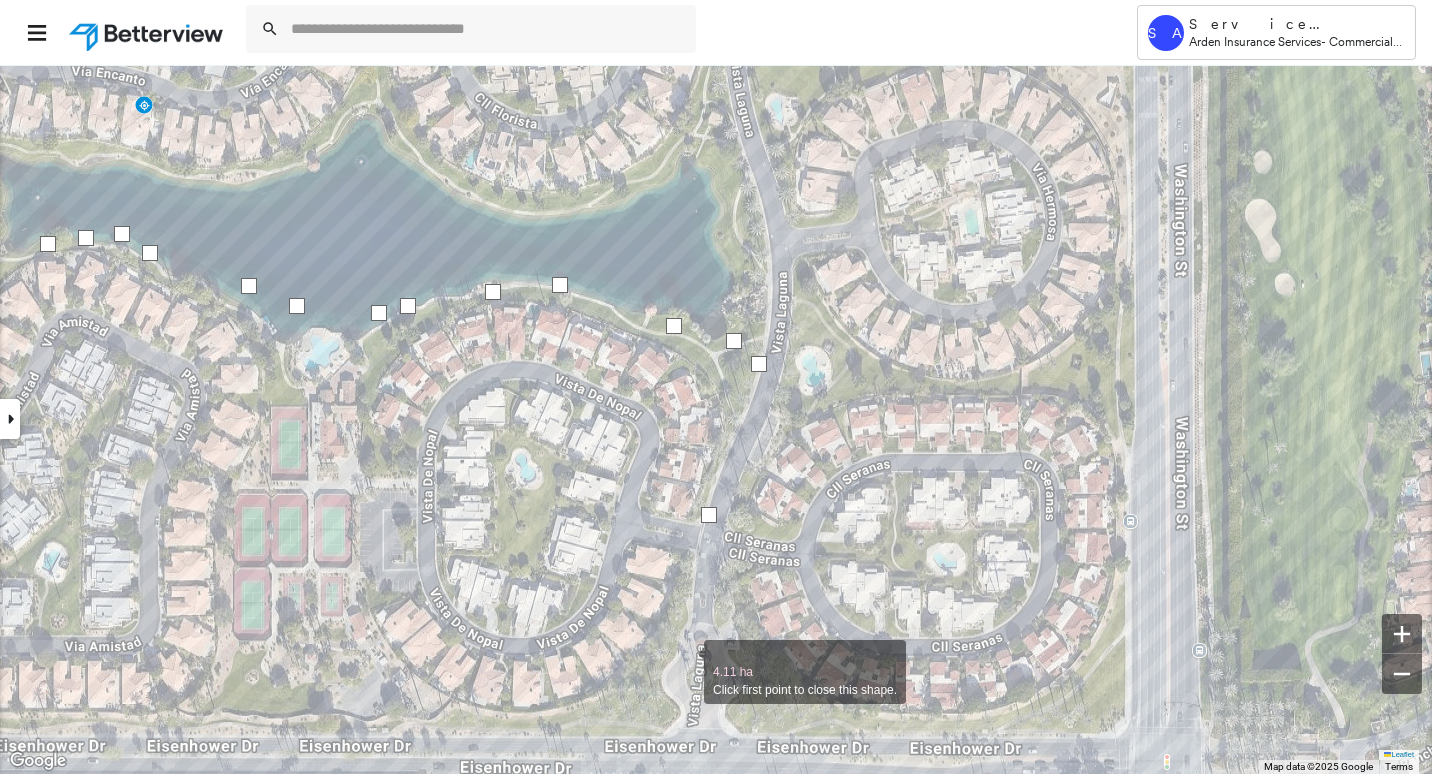 click at bounding box center [684, 661] 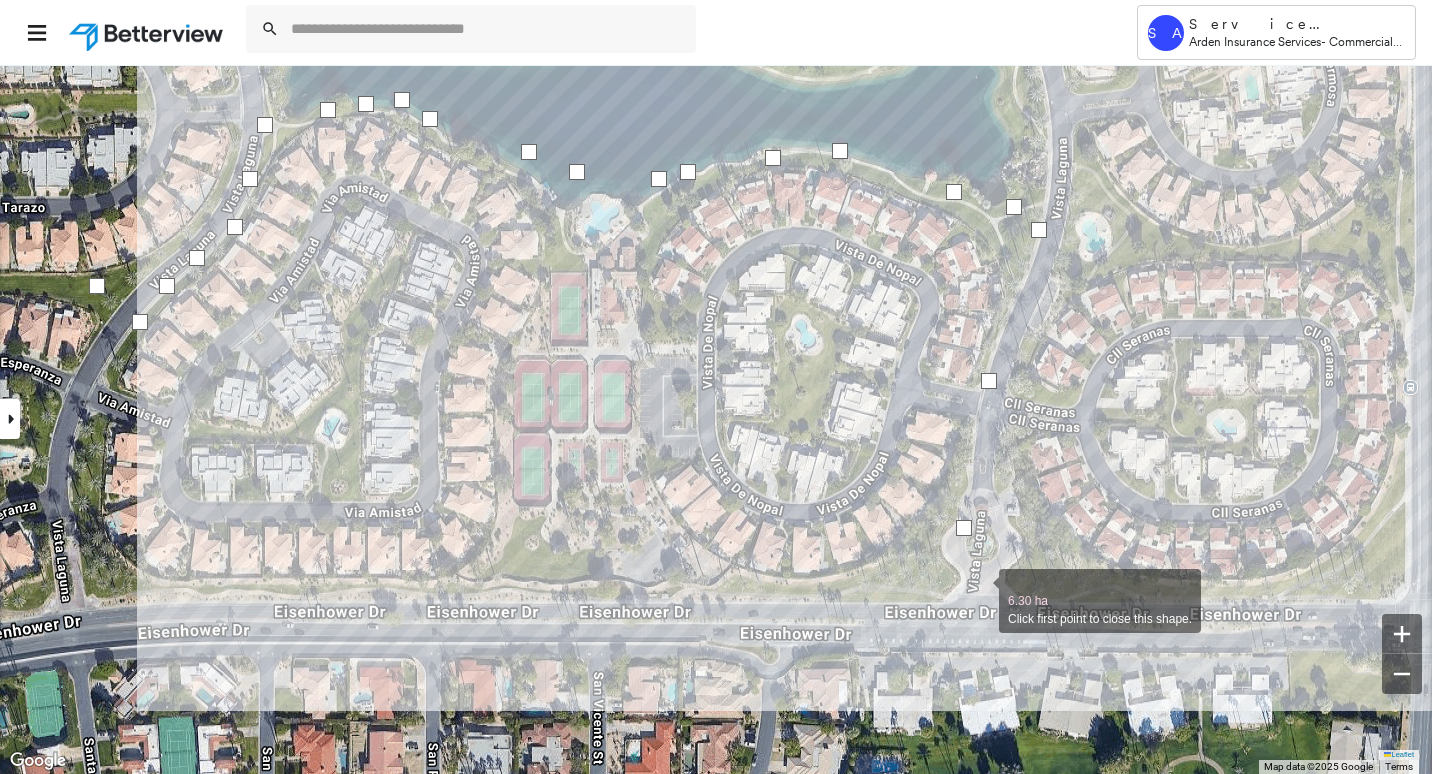 drag, startPoint x: 696, startPoint y: 720, endPoint x: 976, endPoint y: 586, distance: 310.41263 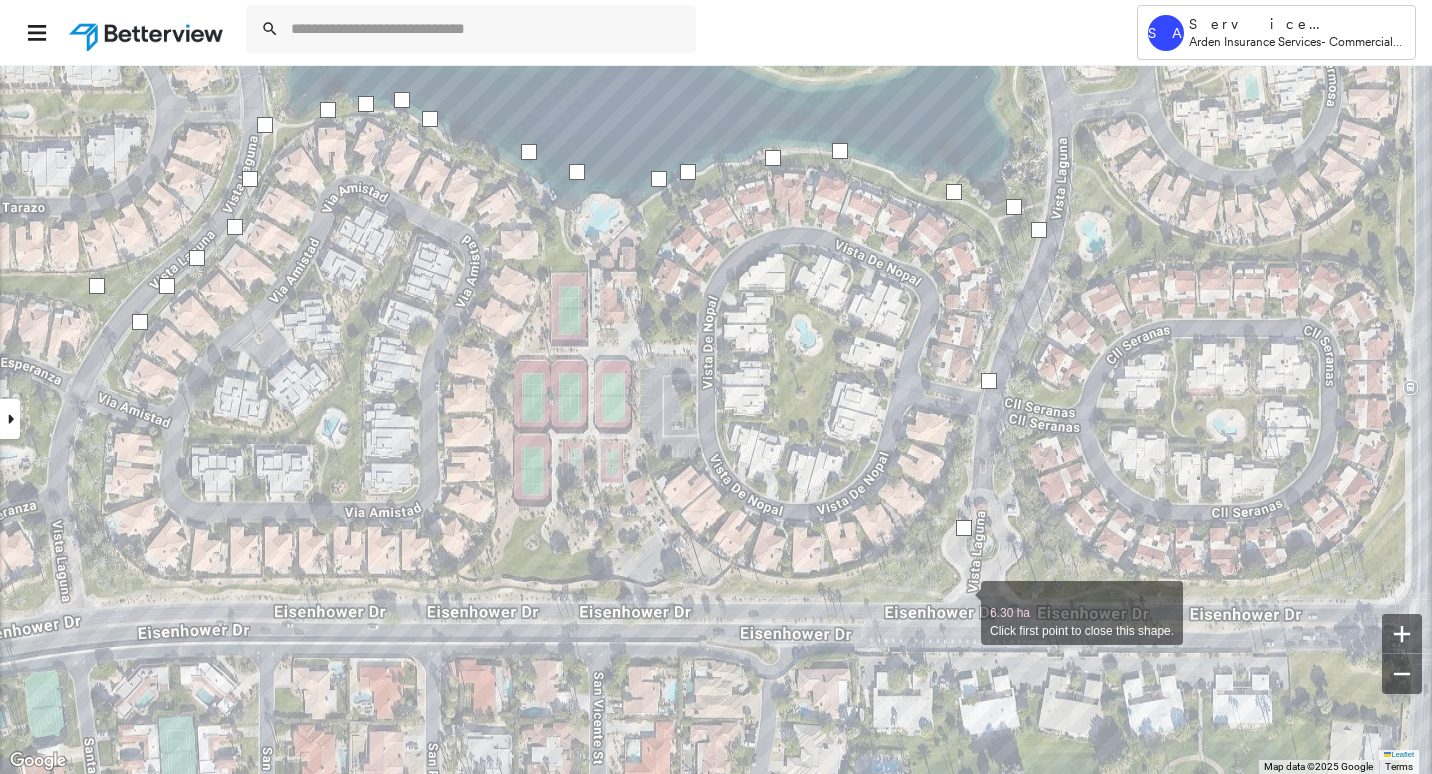 click at bounding box center [961, 602] 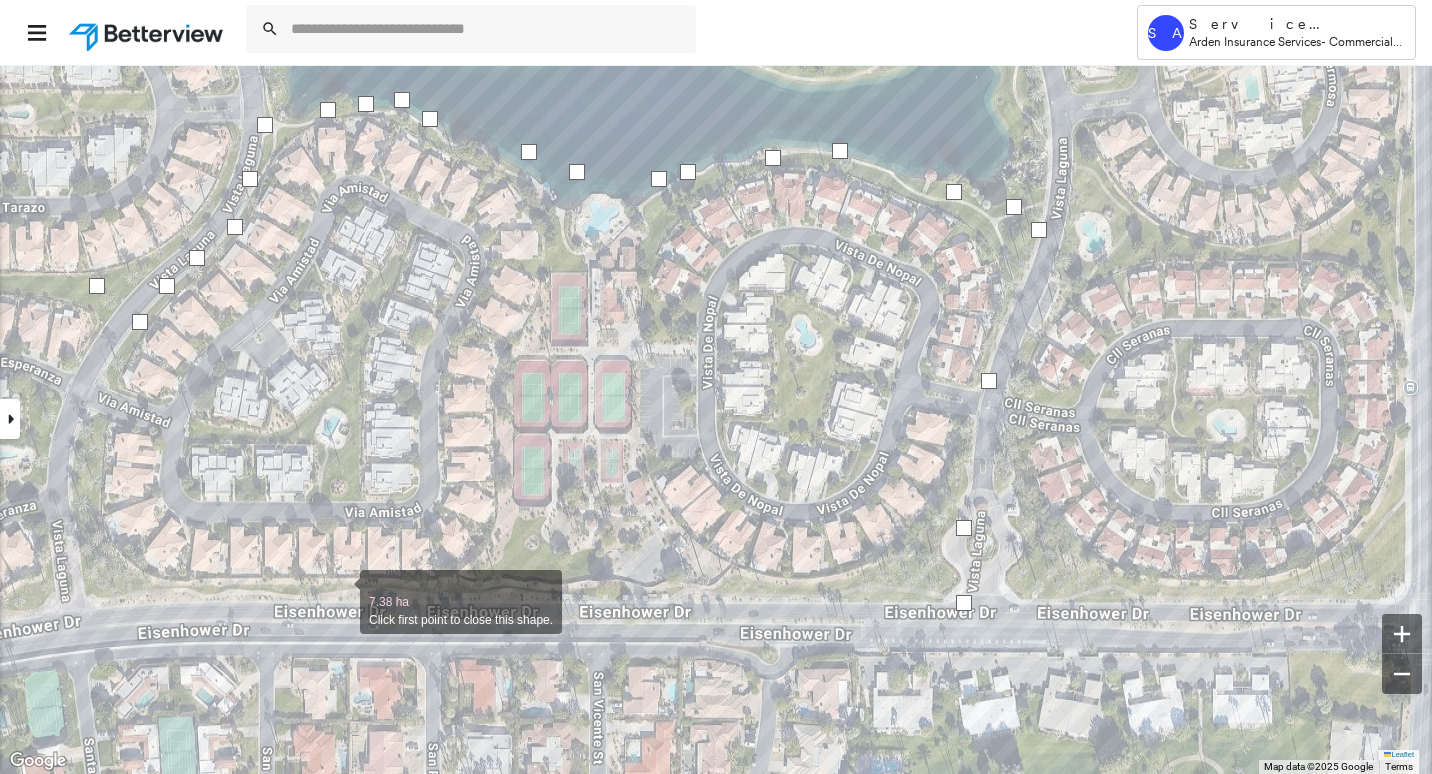 click at bounding box center (340, 591) 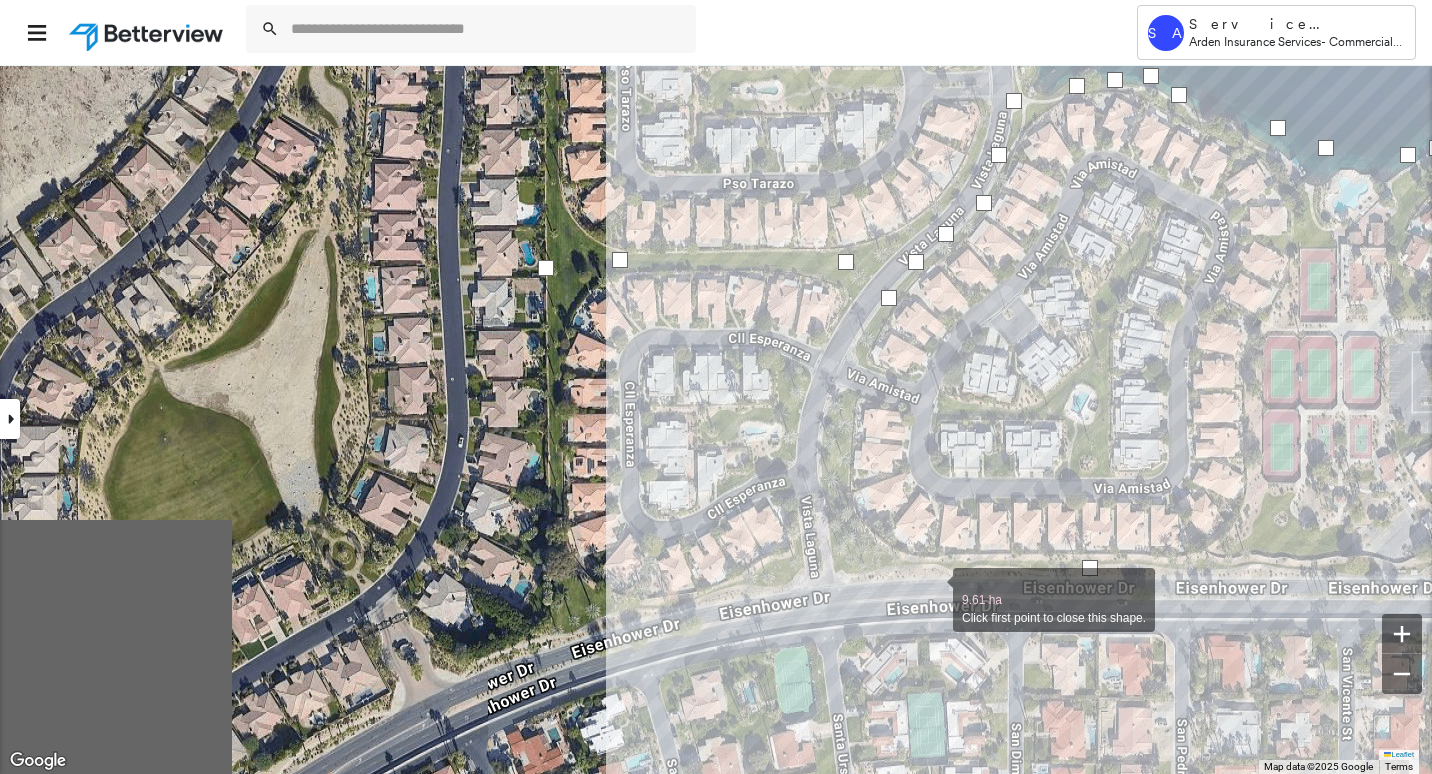 drag, startPoint x: 183, startPoint y: 613, endPoint x: 932, endPoint y: 589, distance: 749.3844 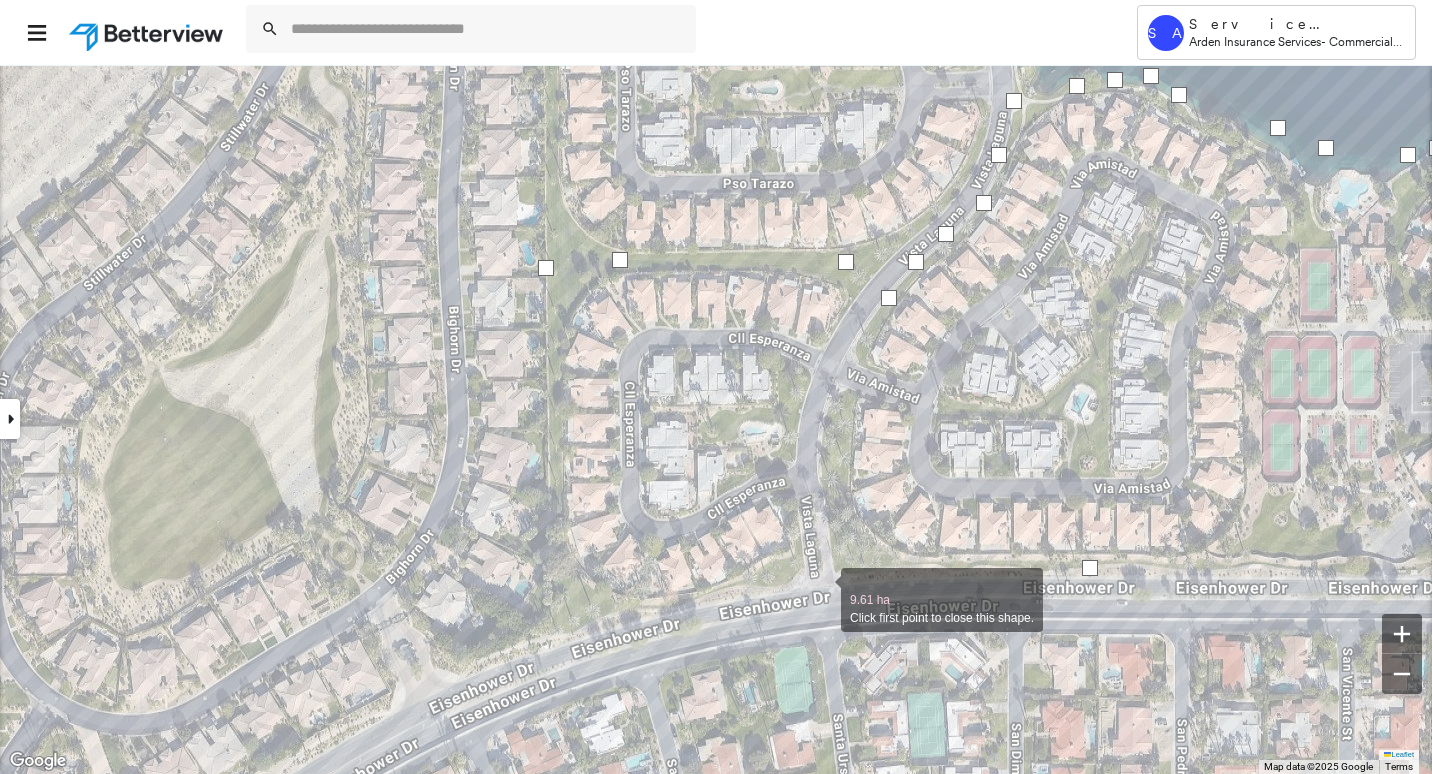 click at bounding box center (821, 589) 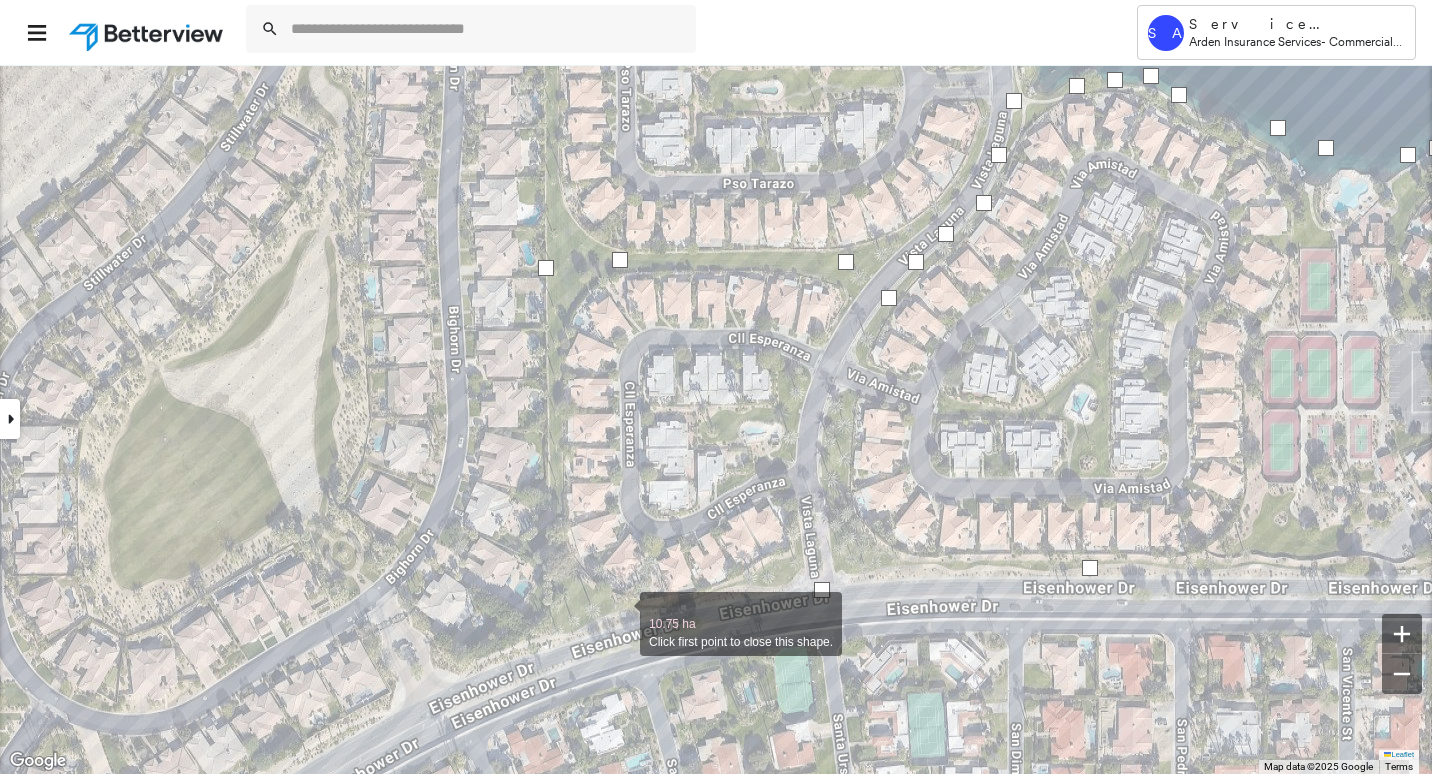 click at bounding box center (620, 613) 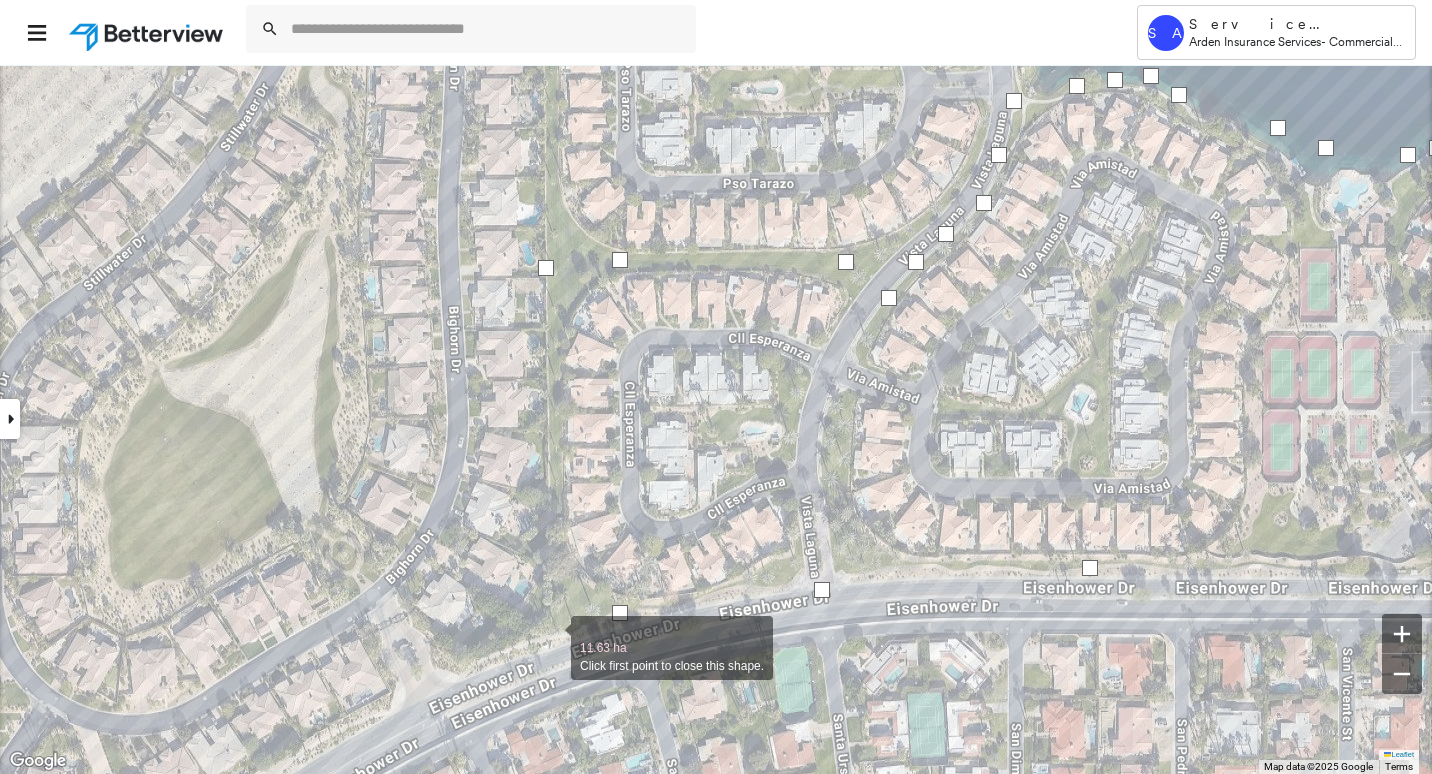click at bounding box center (551, 637) 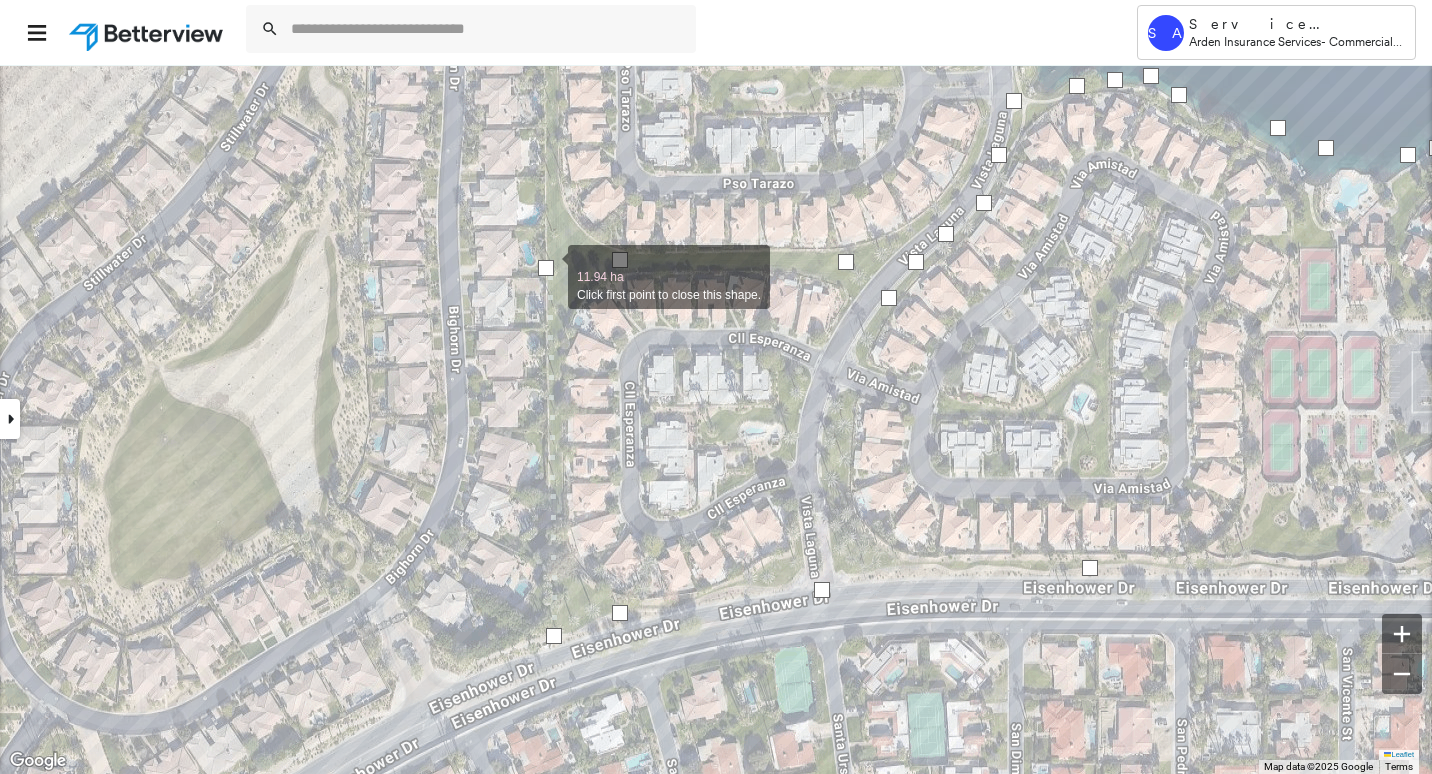 click at bounding box center (546, 268) 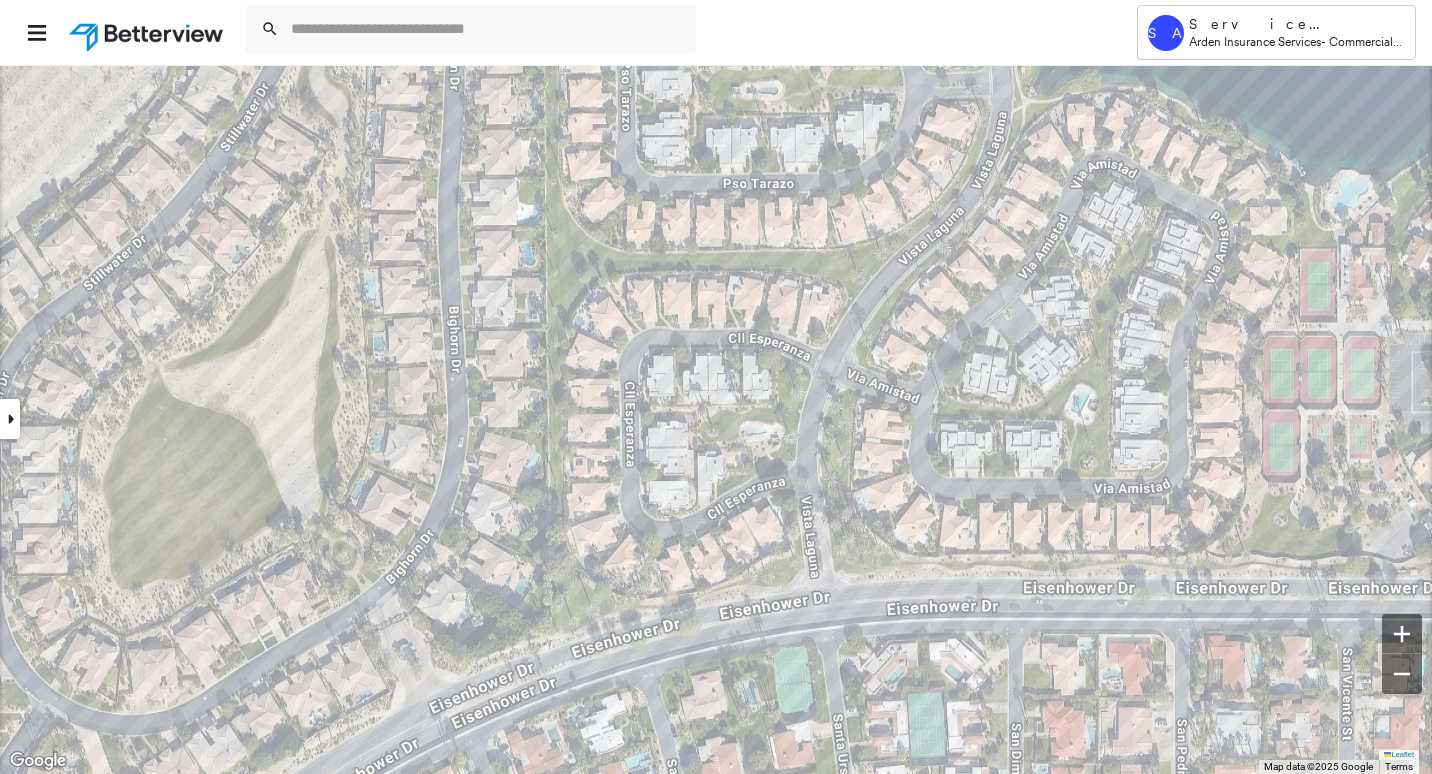 type on "*********" 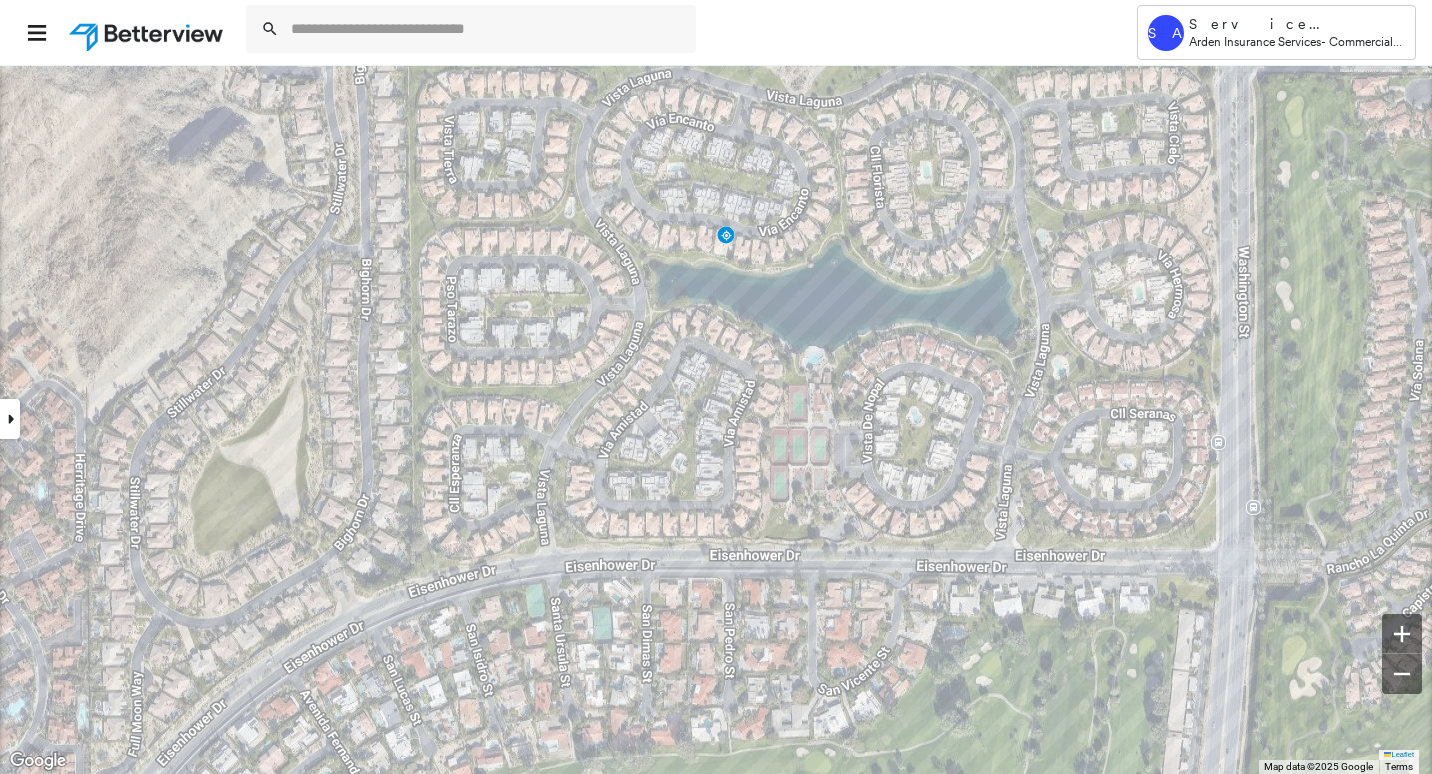 click at bounding box center (10, 419) 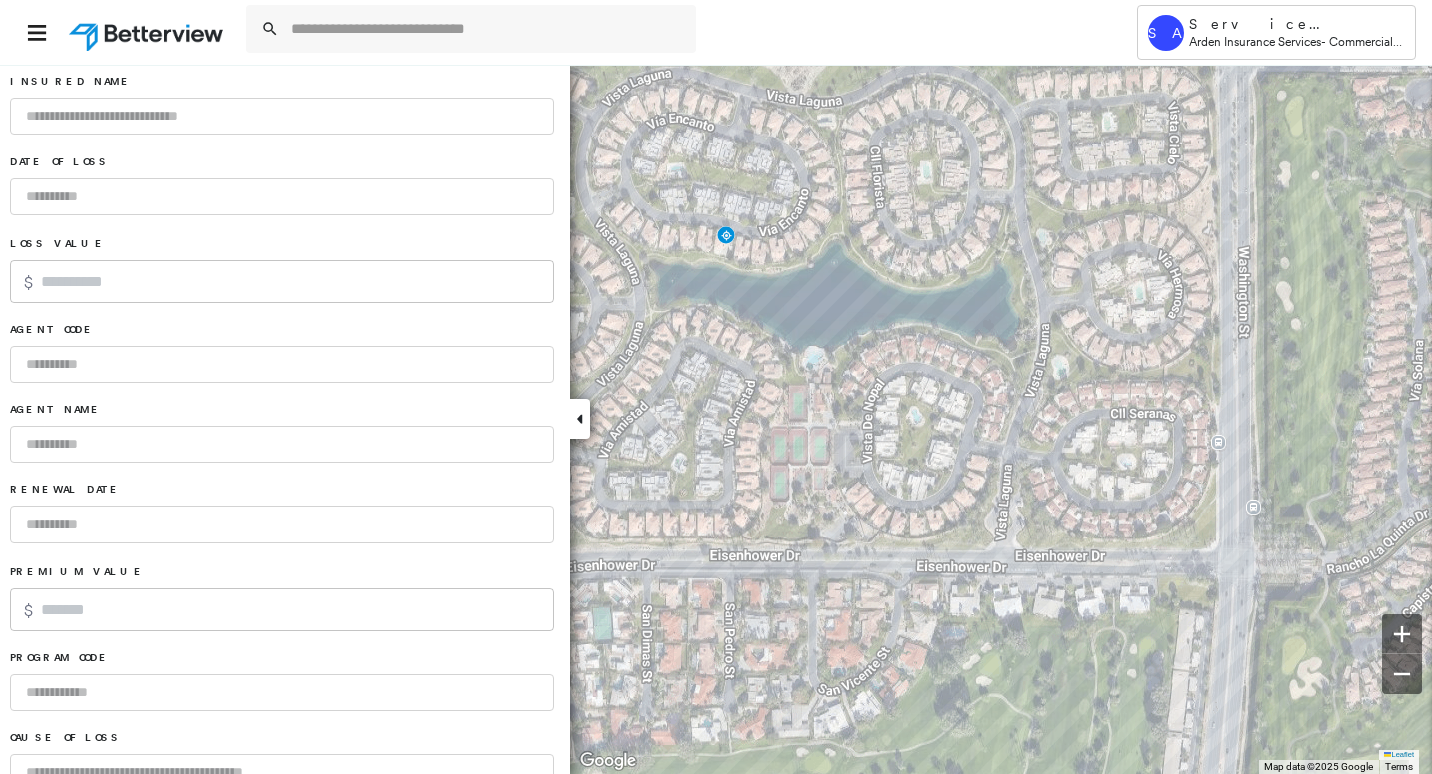 scroll, scrollTop: 1279, scrollLeft: 0, axis: vertical 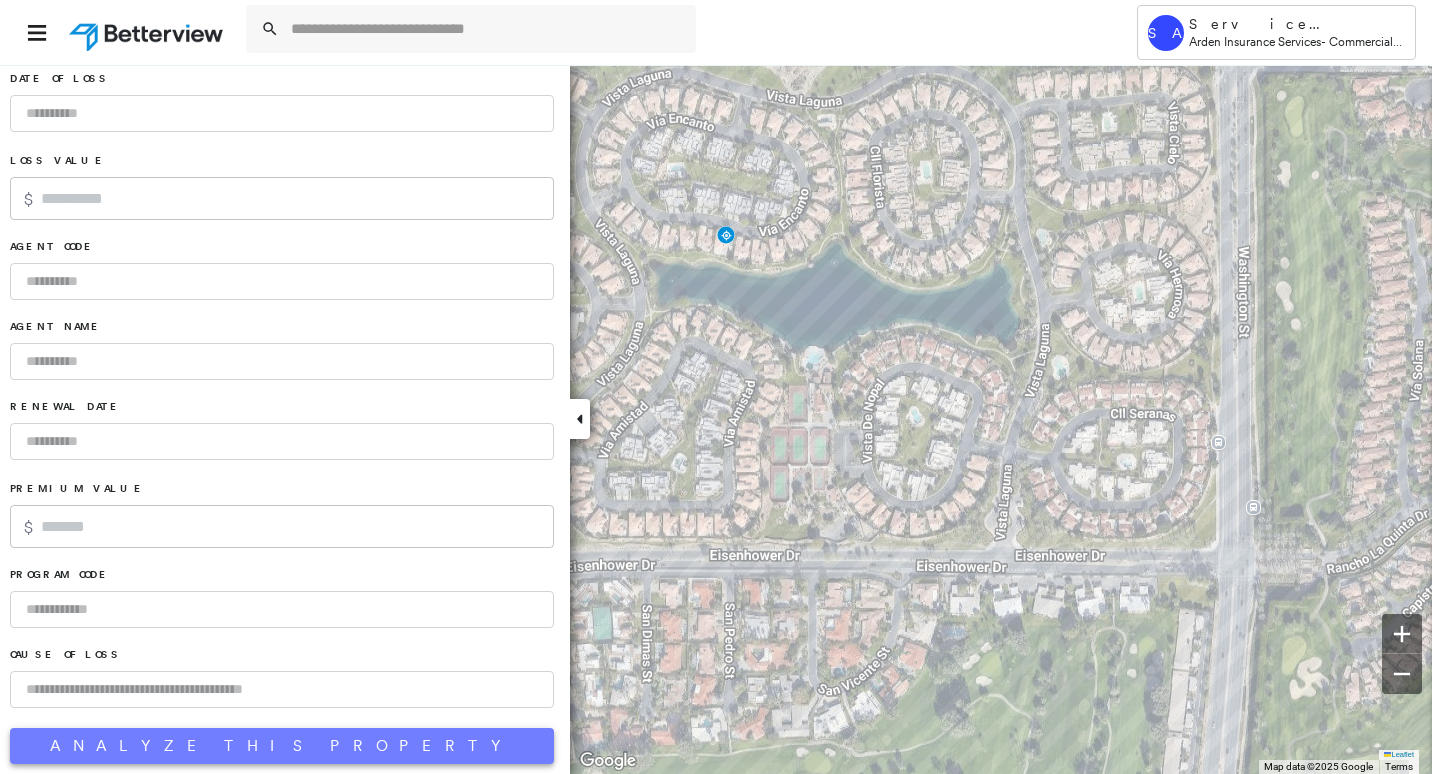 click on "Analyze This Property" at bounding box center (282, 746) 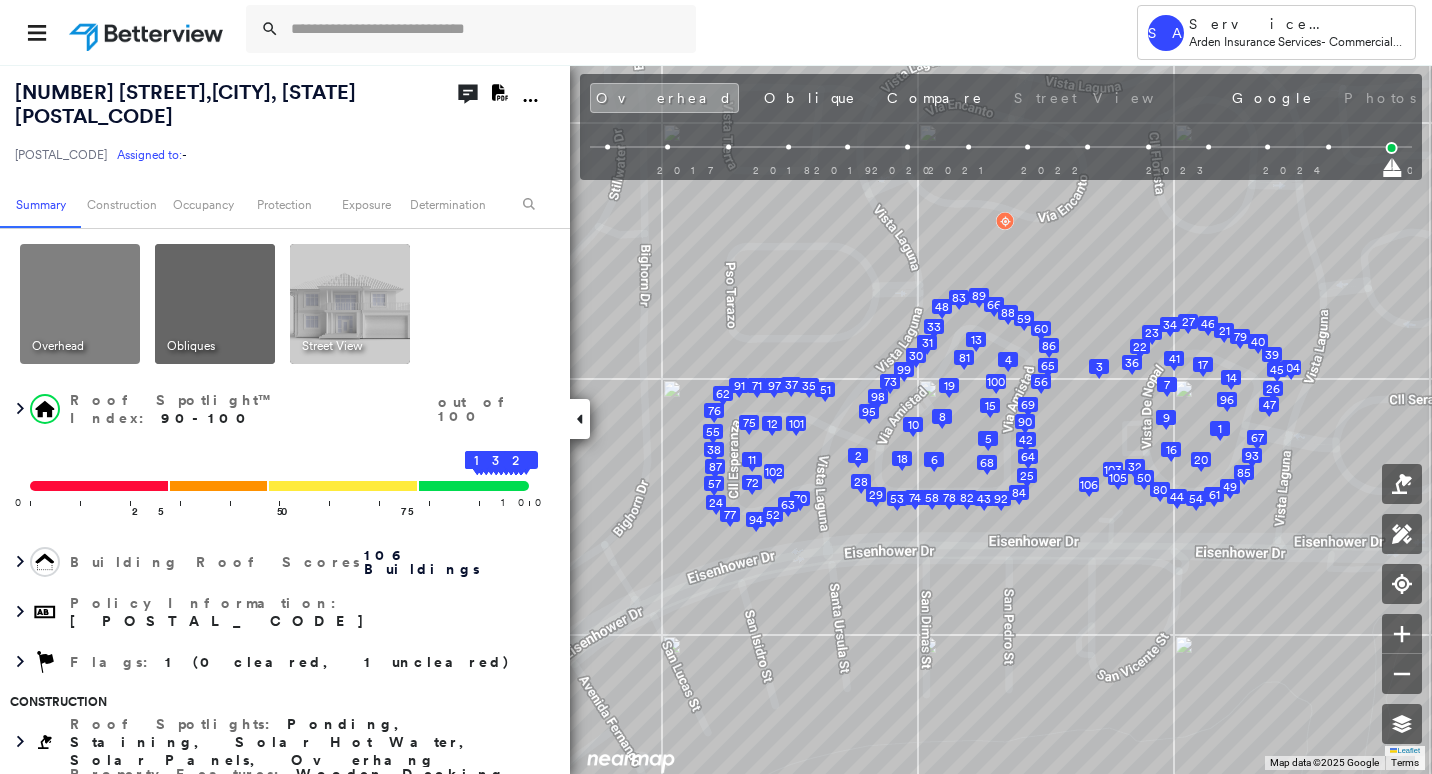 click 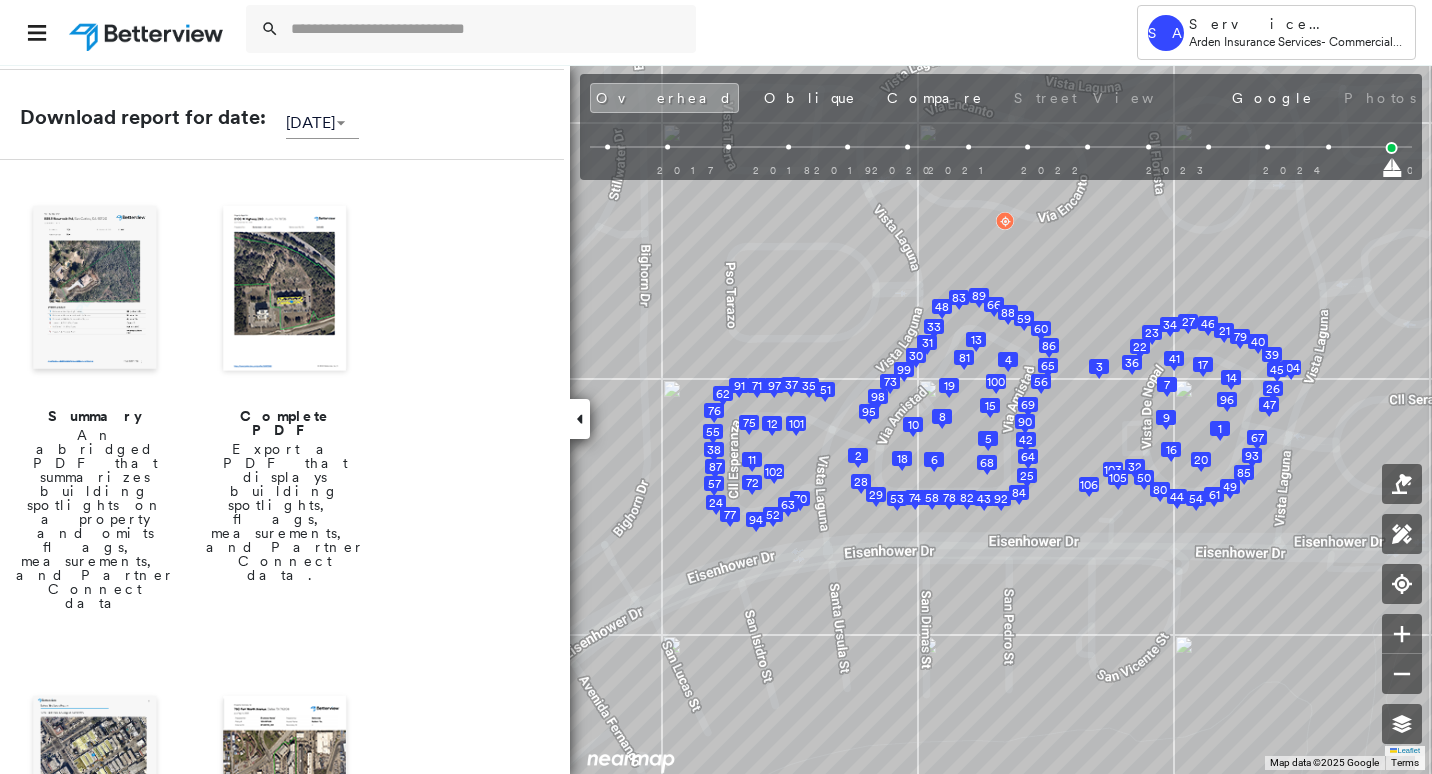 scroll, scrollTop: 300, scrollLeft: 0, axis: vertical 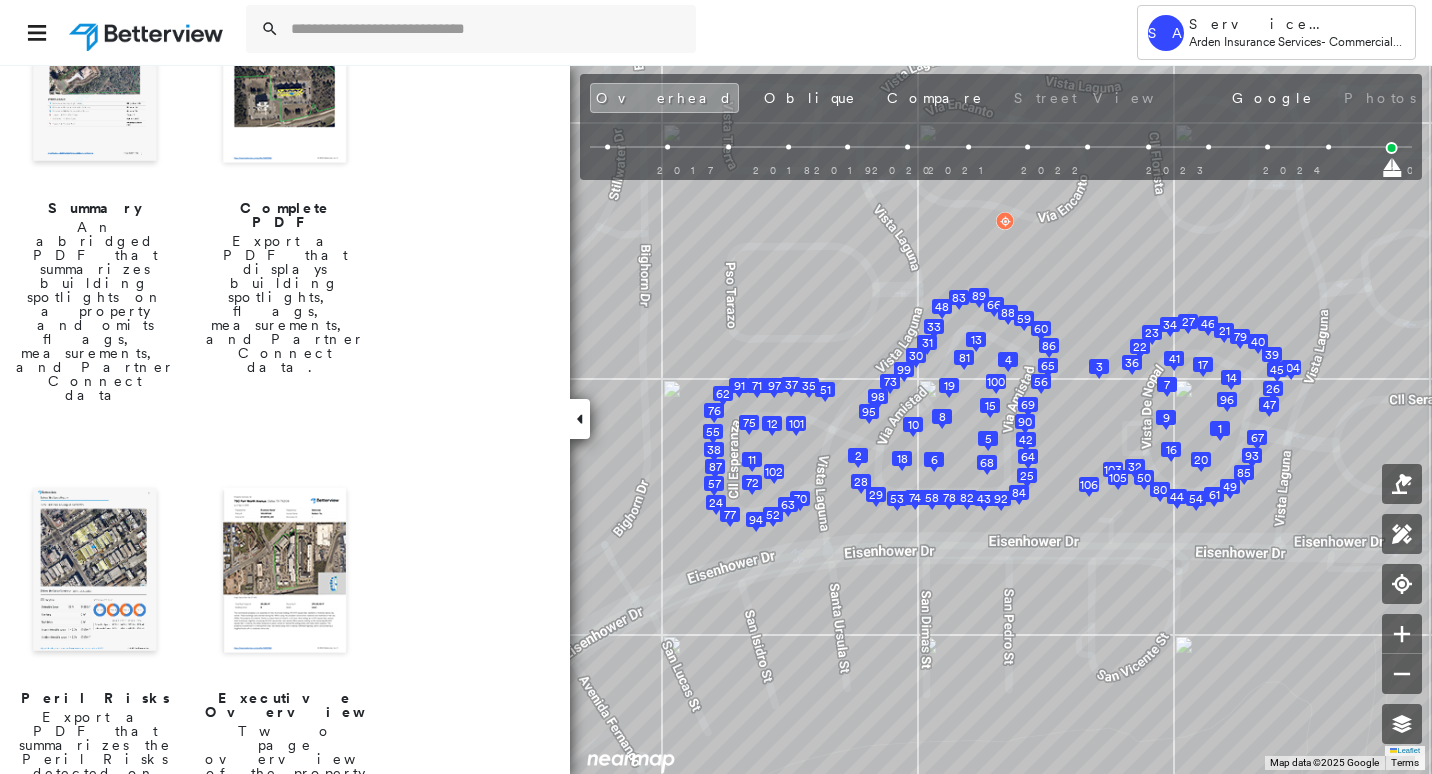 click at bounding box center (95, 572) 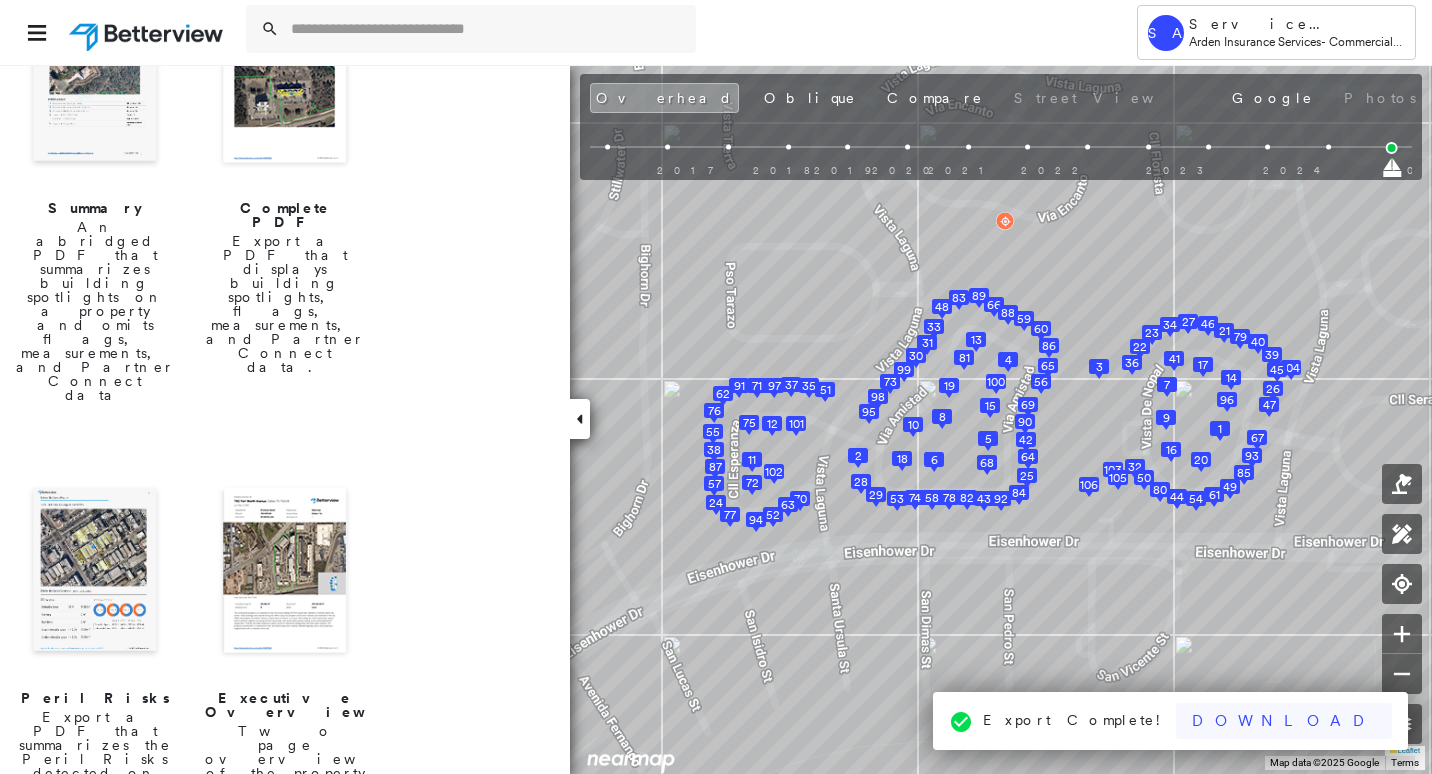 click on "Download" at bounding box center (1284, 721) 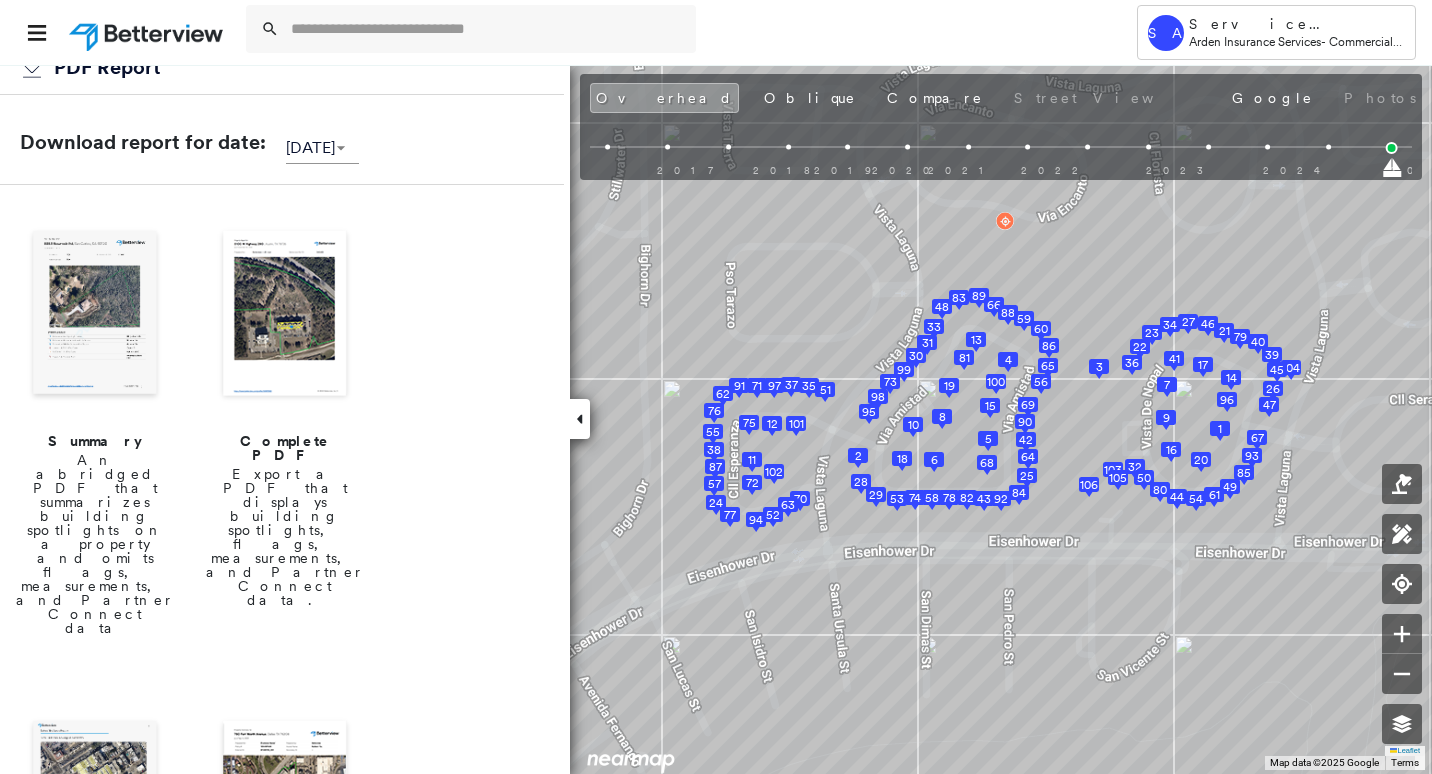 scroll, scrollTop: 0, scrollLeft: 0, axis: both 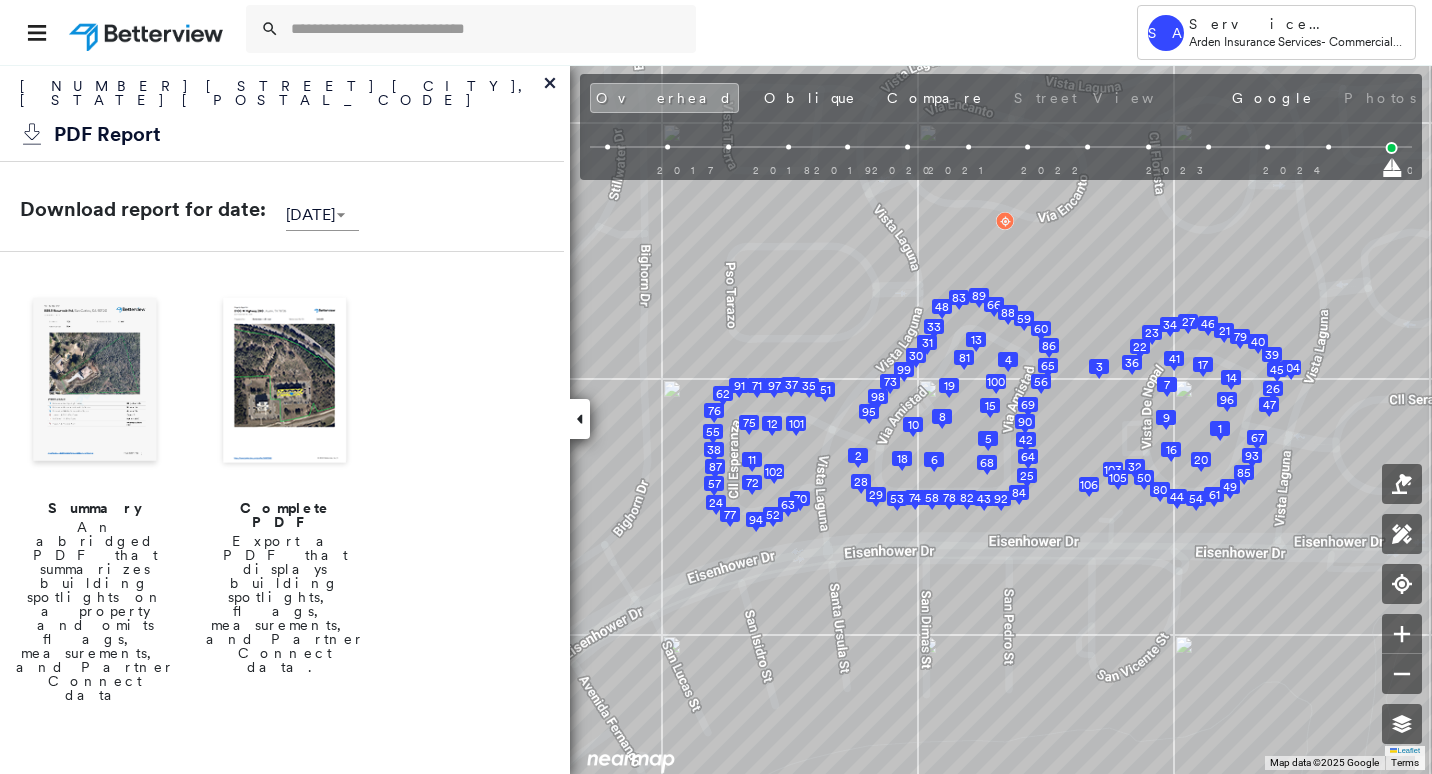 click at bounding box center (95, 382) 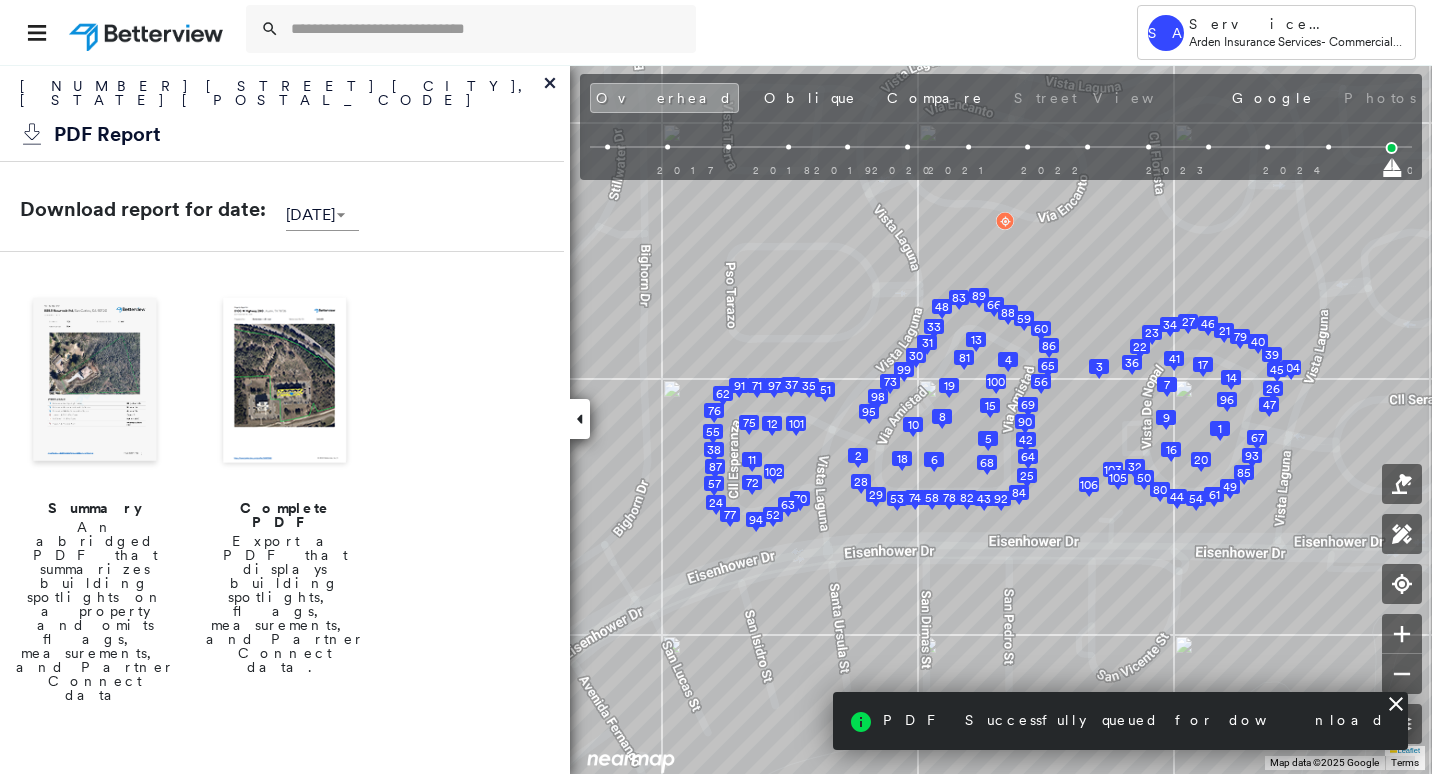 click at bounding box center [285, 382] 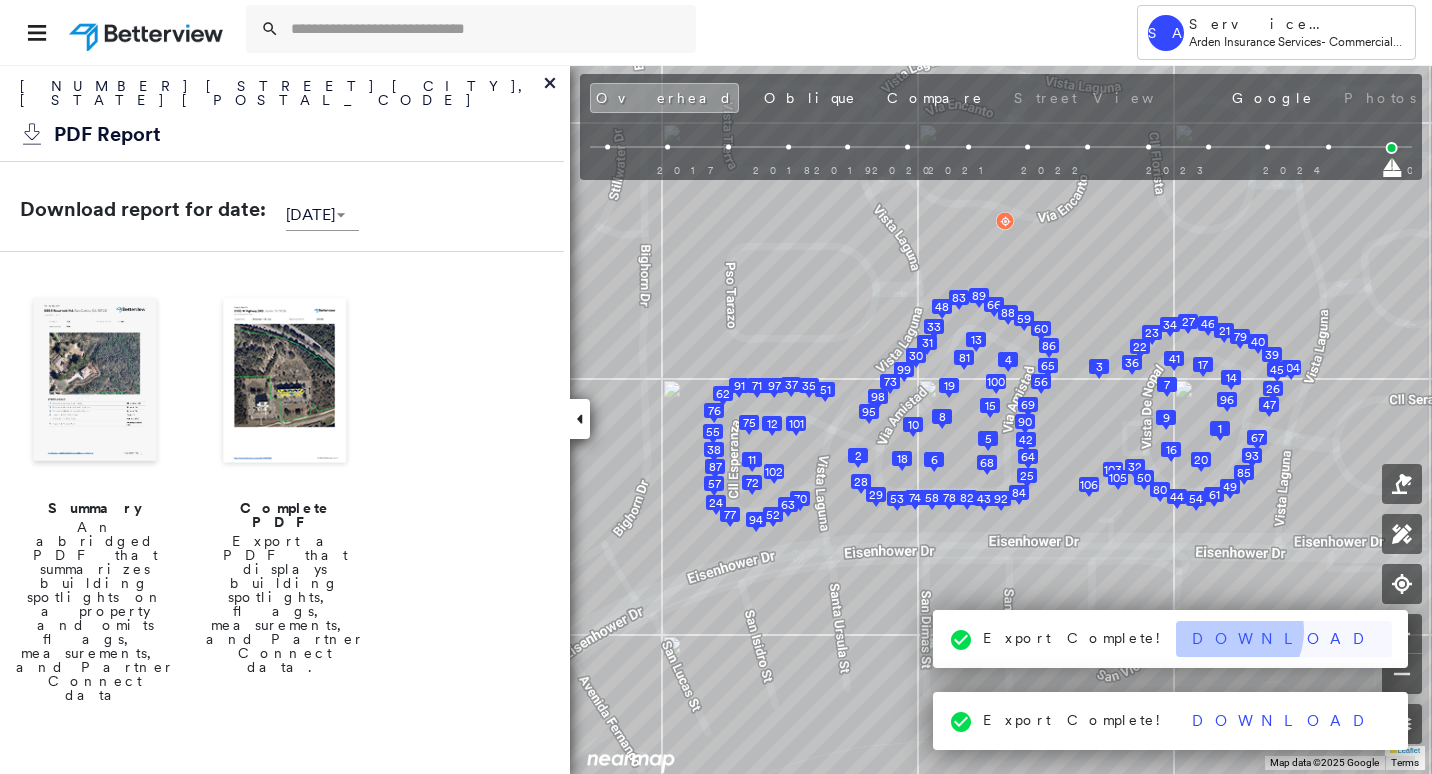 click on "Download" at bounding box center [1284, 639] 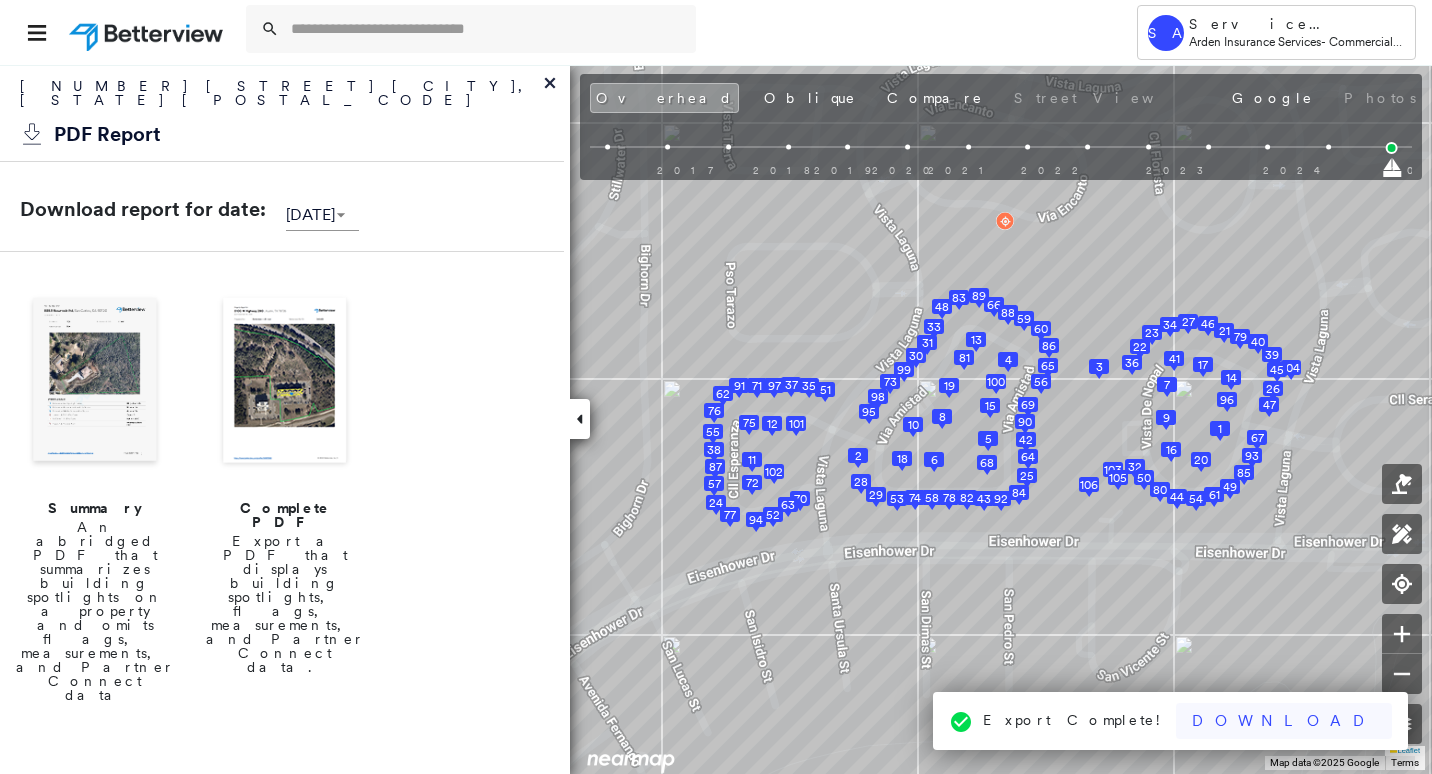 click on "Download" at bounding box center (1284, 721) 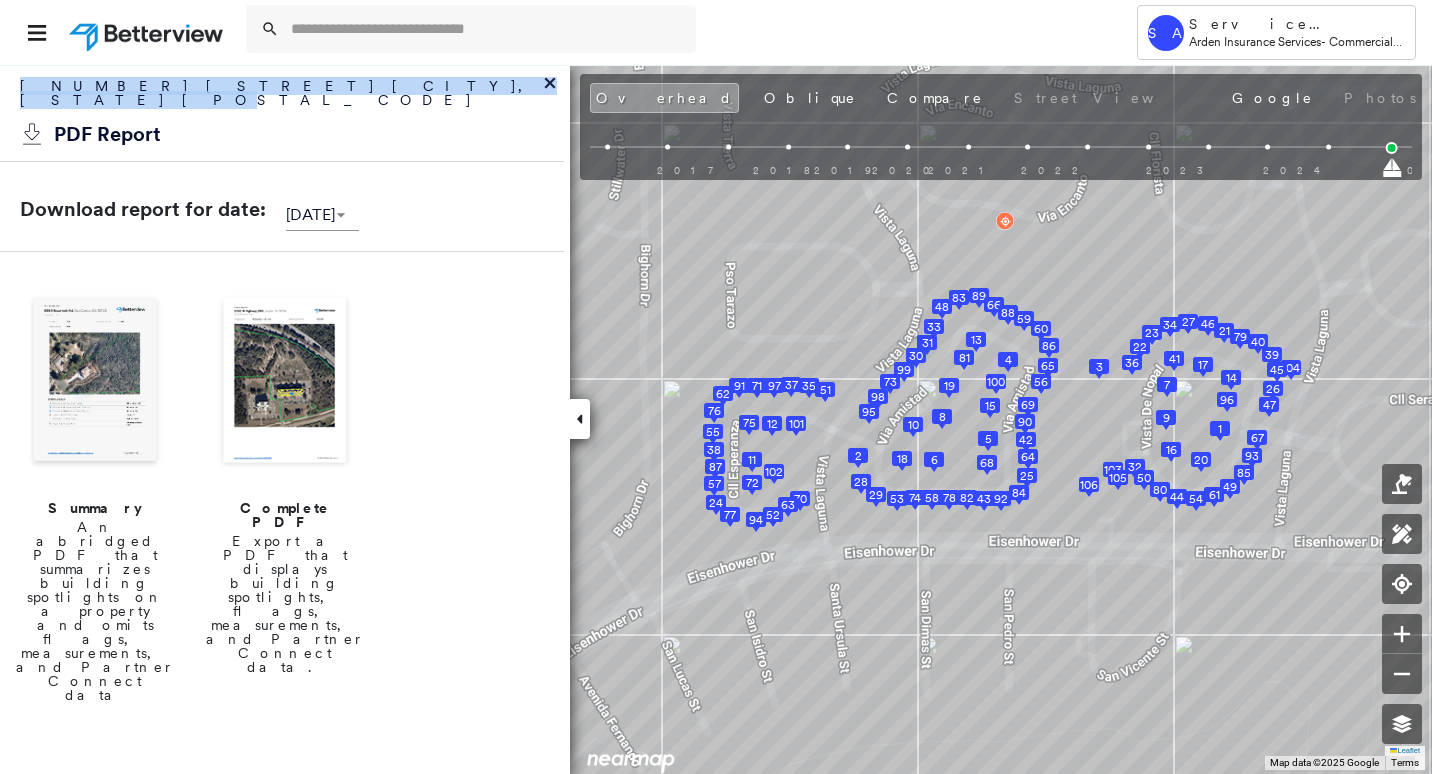 drag, startPoint x: 320, startPoint y: 86, endPoint x: -43, endPoint y: 83, distance: 363.0124 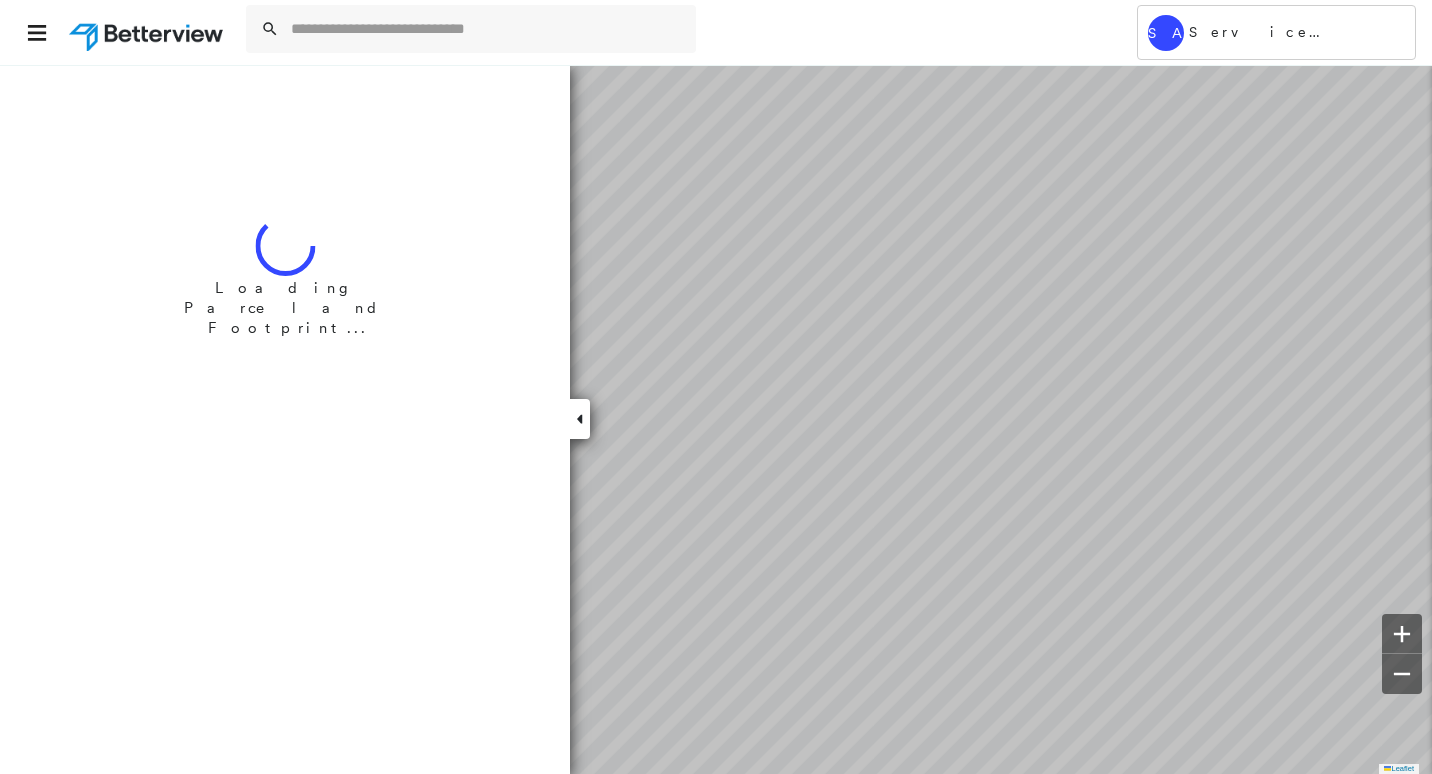 scroll, scrollTop: 0, scrollLeft: 0, axis: both 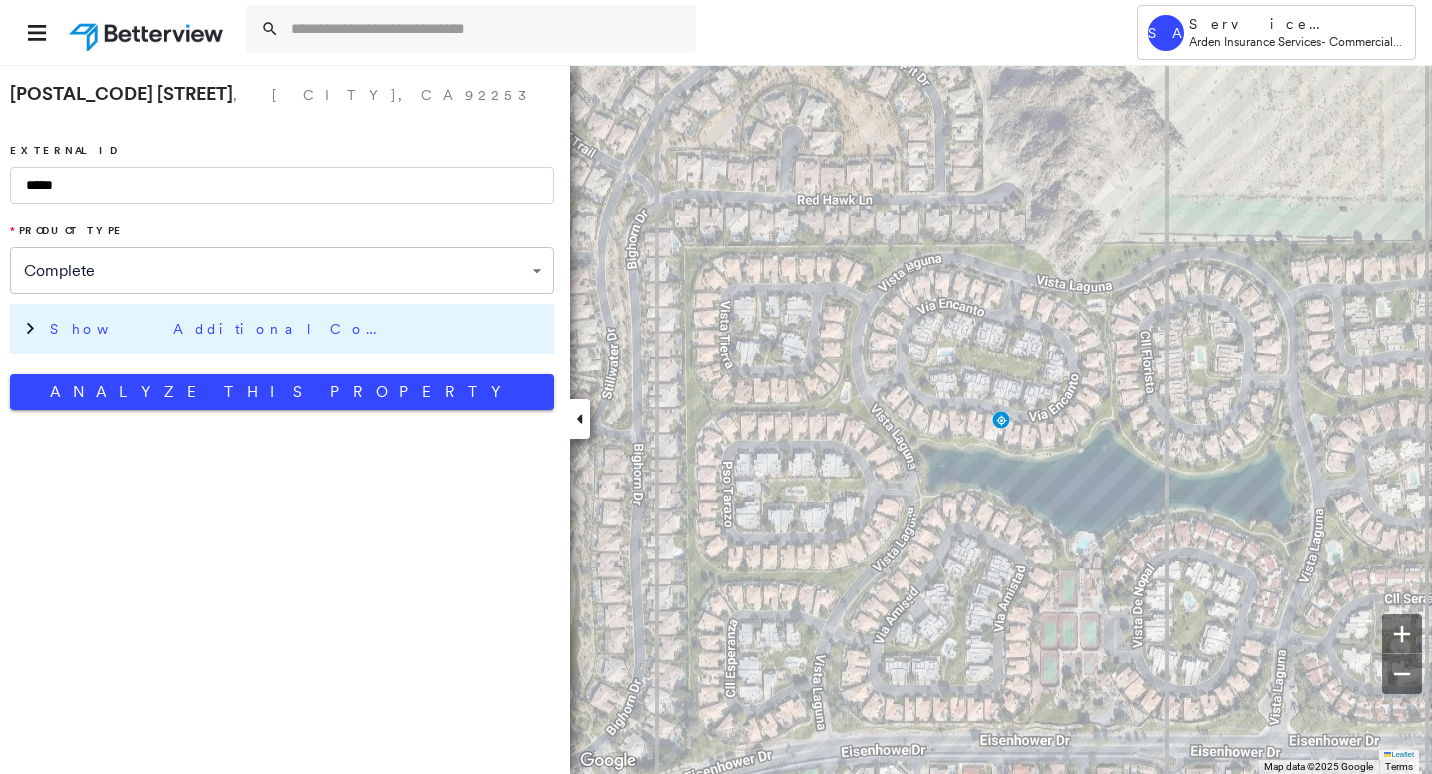 click on "Show Additional Company Data" at bounding box center [297, 329] 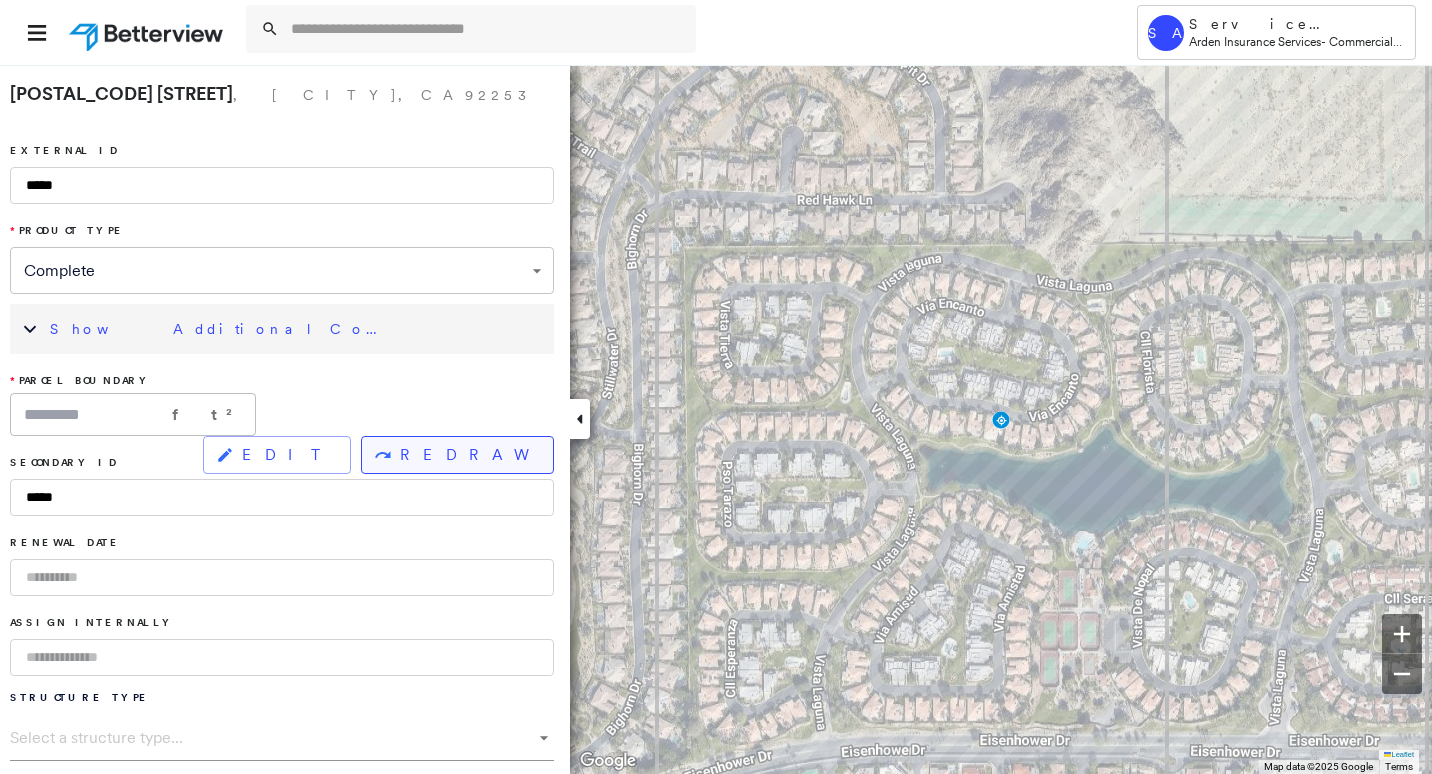 click on "REDRAW" at bounding box center (468, 455) 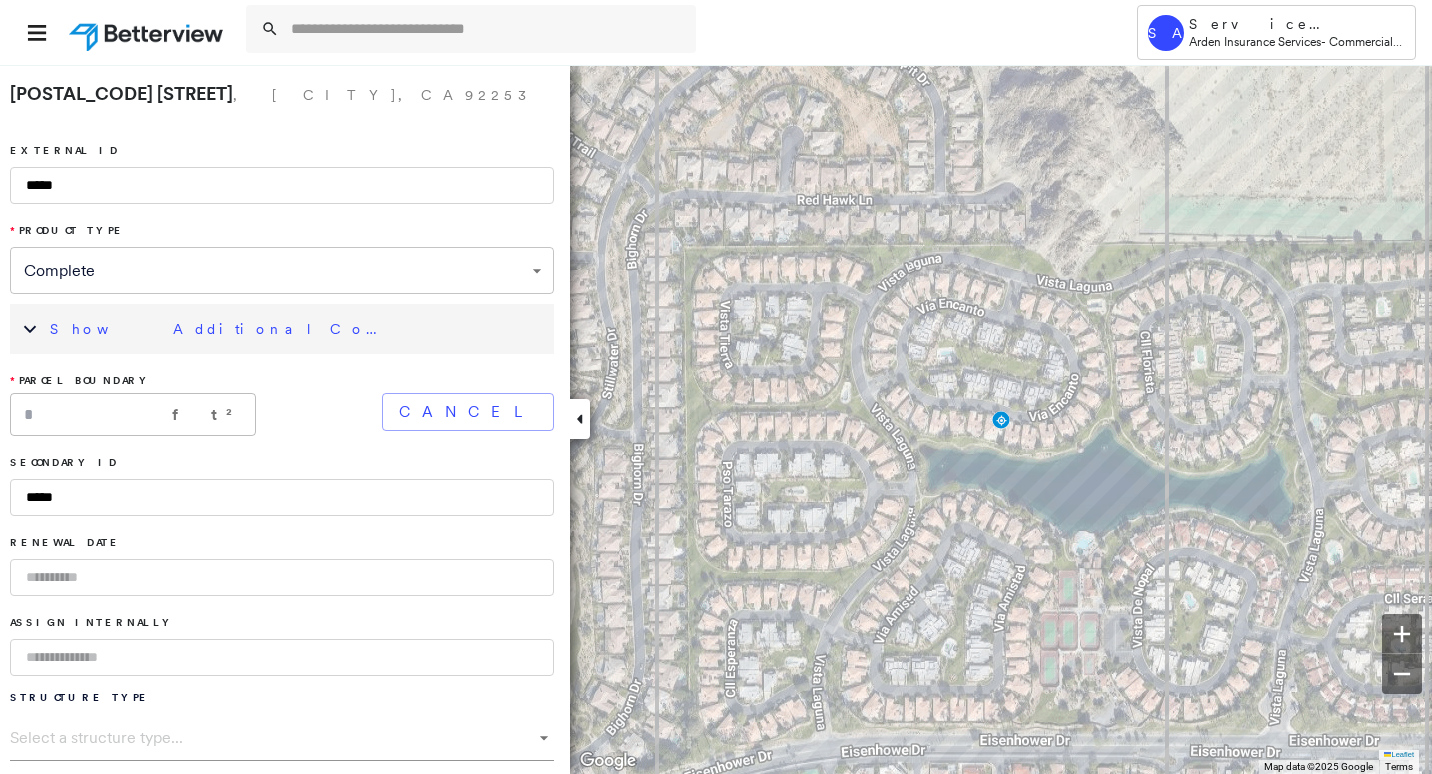 click 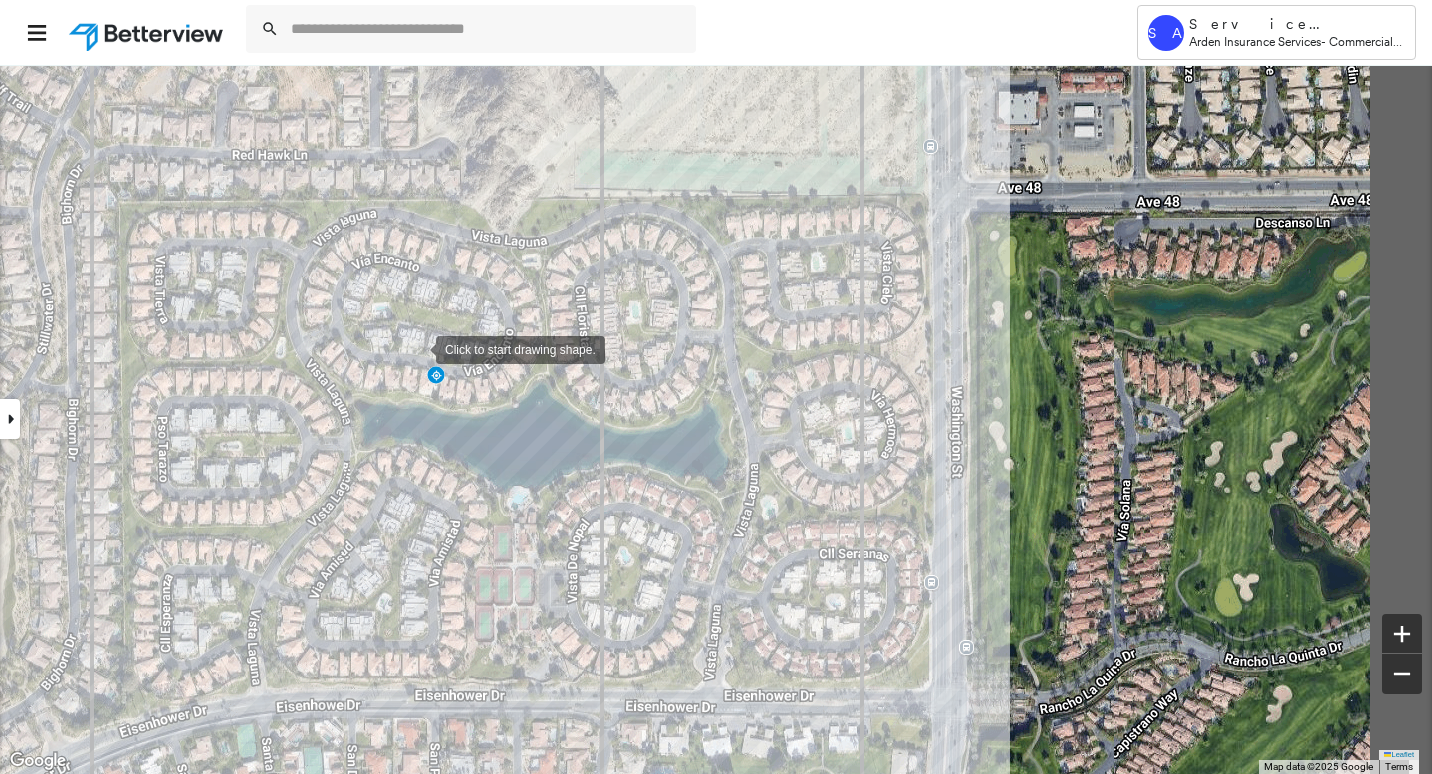 drag, startPoint x: 988, startPoint y: 396, endPoint x: 421, endPoint y: 349, distance: 568.94464 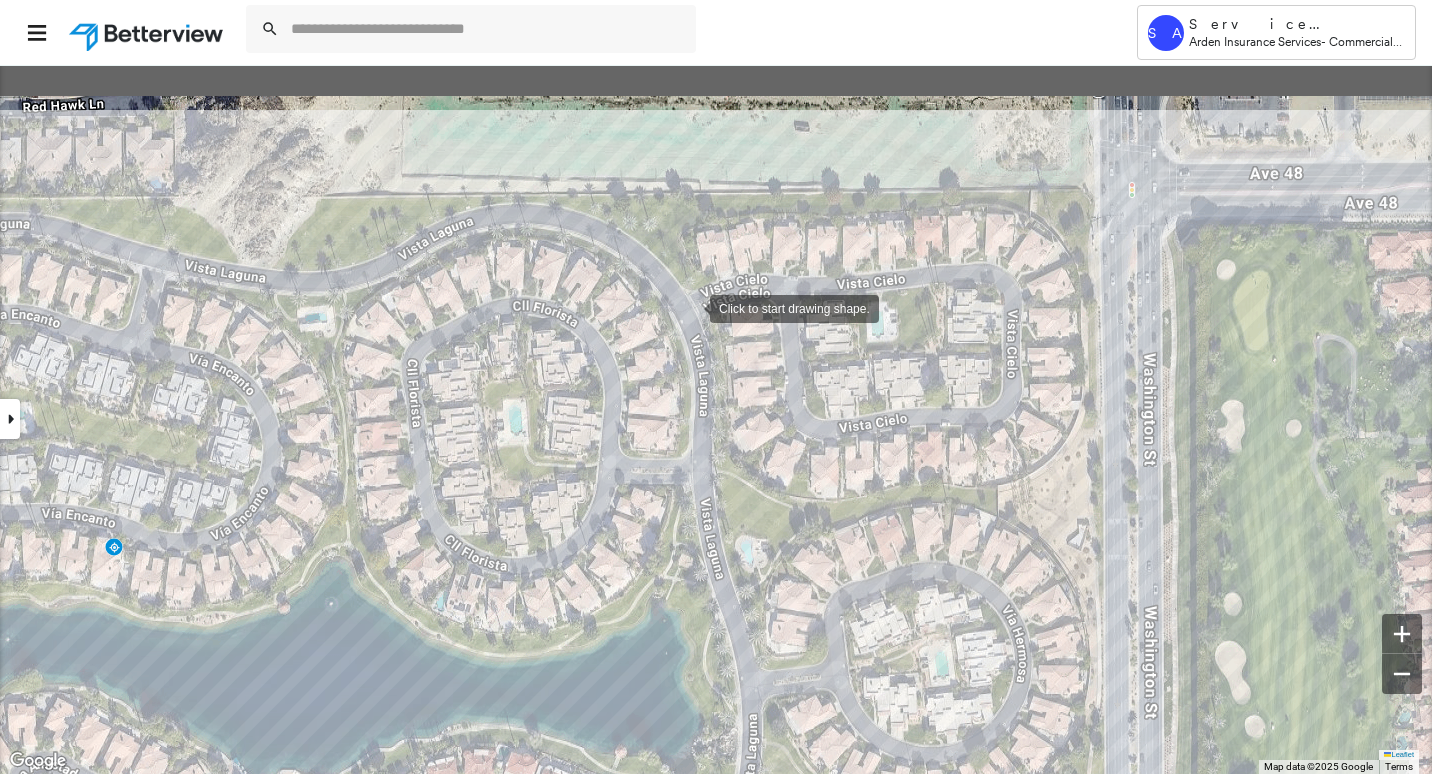 drag, startPoint x: 700, startPoint y: 284, endPoint x: 690, endPoint y: 306, distance: 24.166092 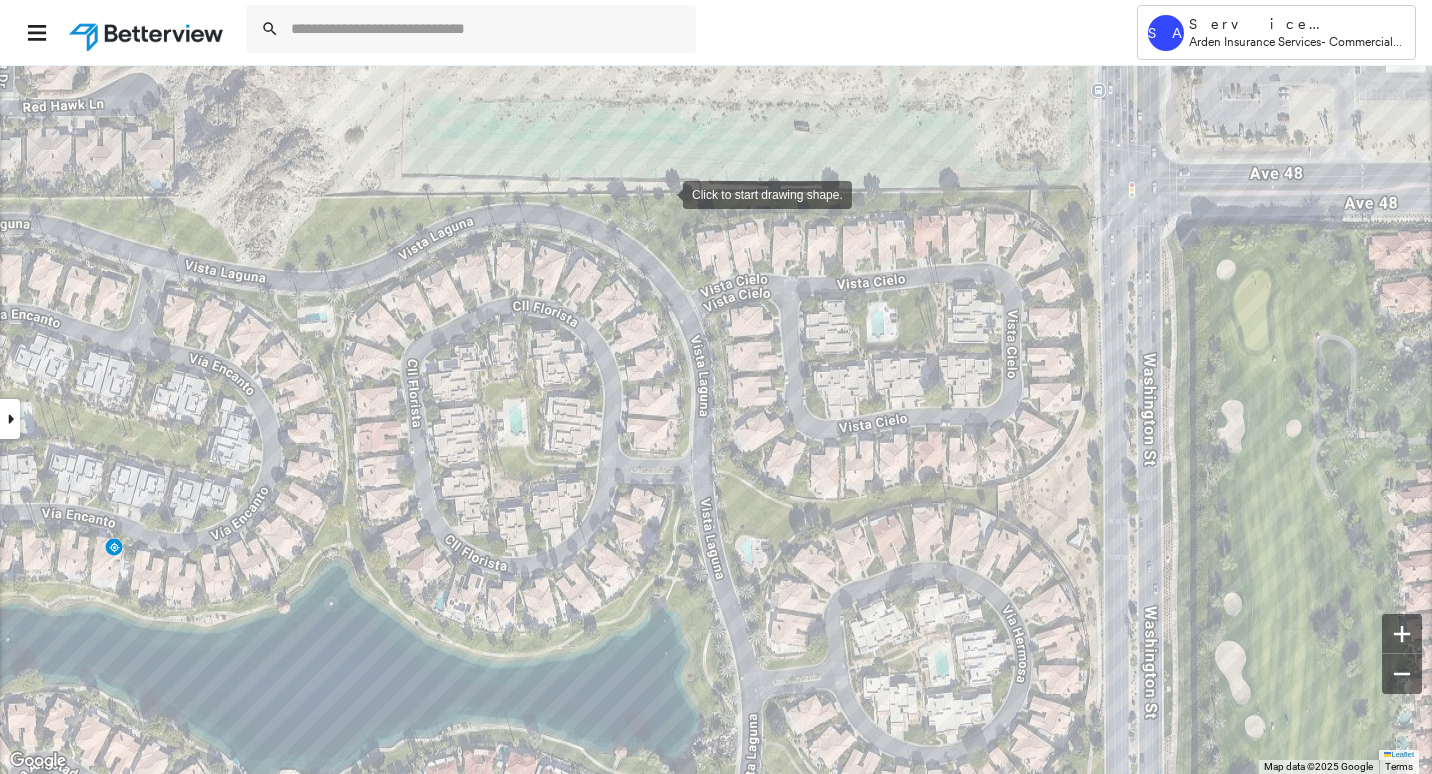 click at bounding box center [663, 193] 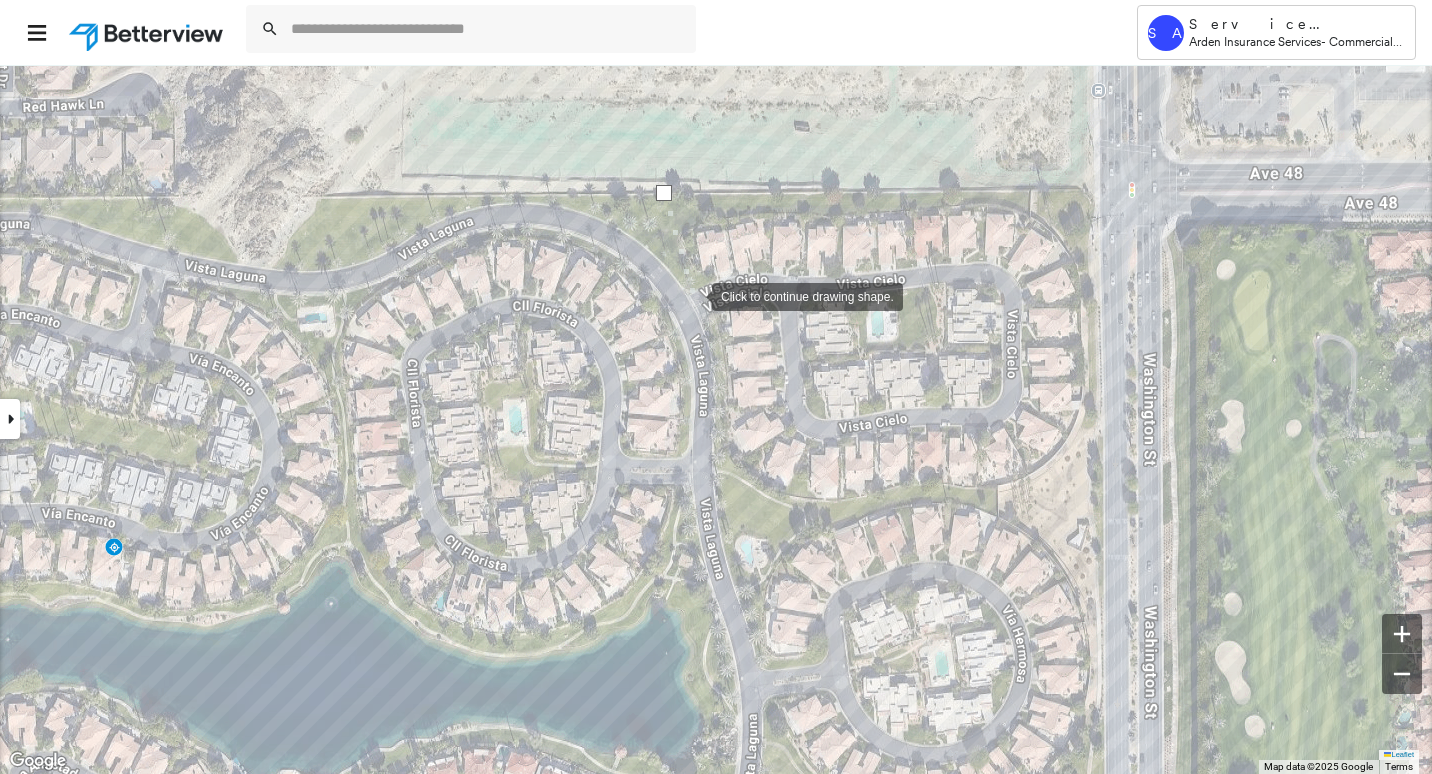 click at bounding box center [692, 295] 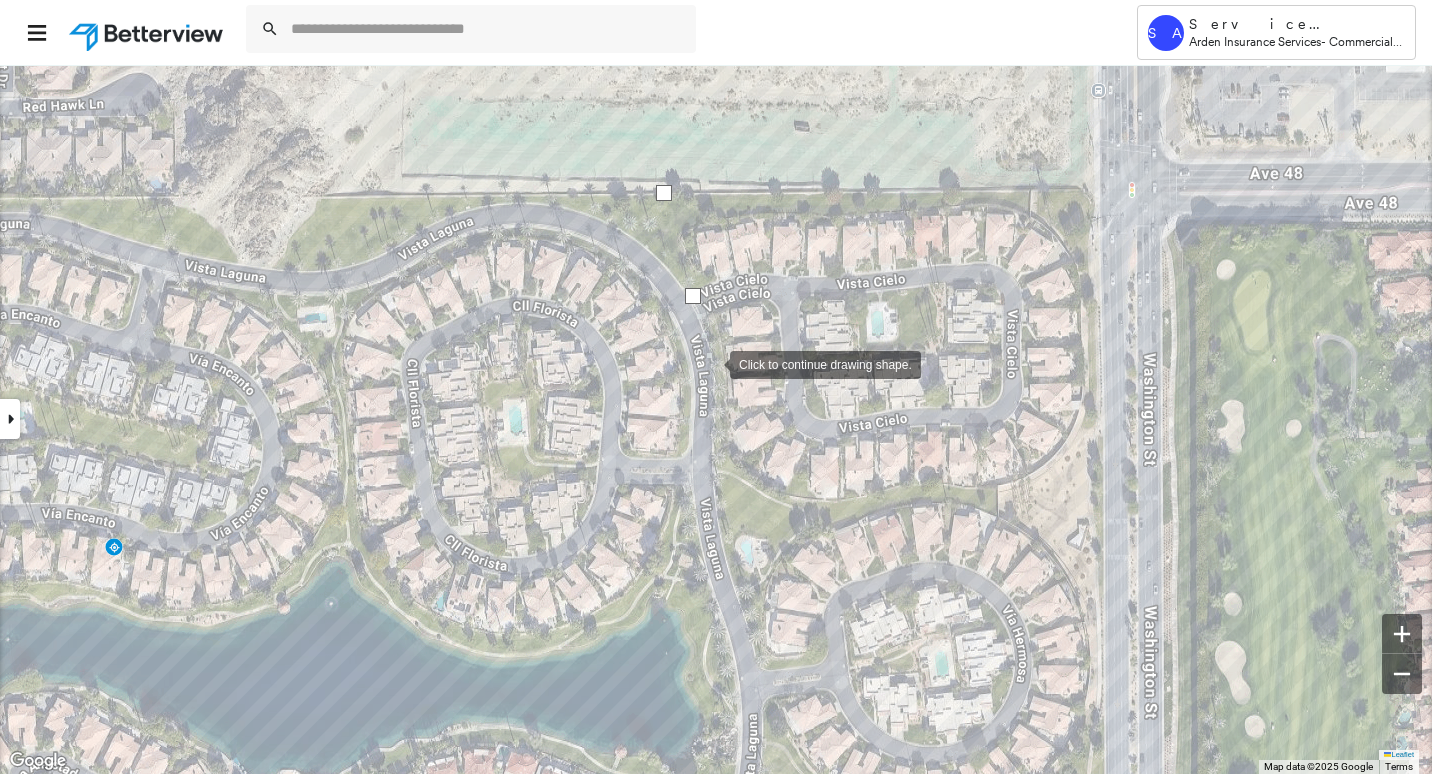 click at bounding box center (710, 363) 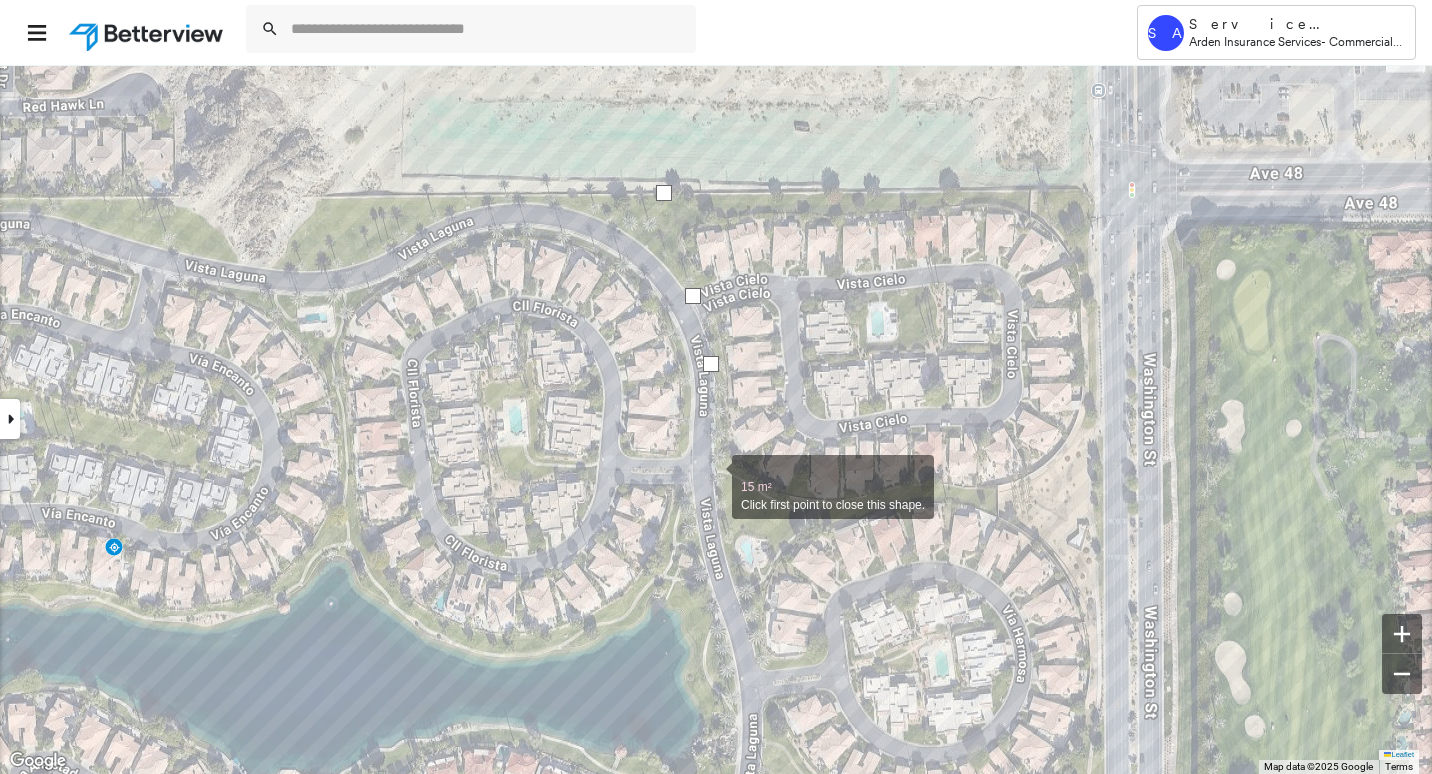 click at bounding box center [712, 476] 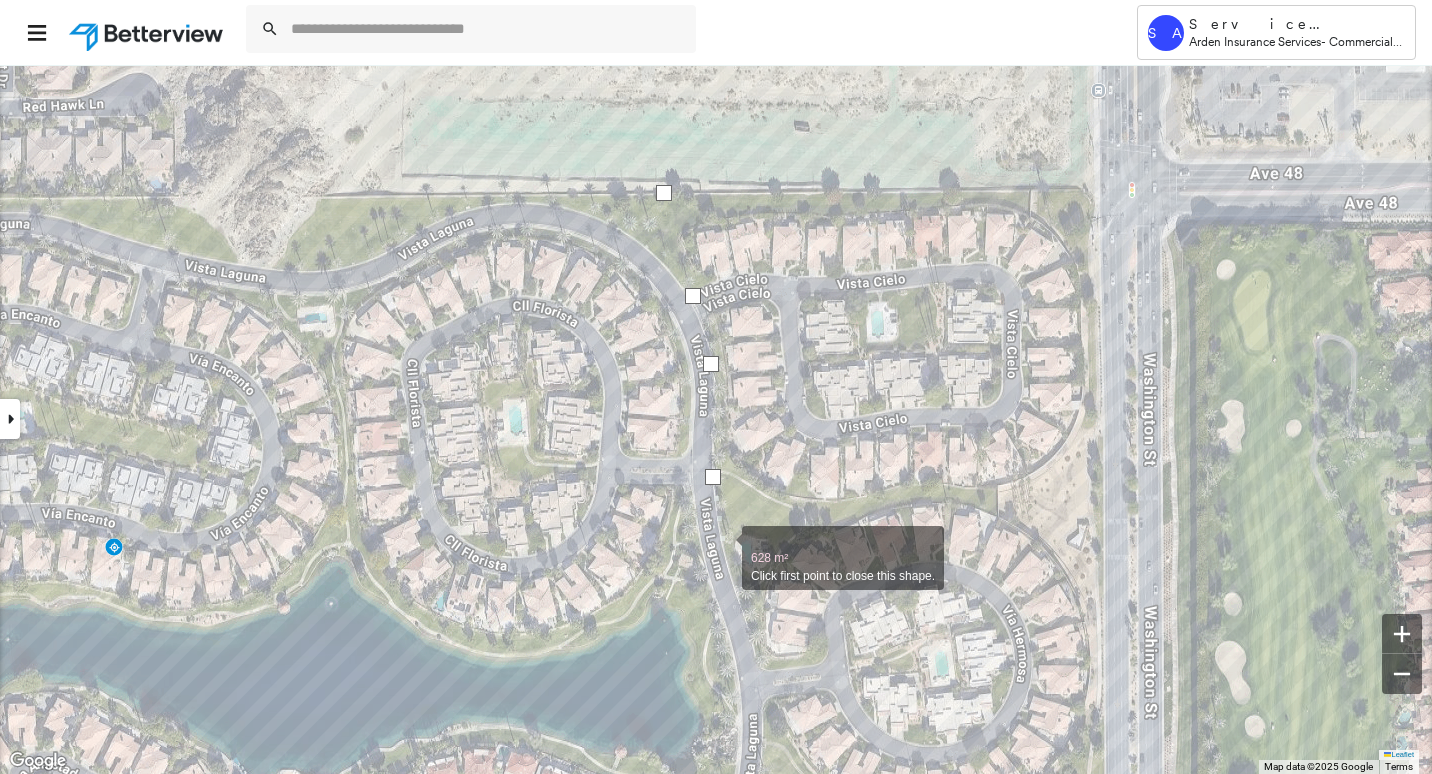 click at bounding box center [722, 547] 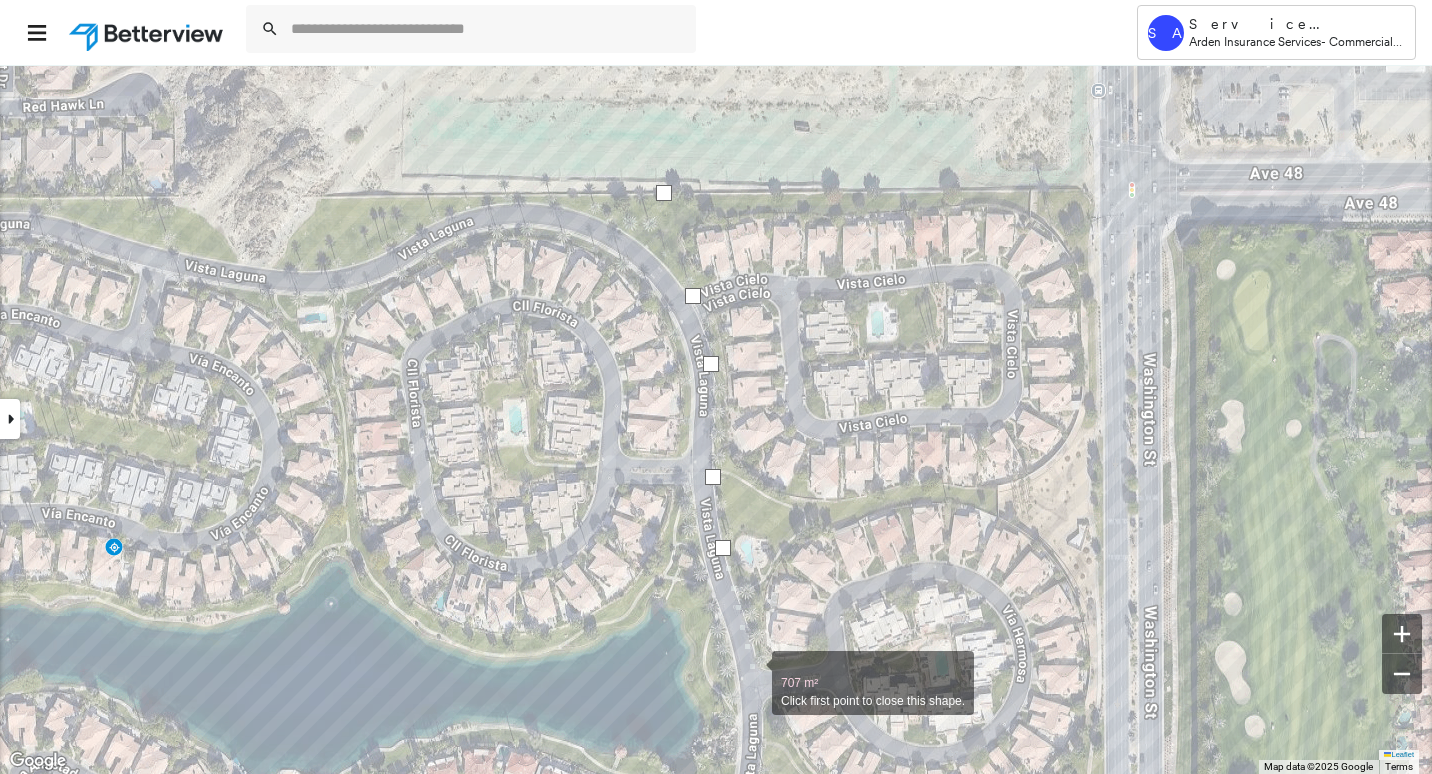 click at bounding box center (752, 672) 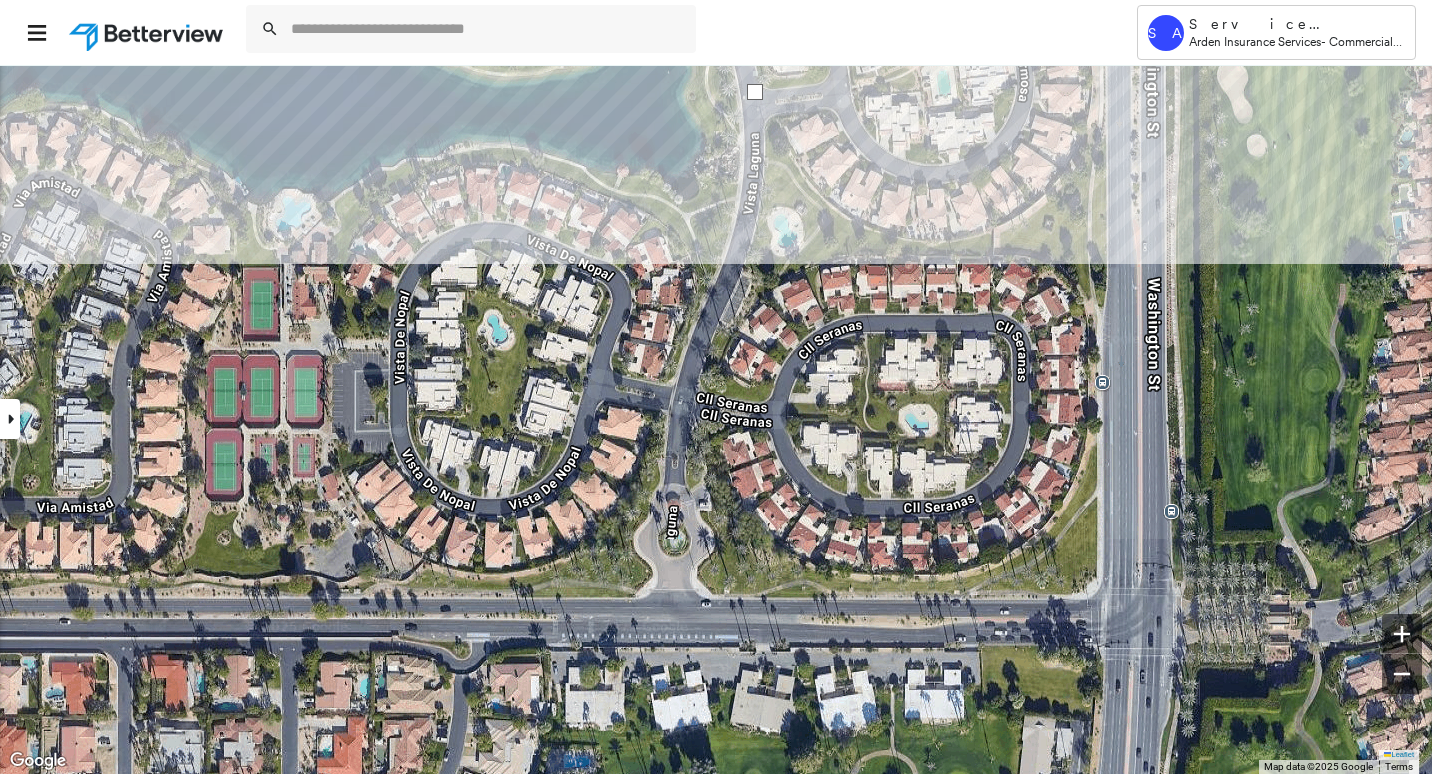 drag, startPoint x: 750, startPoint y: 510, endPoint x: 752, endPoint y: -70, distance: 580.0034 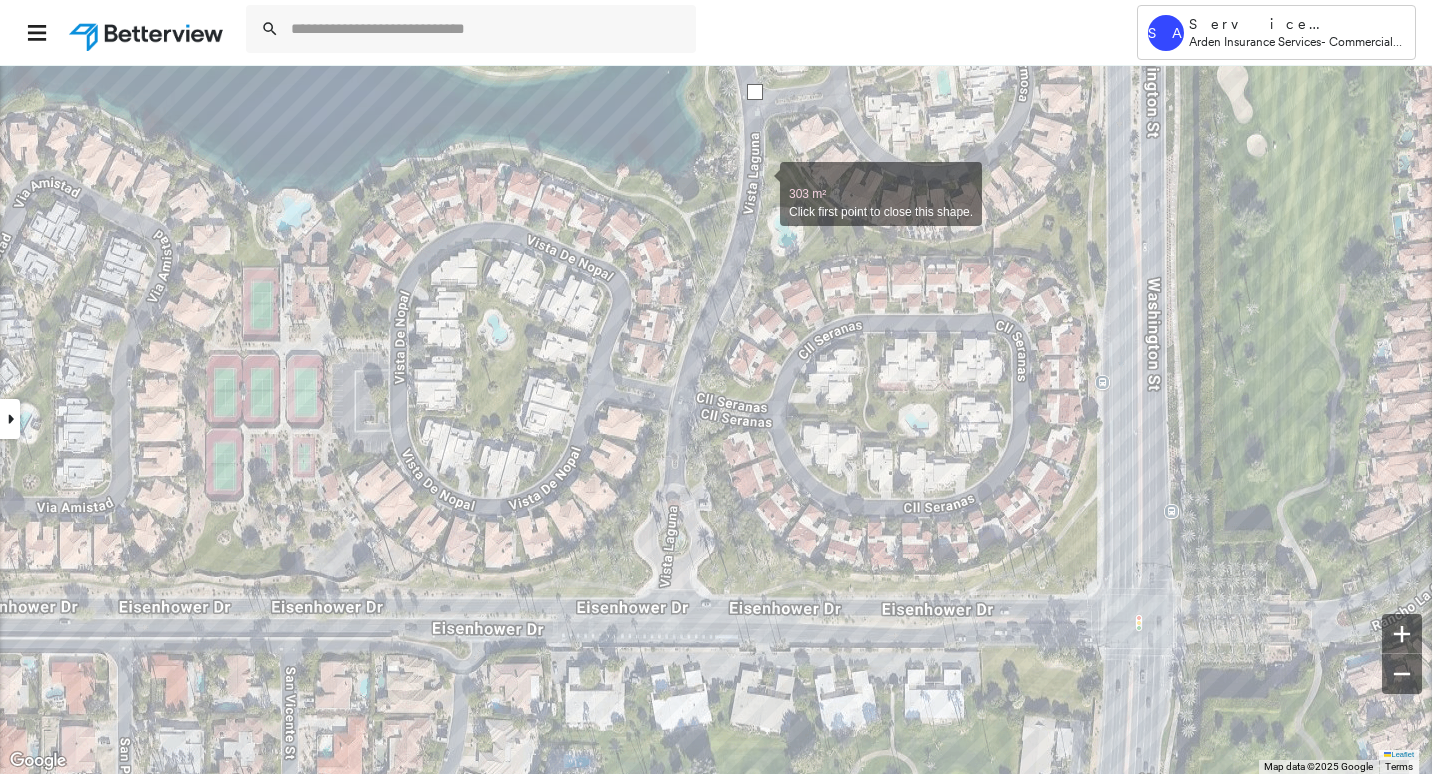 click at bounding box center (760, 183) 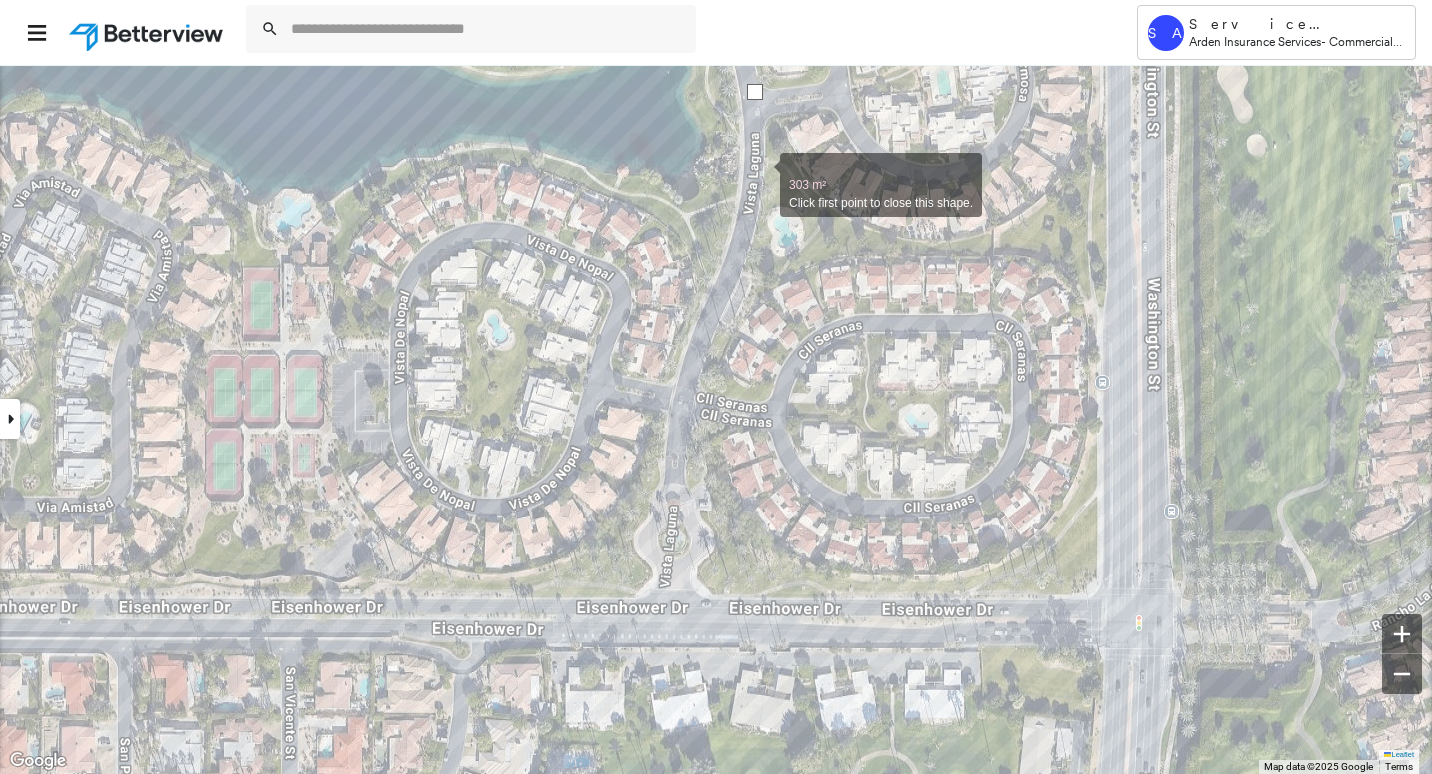 click at bounding box center (760, 174) 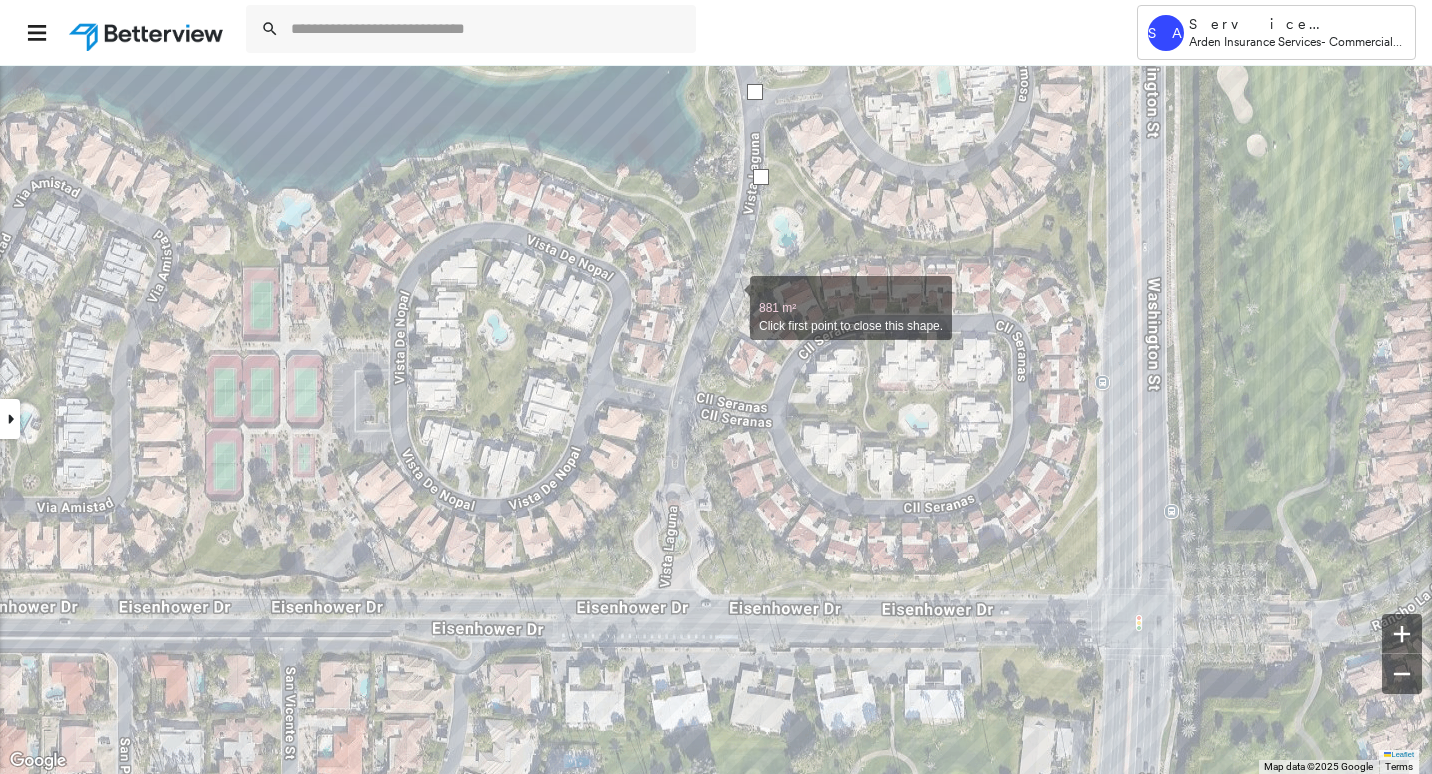 click at bounding box center (730, 297) 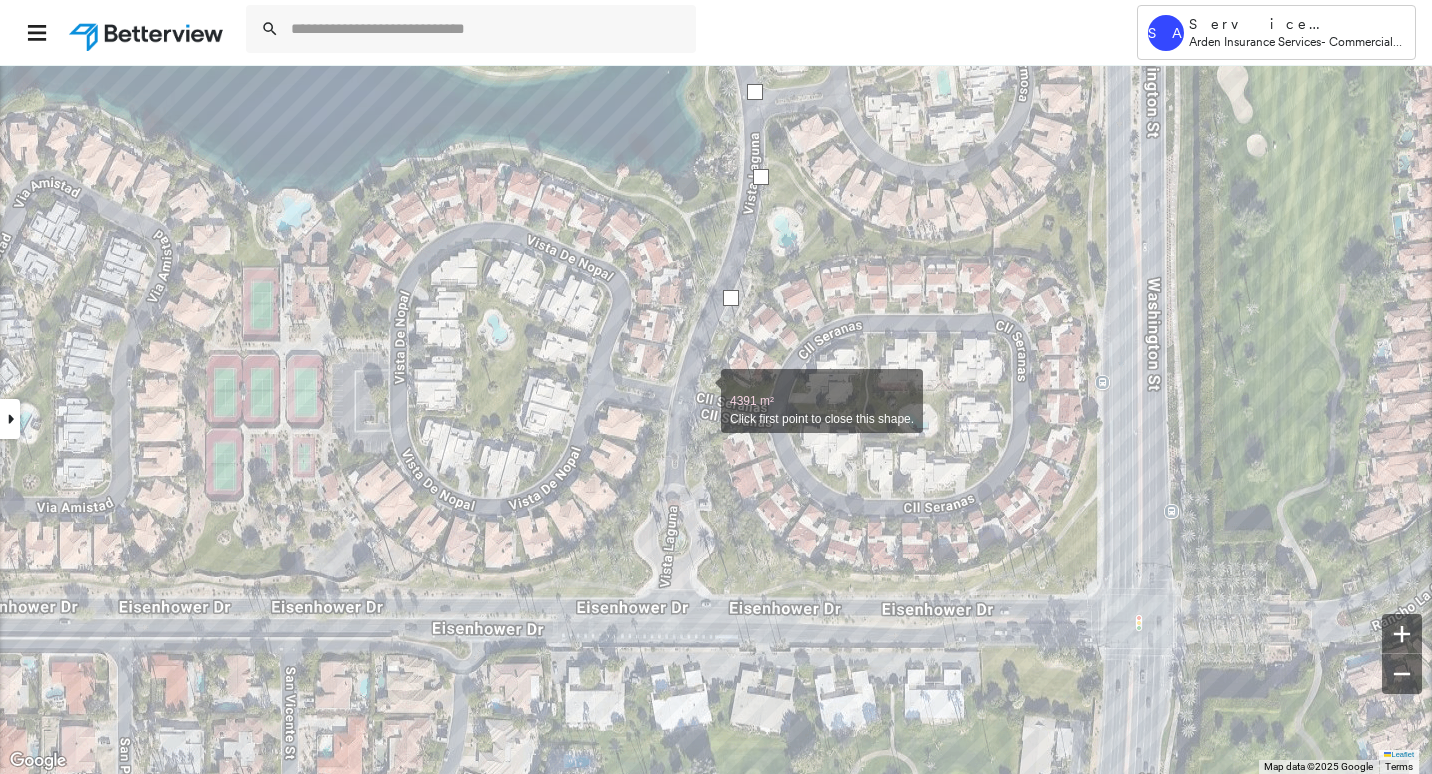 click at bounding box center (701, 390) 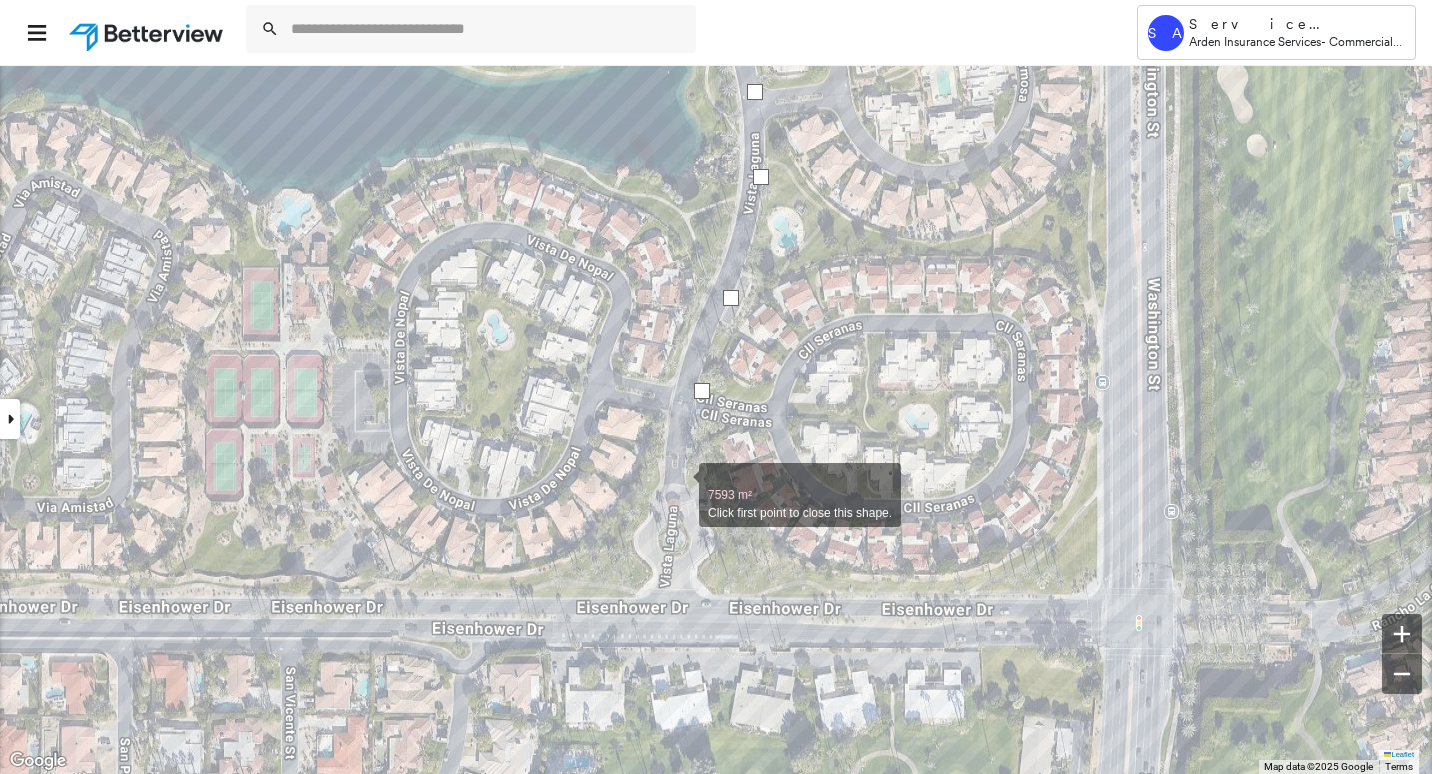 click at bounding box center (679, 484) 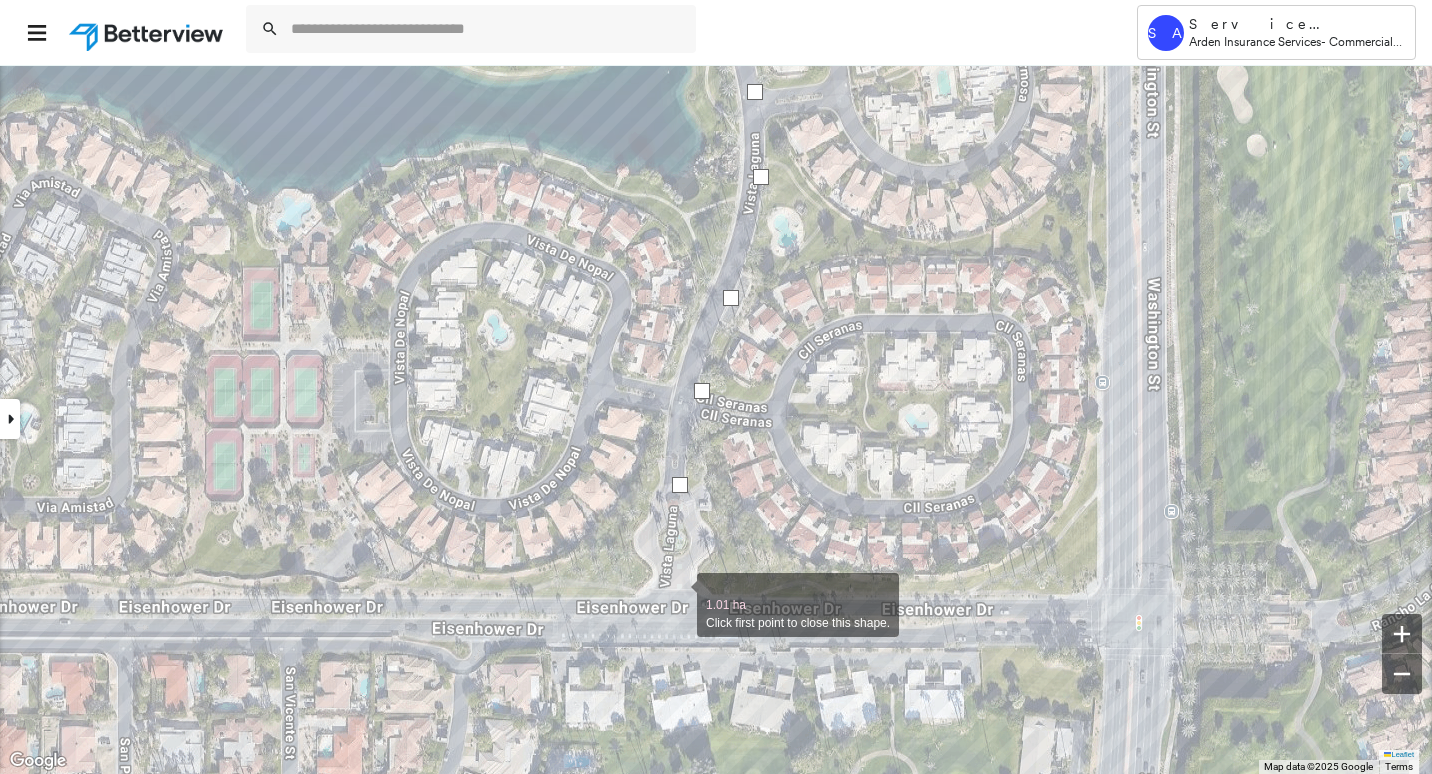 click at bounding box center [677, 594] 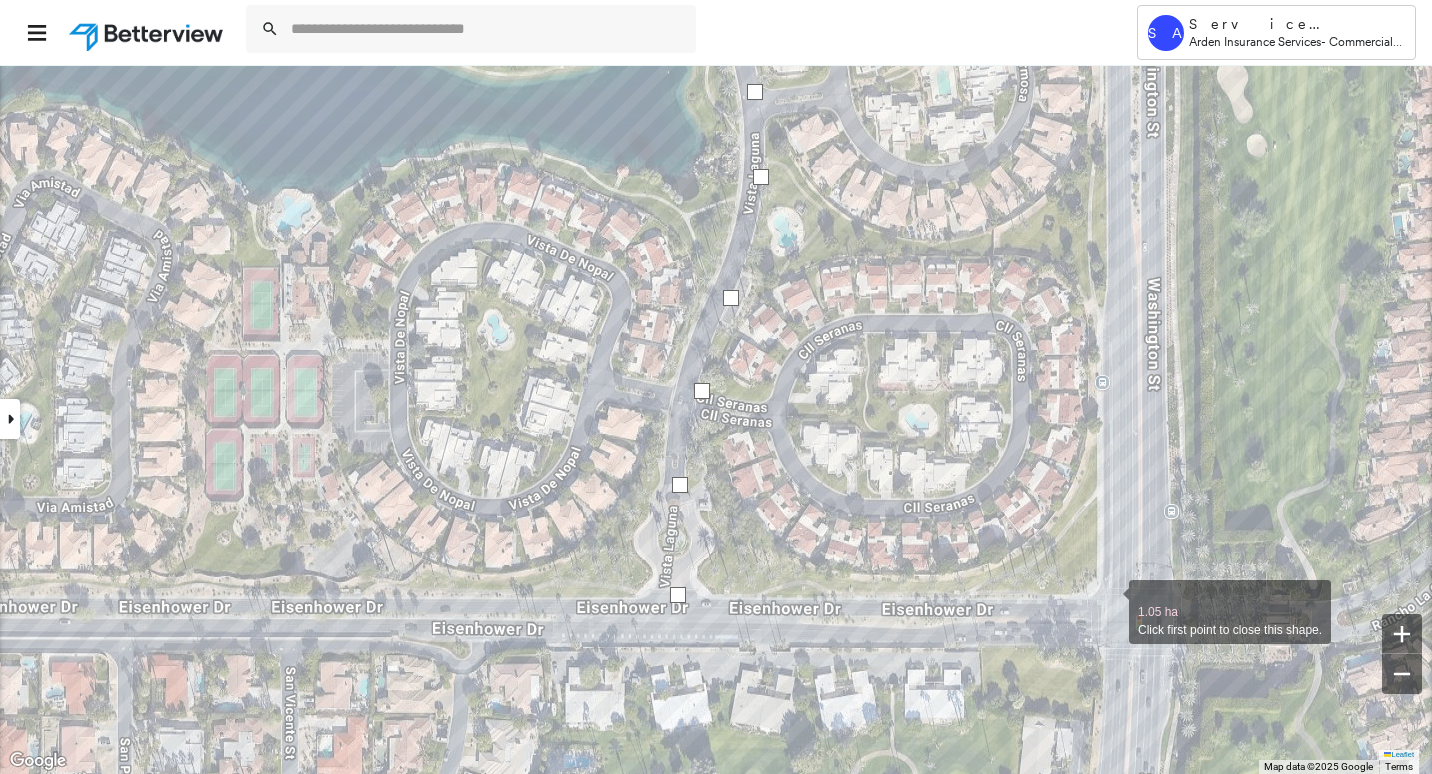 click at bounding box center [1109, 601] 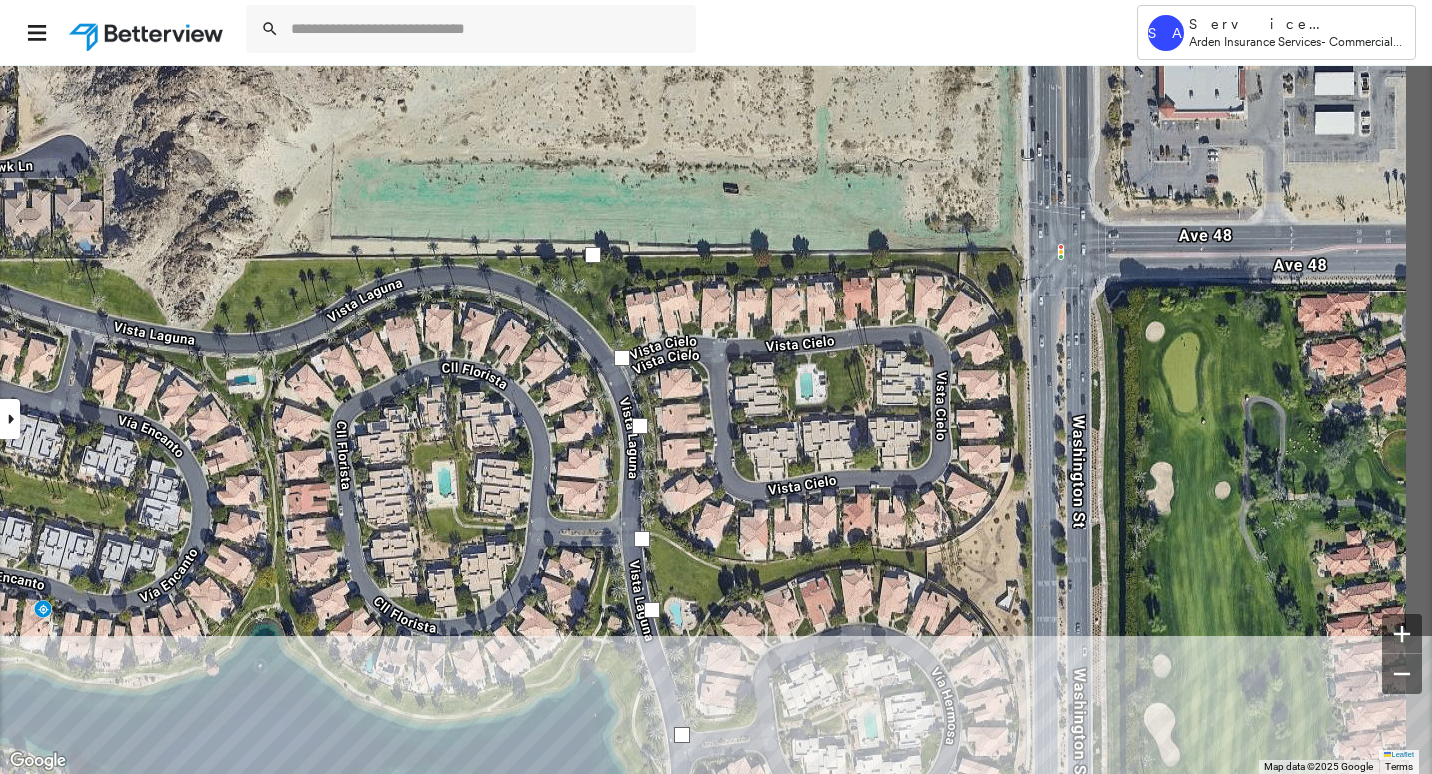 drag, startPoint x: 1110, startPoint y: 182, endPoint x: 1037, endPoint y: 825, distance: 647.1306 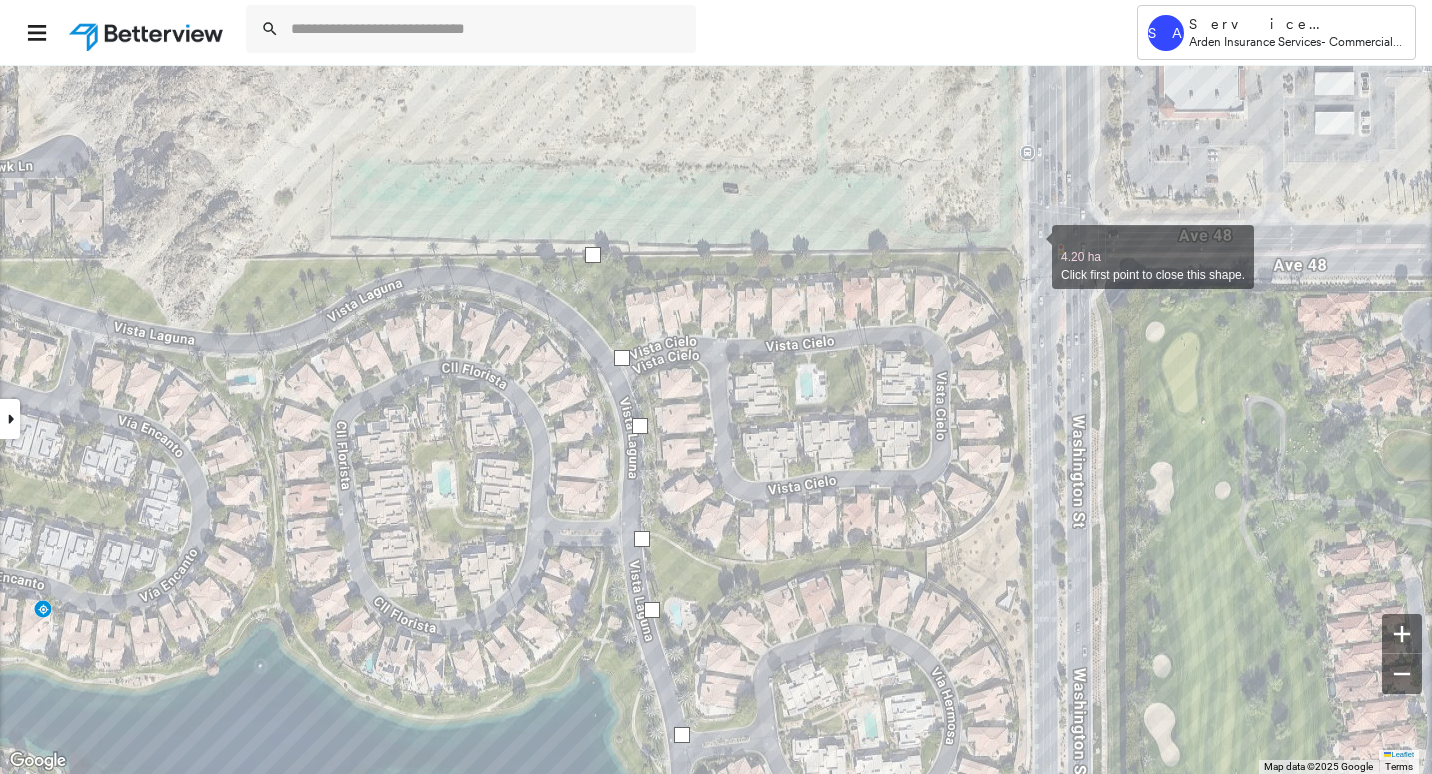 click at bounding box center [1032, 246] 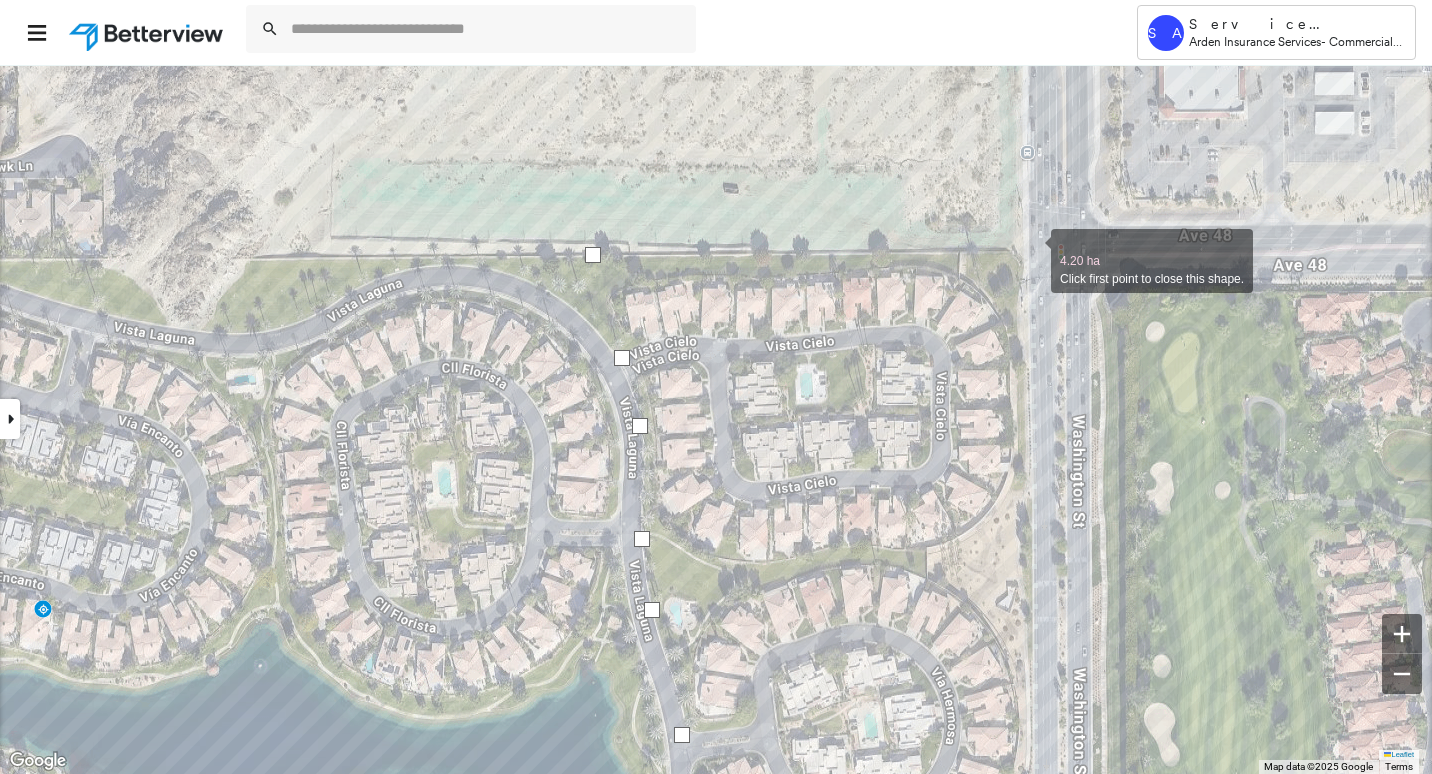 click at bounding box center (1031, 250) 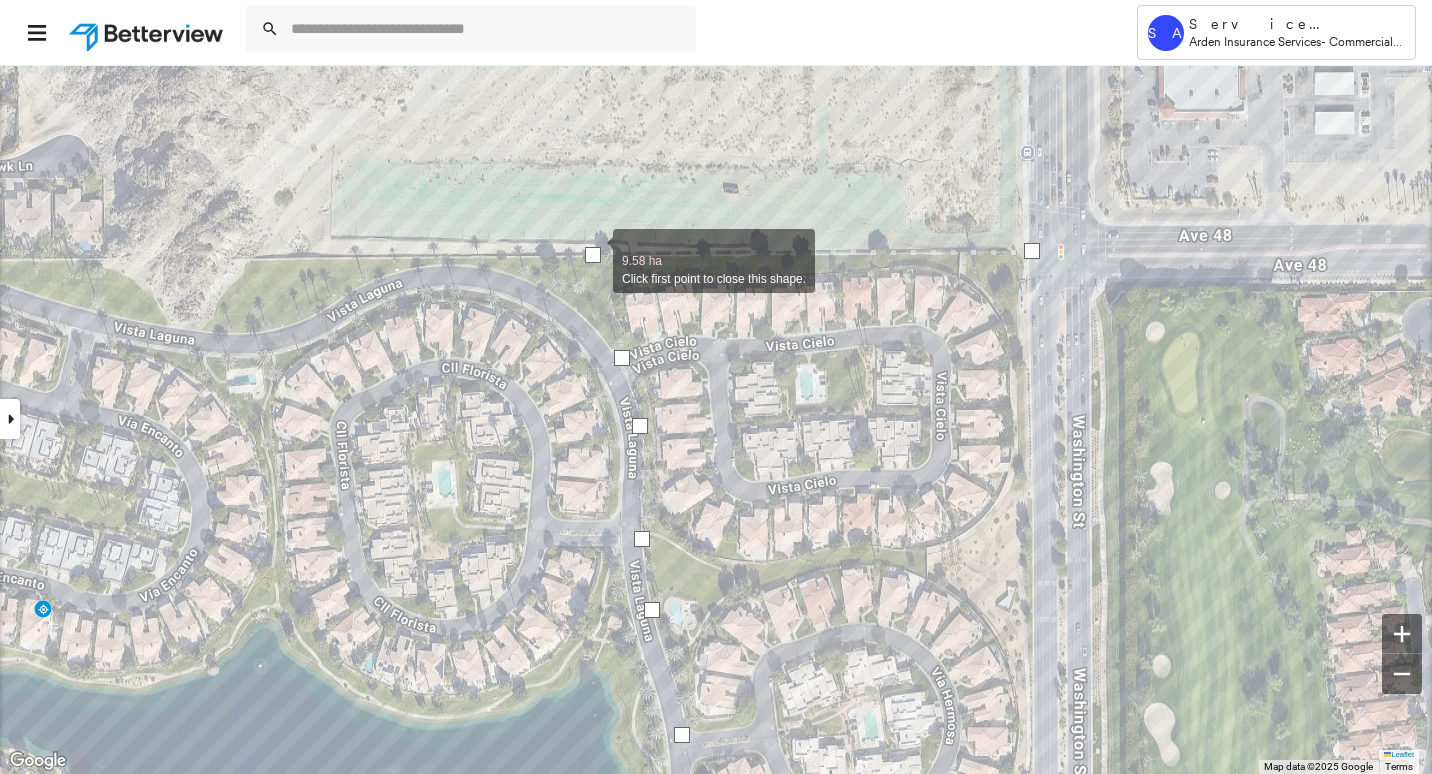 click at bounding box center (593, 255) 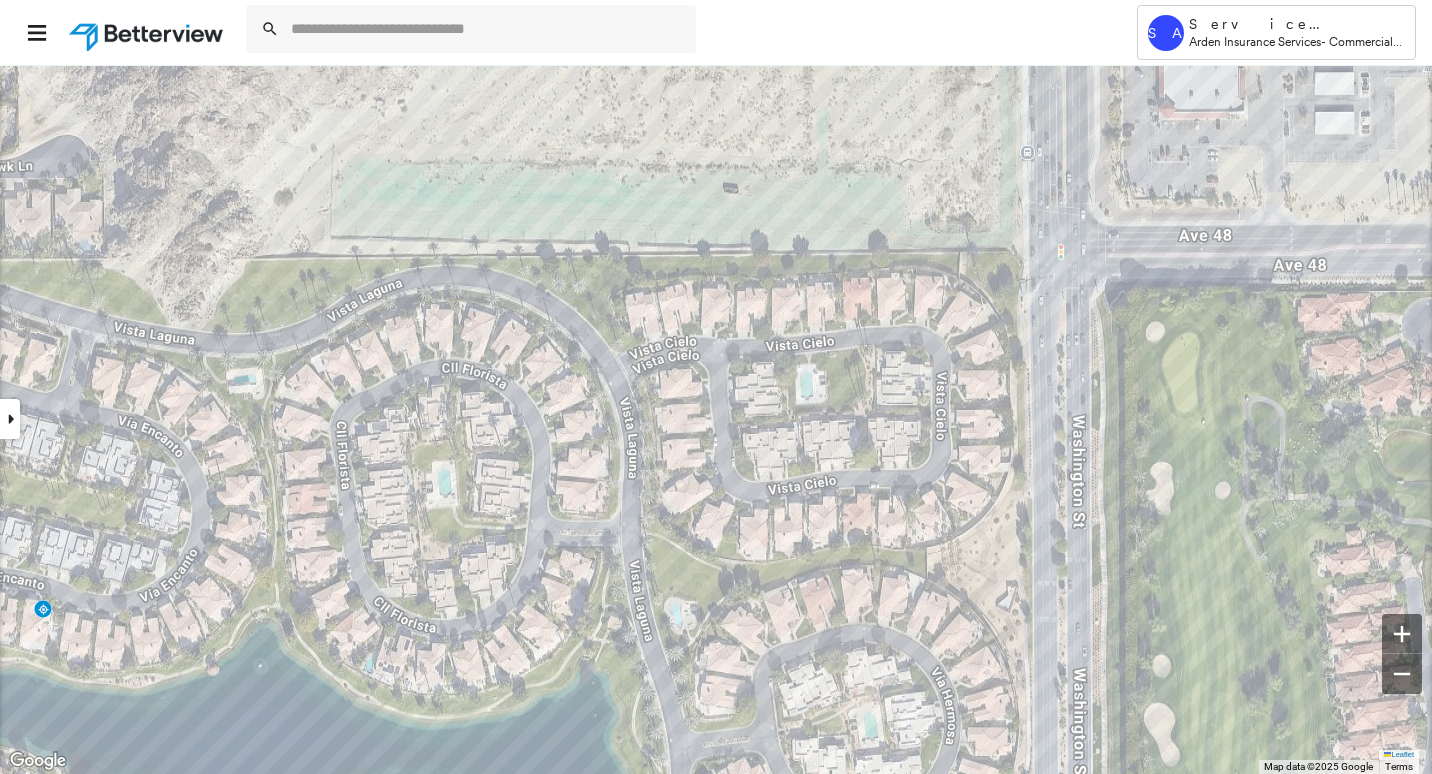 click at bounding box center [10, 419] 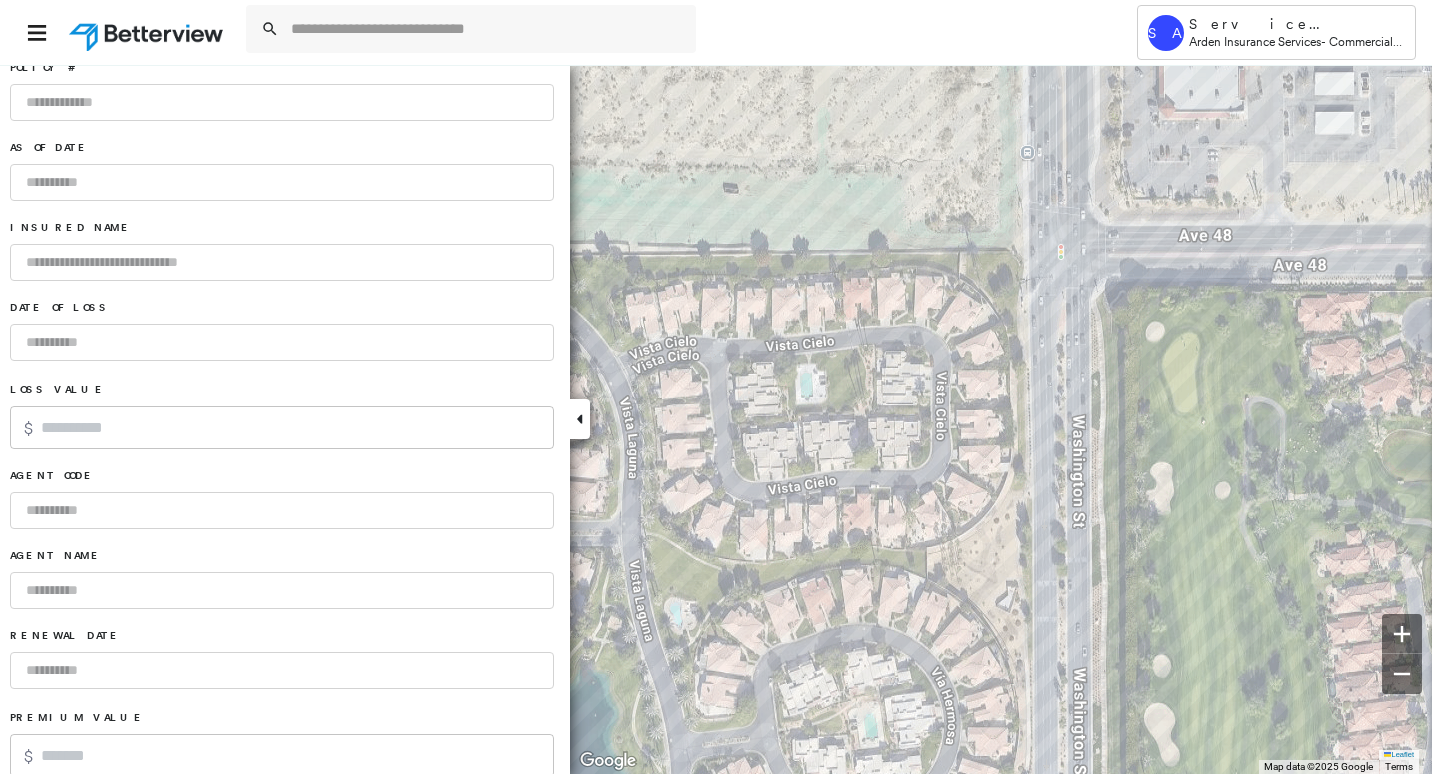 scroll, scrollTop: 1279, scrollLeft: 0, axis: vertical 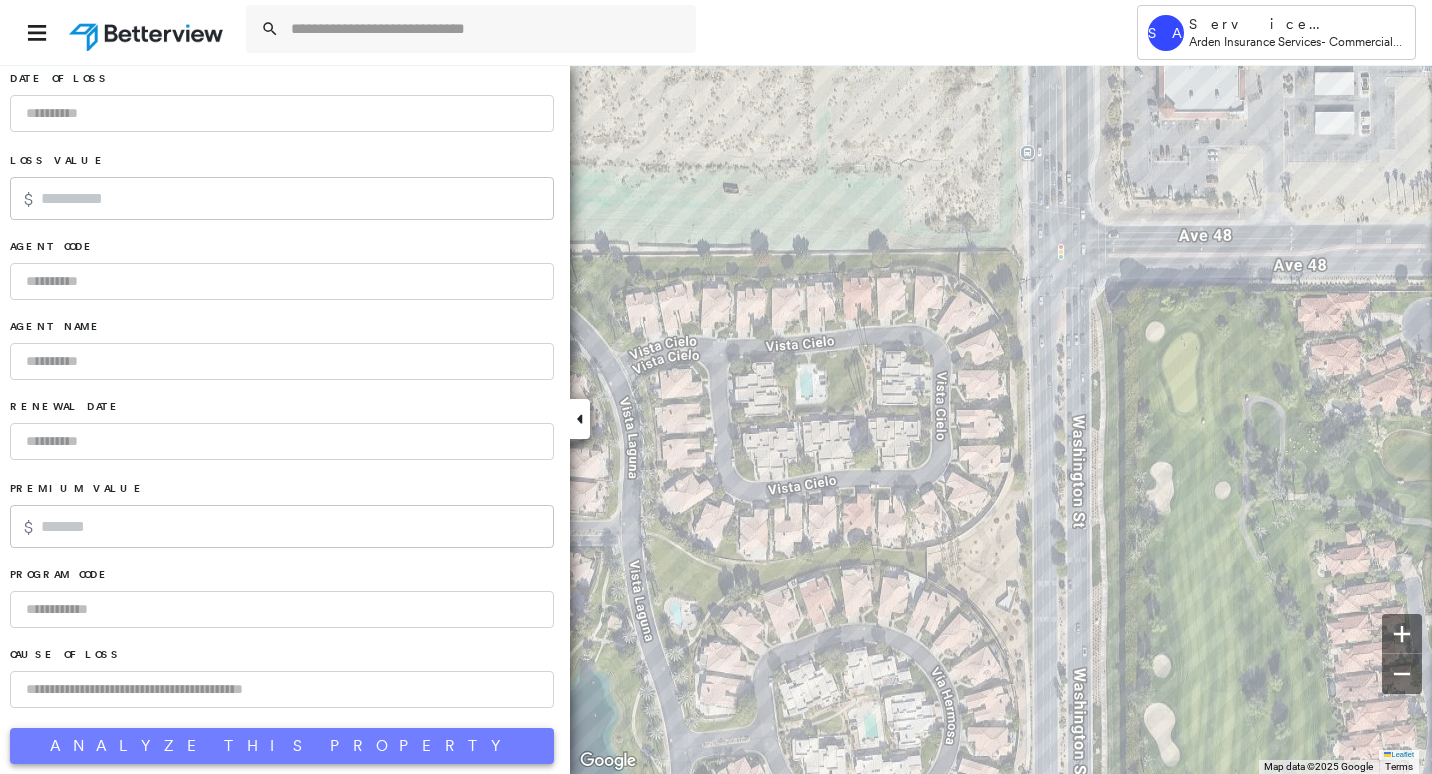 click on "Analyze This Property" at bounding box center (282, 746) 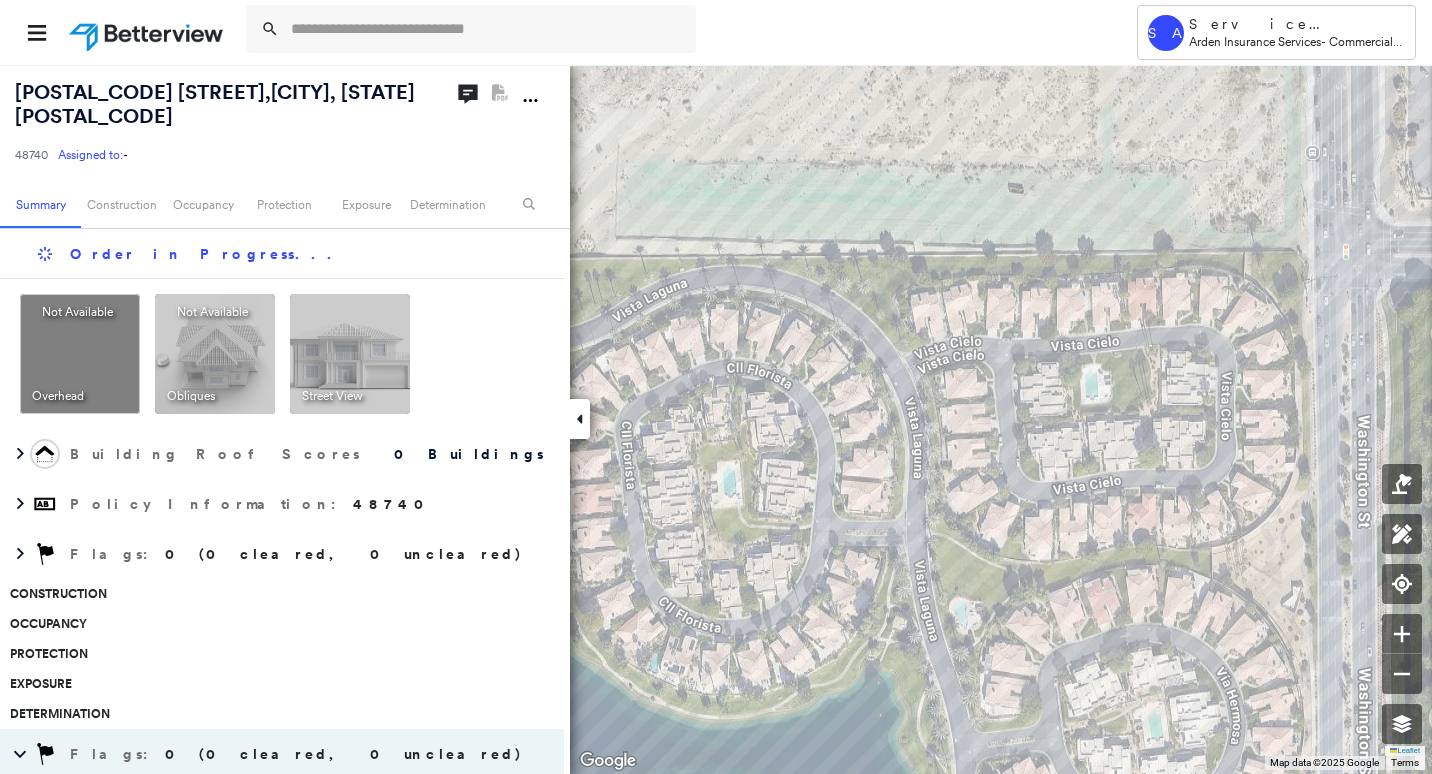click on "[POSTAL_CODE] [STREET] , [CITY], [STATE] [POSTAL_CODE]" at bounding box center [215, 104] 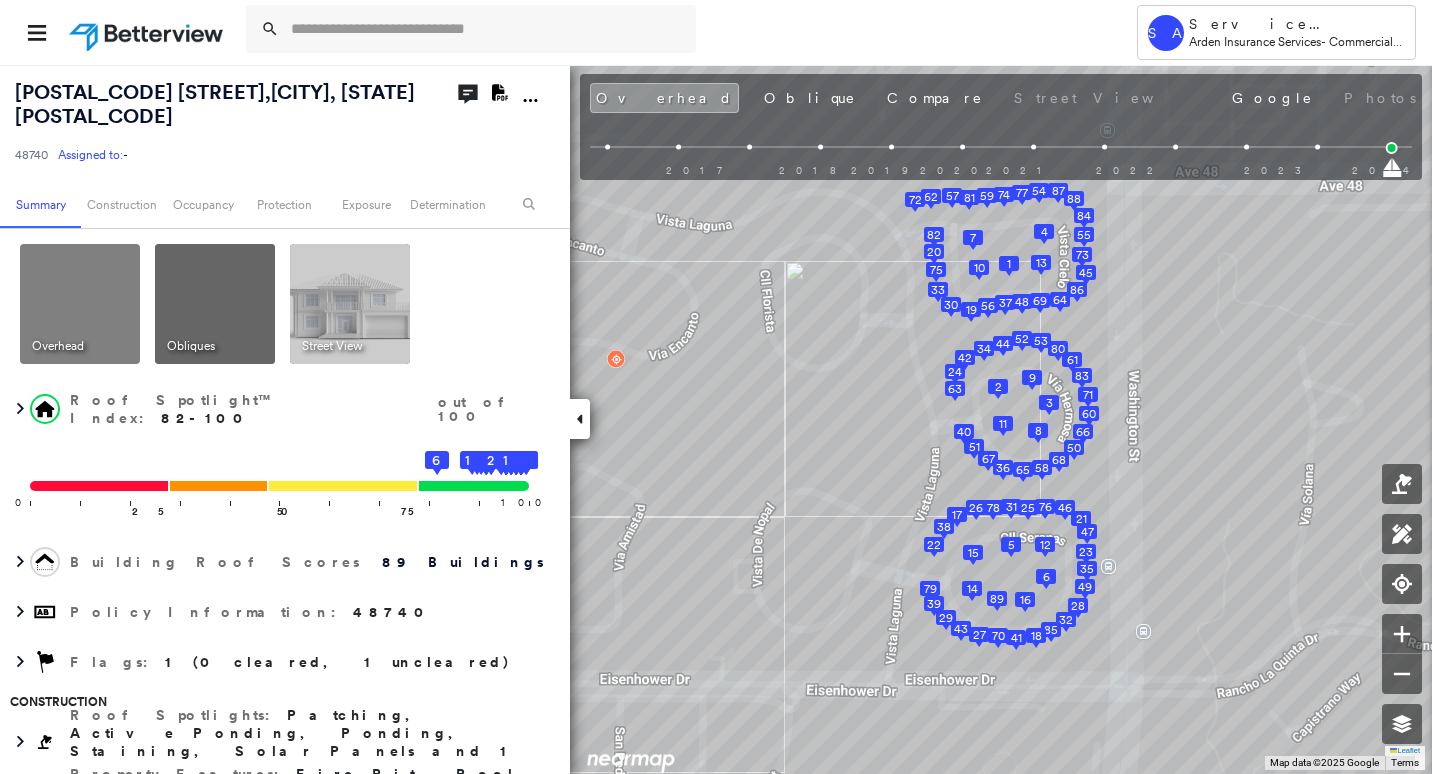 click on "Download PDF Report" 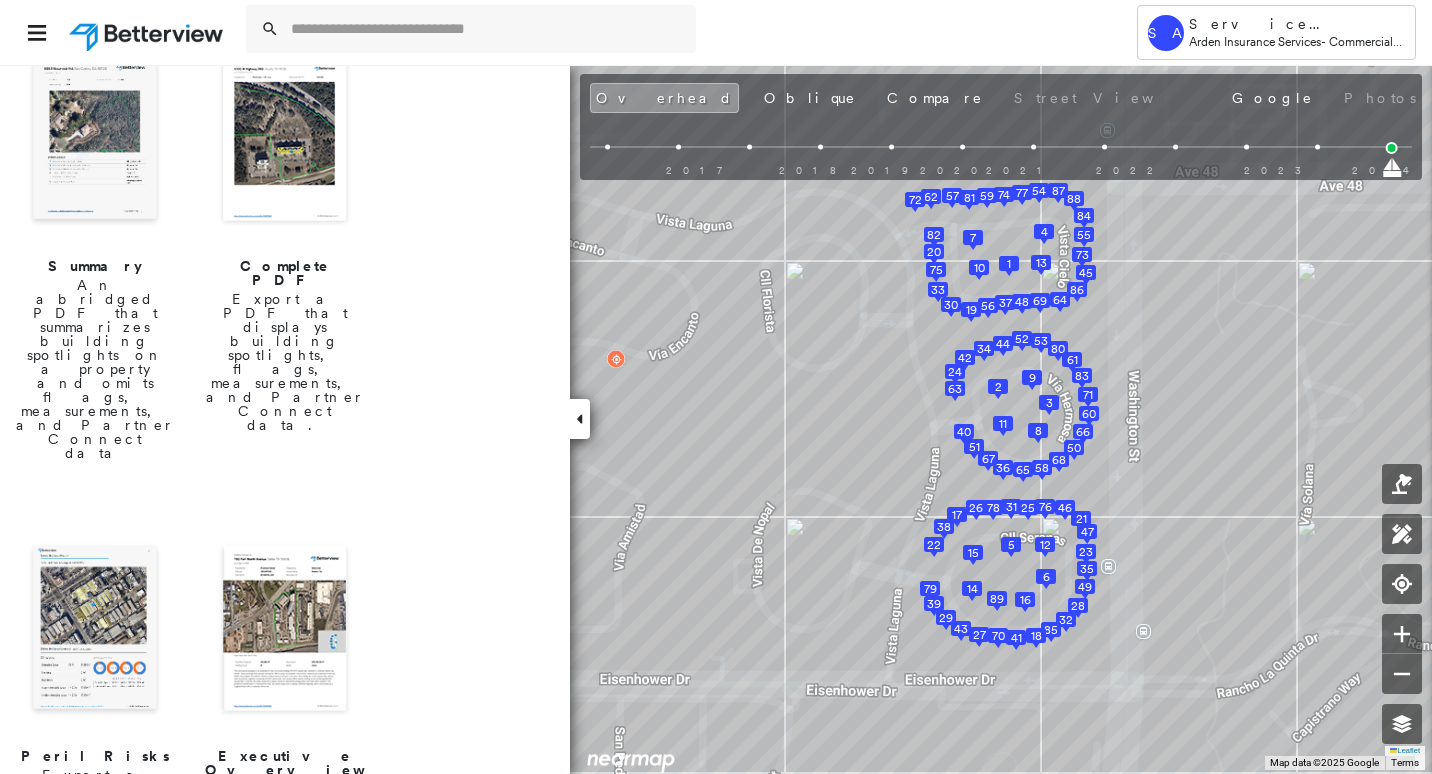 scroll, scrollTop: 300, scrollLeft: 0, axis: vertical 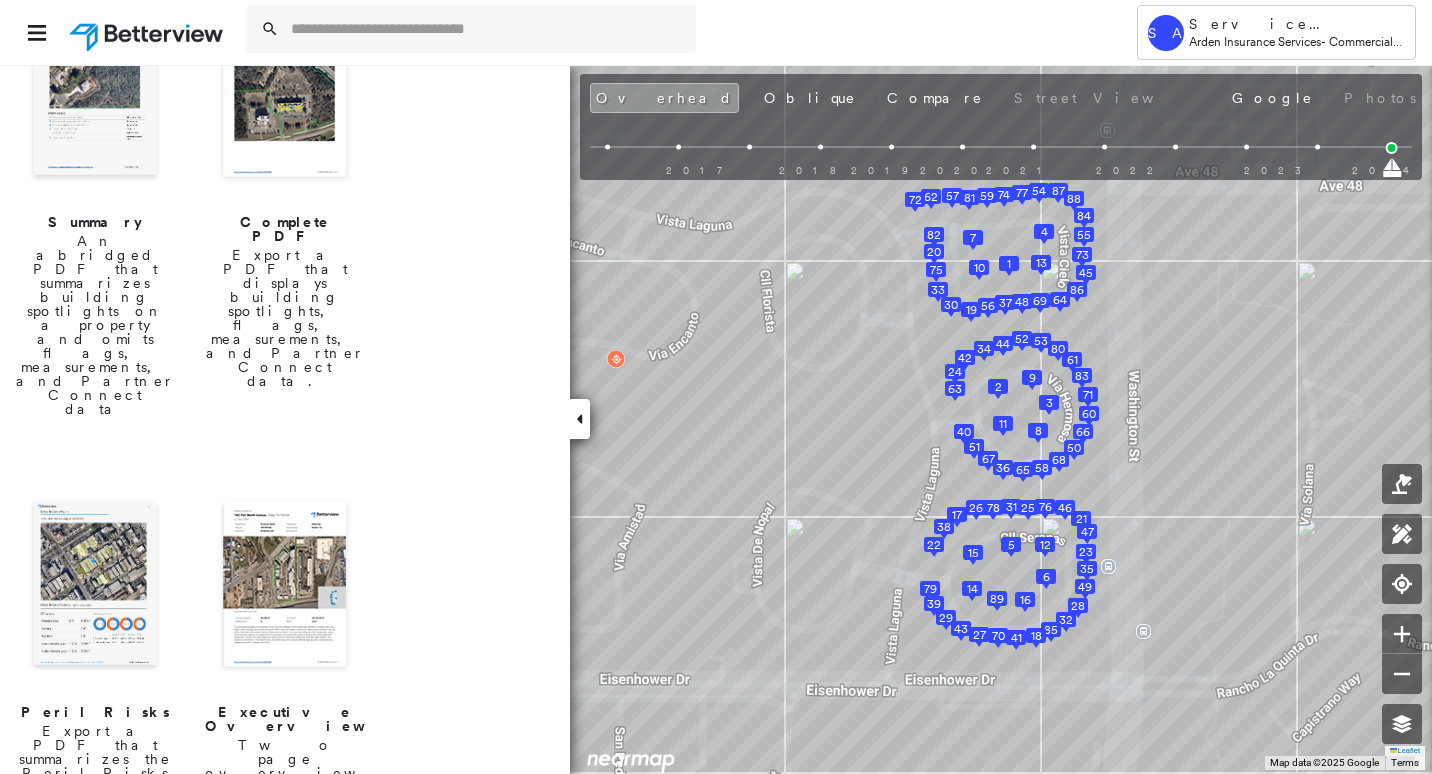 click at bounding box center [95, 586] 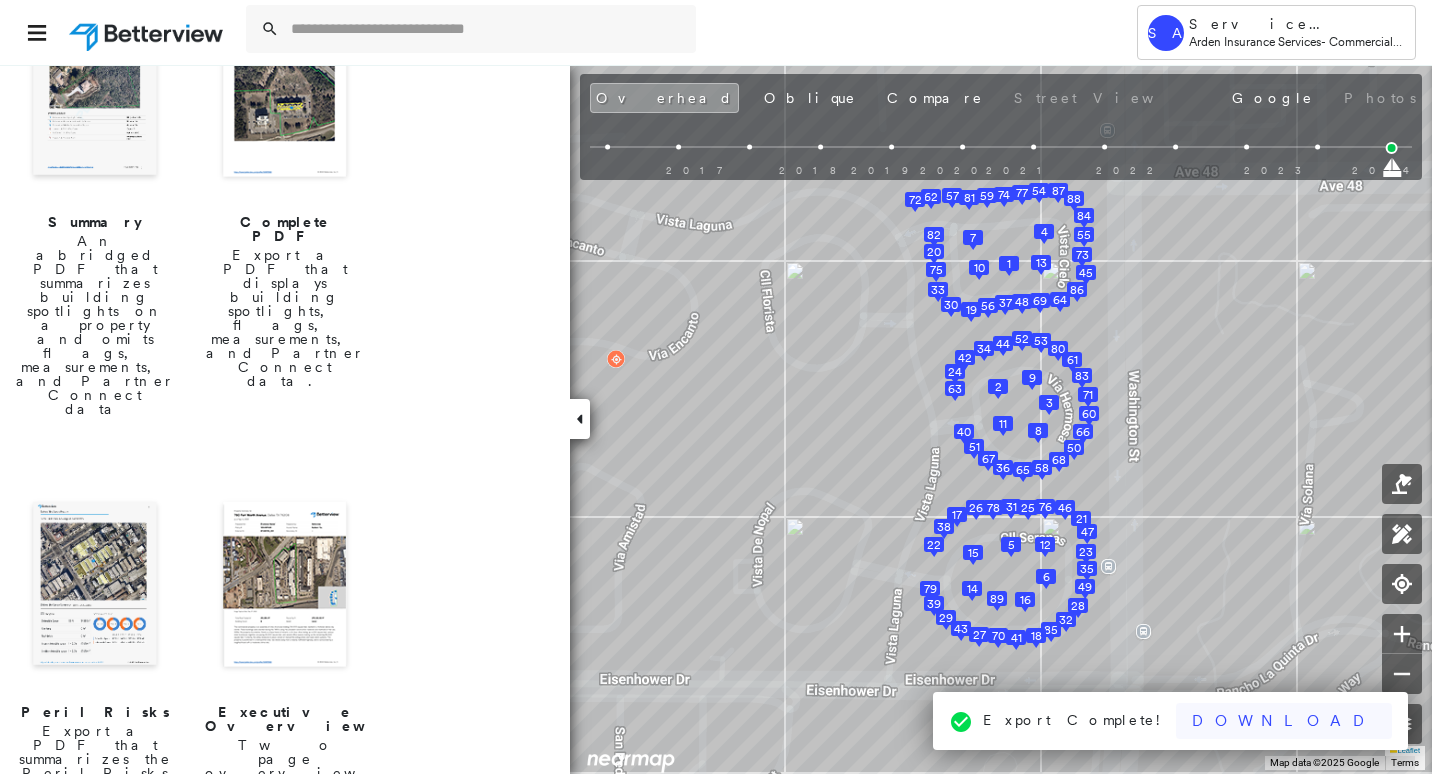 click on "Download" at bounding box center (1284, 721) 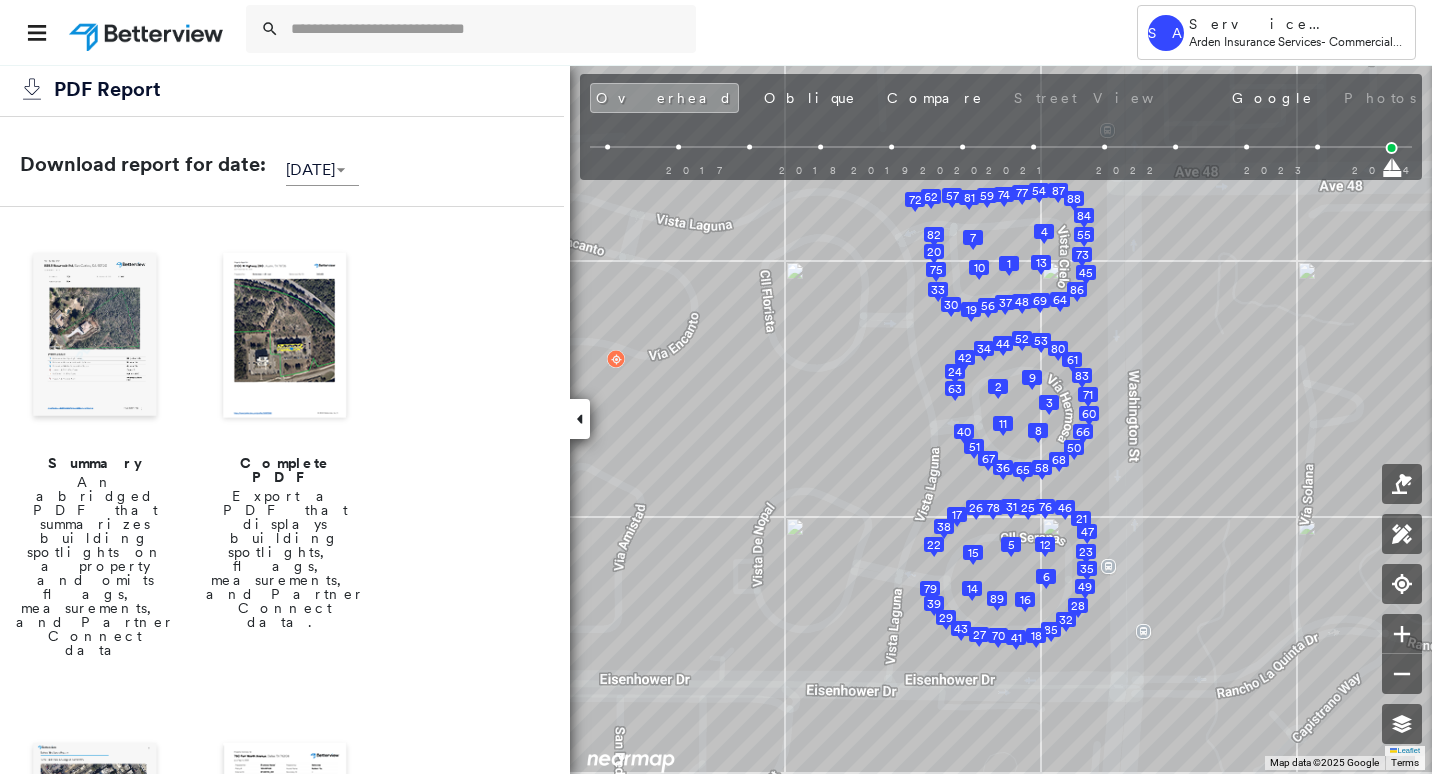 scroll, scrollTop: 0, scrollLeft: 0, axis: both 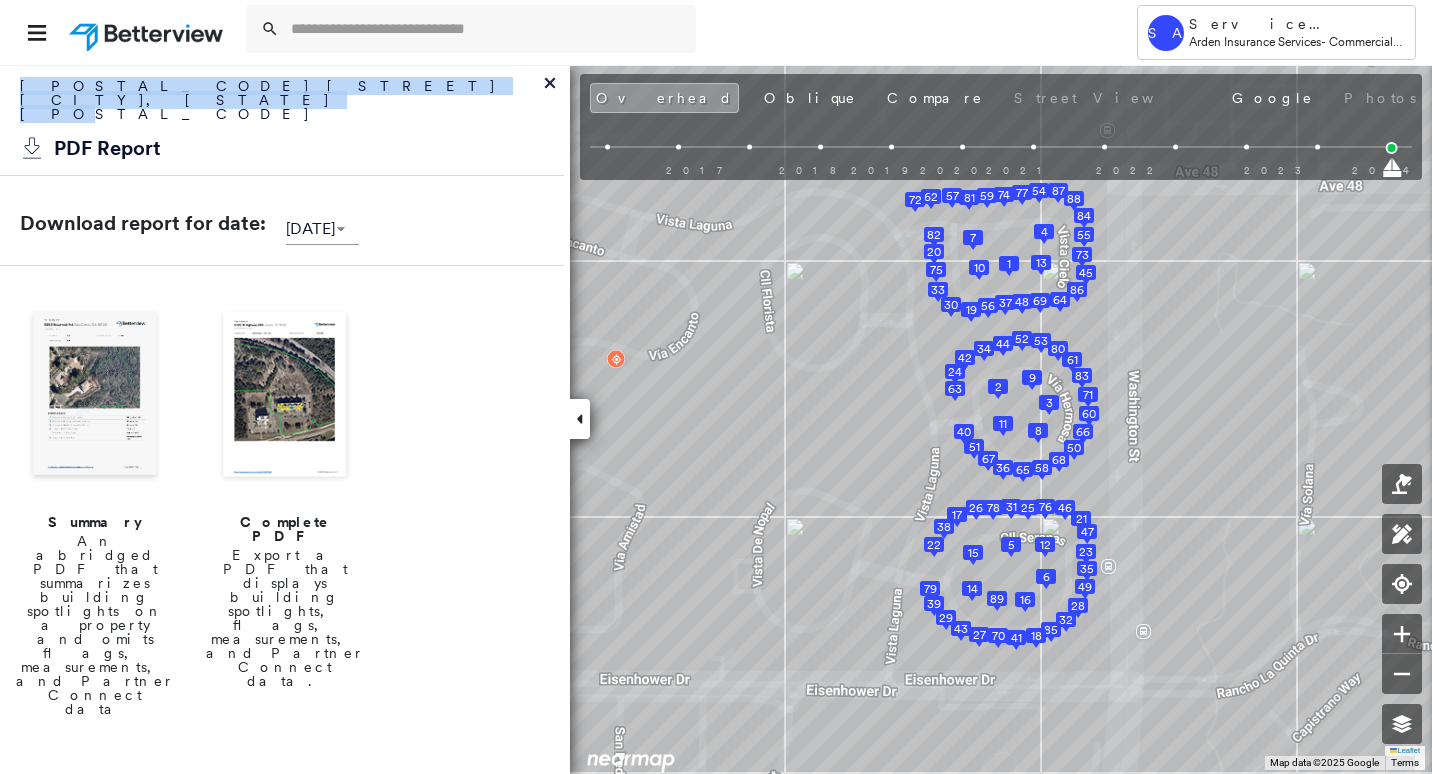 drag, startPoint x: 232, startPoint y: 82, endPoint x: 20, endPoint y: 75, distance: 212.11554 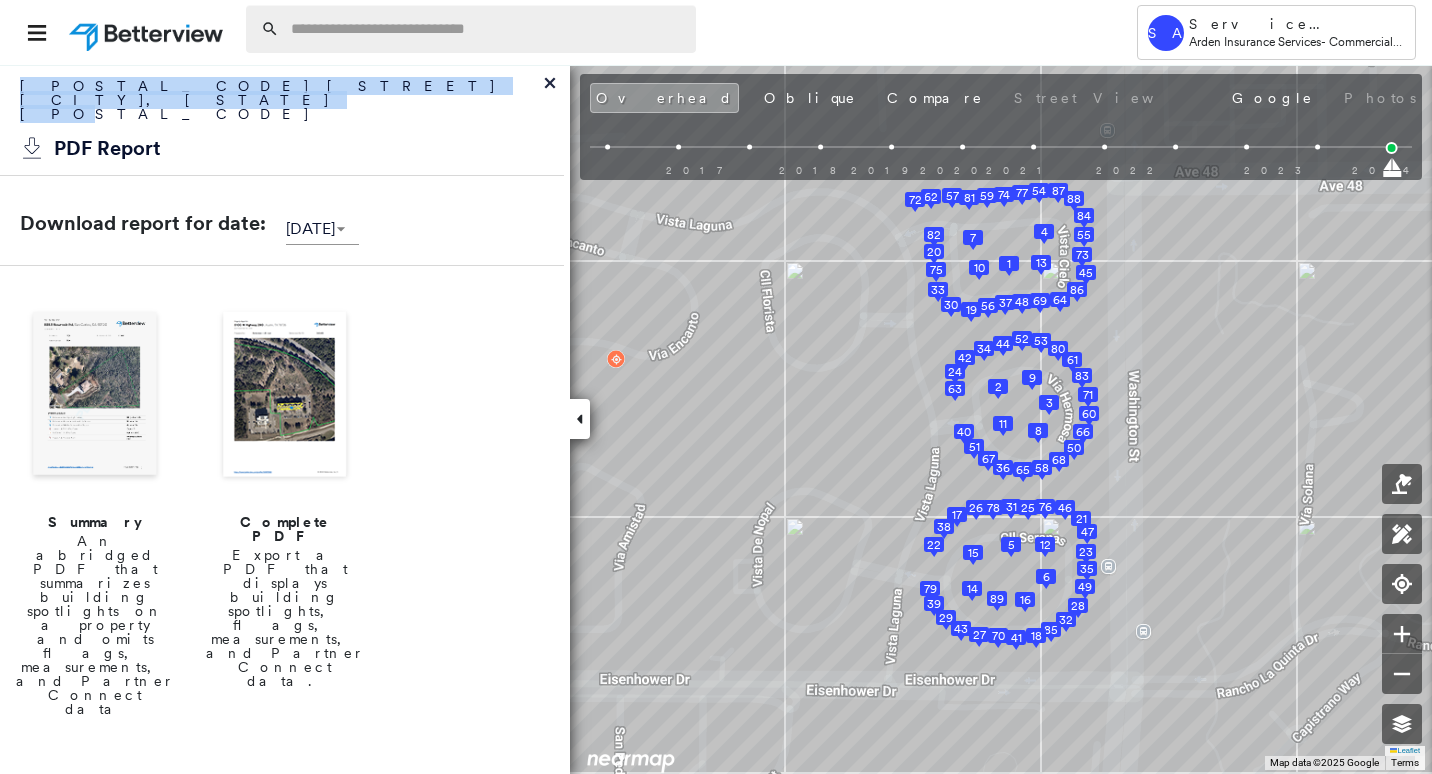 copy on "[POSTAL_CODE] [STREET] [CITY], [STATE] [POSTAL_CODE]" 